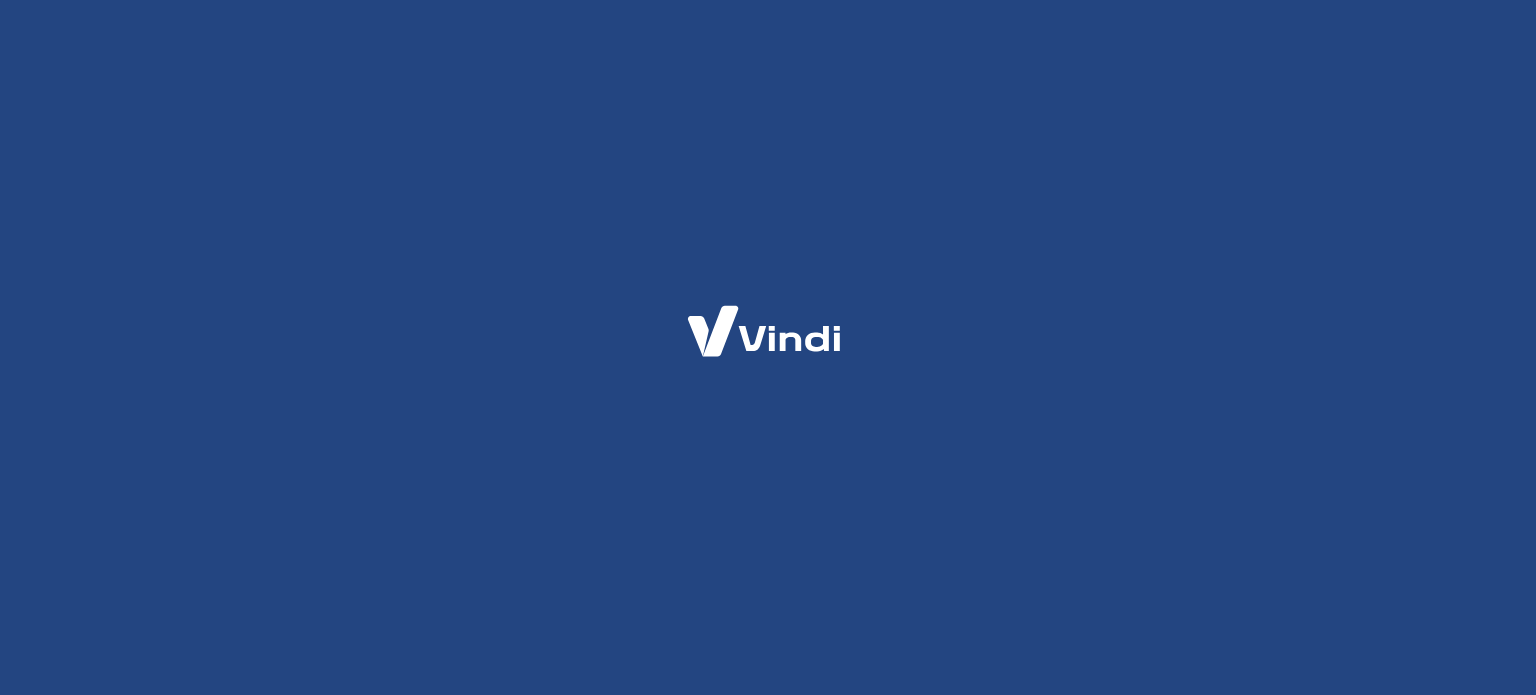 scroll, scrollTop: 0, scrollLeft: 0, axis: both 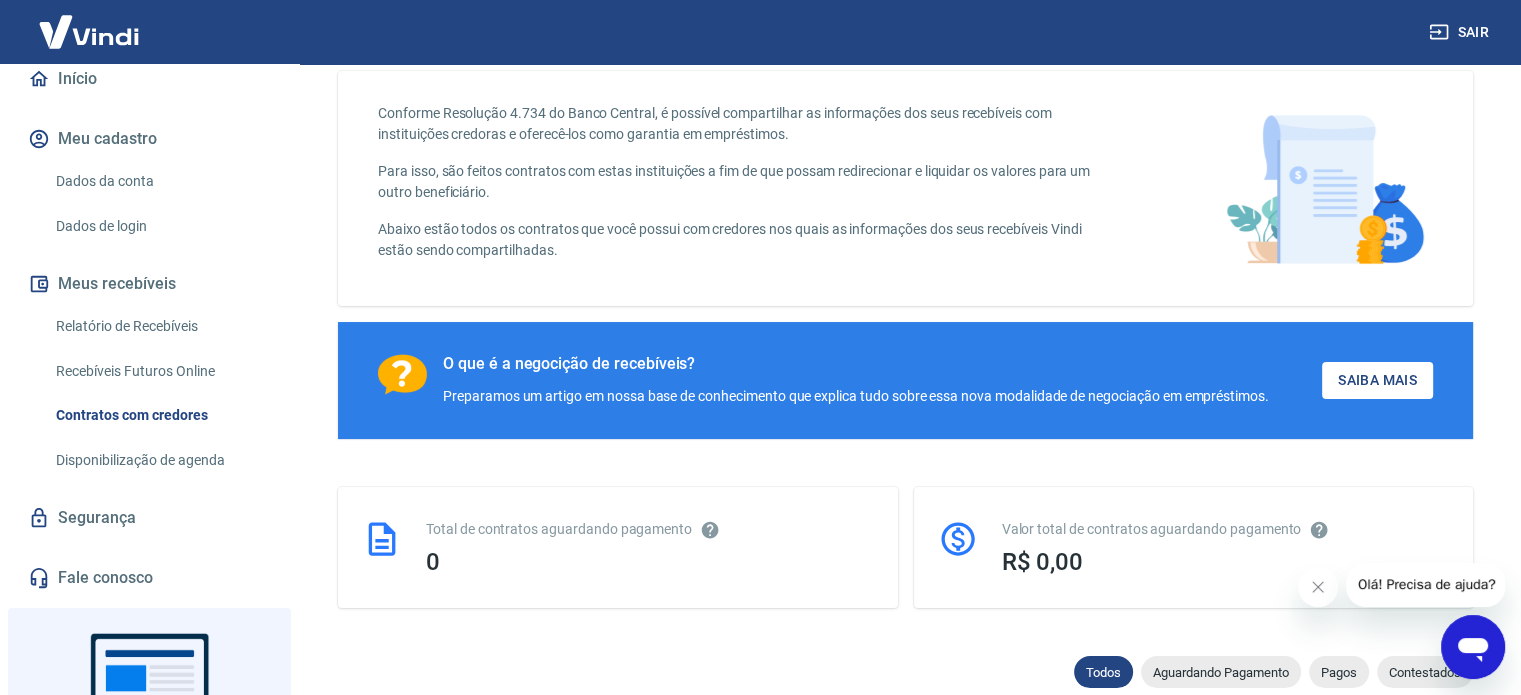 click 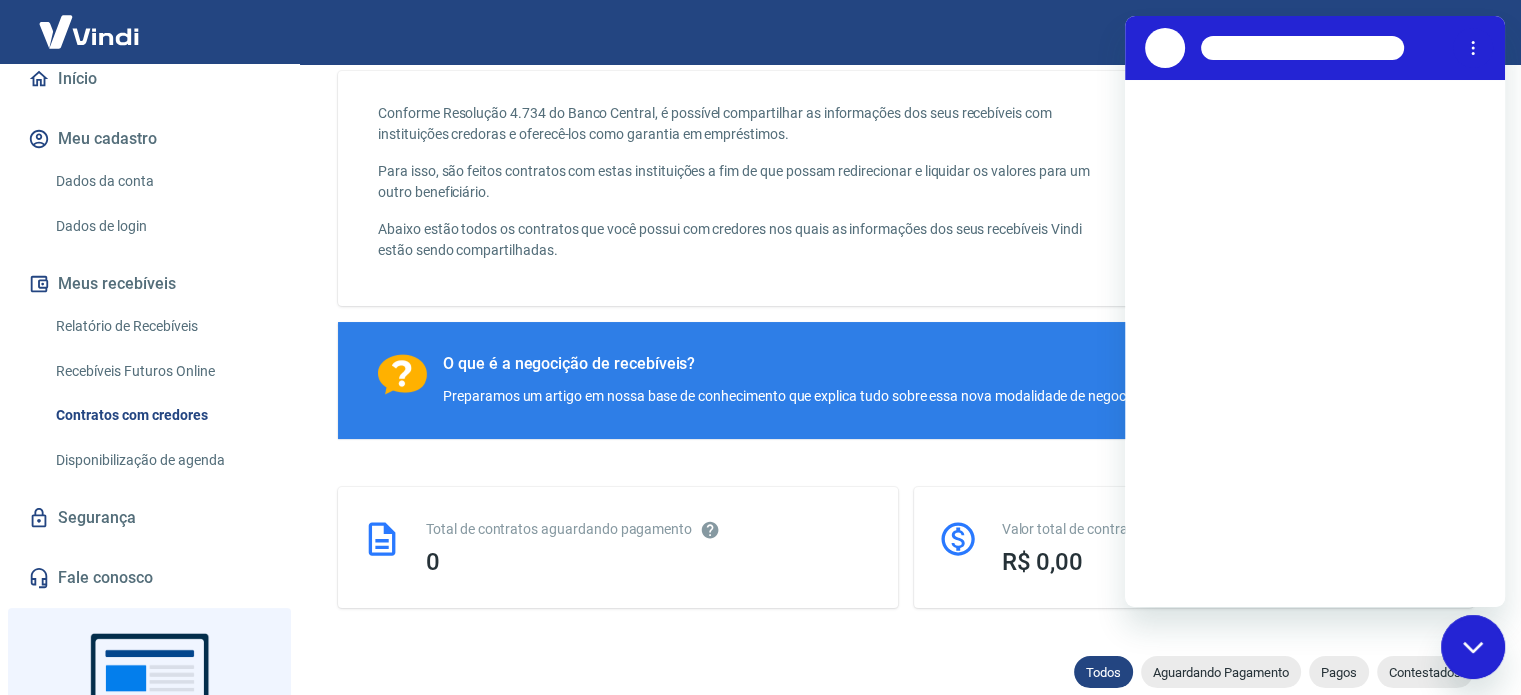 scroll, scrollTop: 0, scrollLeft: 0, axis: both 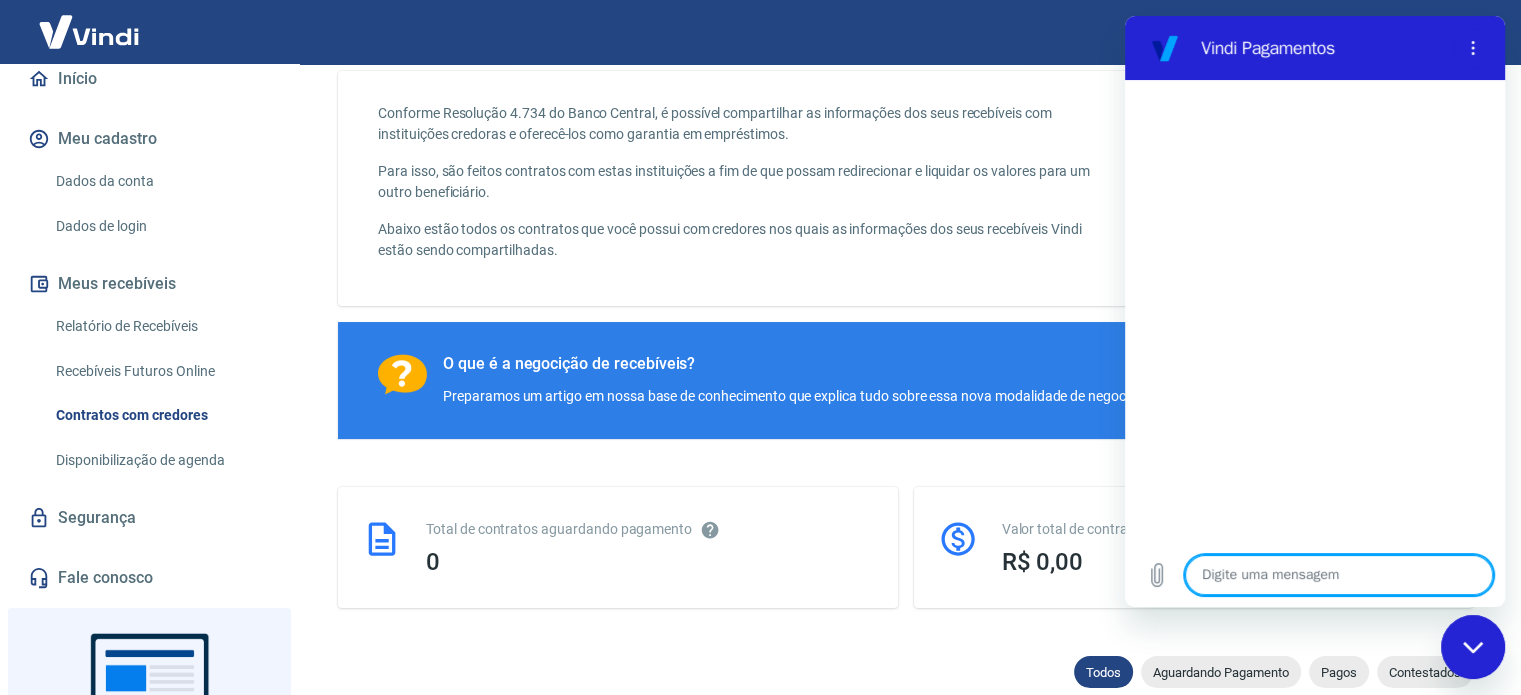 click at bounding box center [1339, 575] 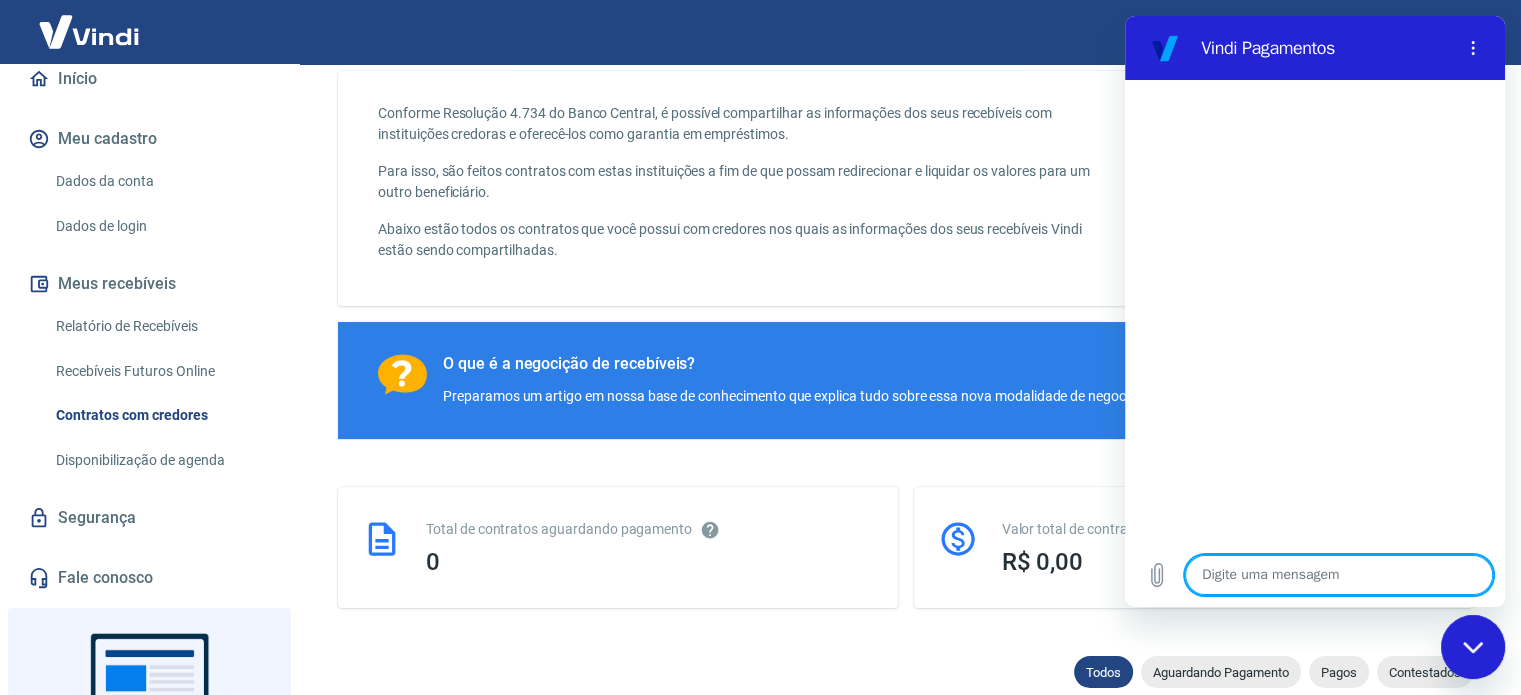 type on "t" 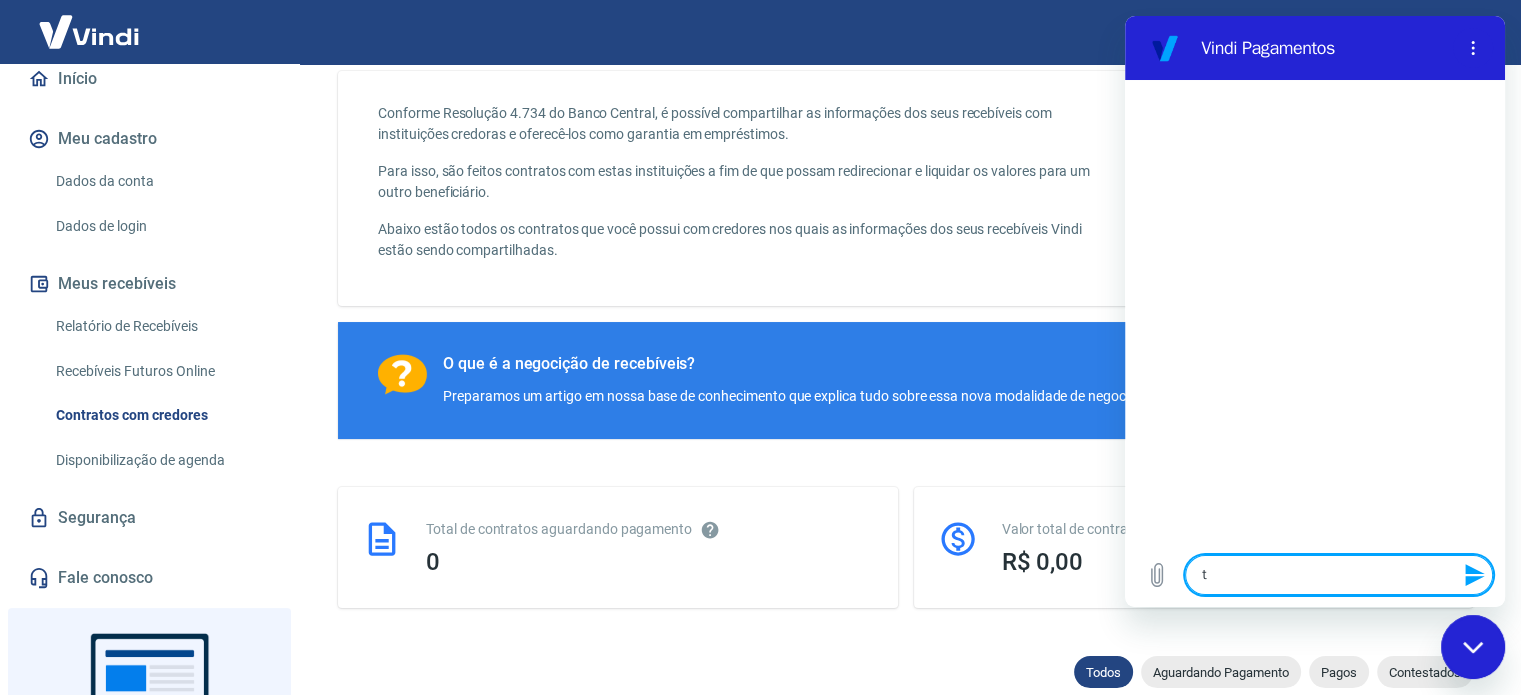 type on "ta" 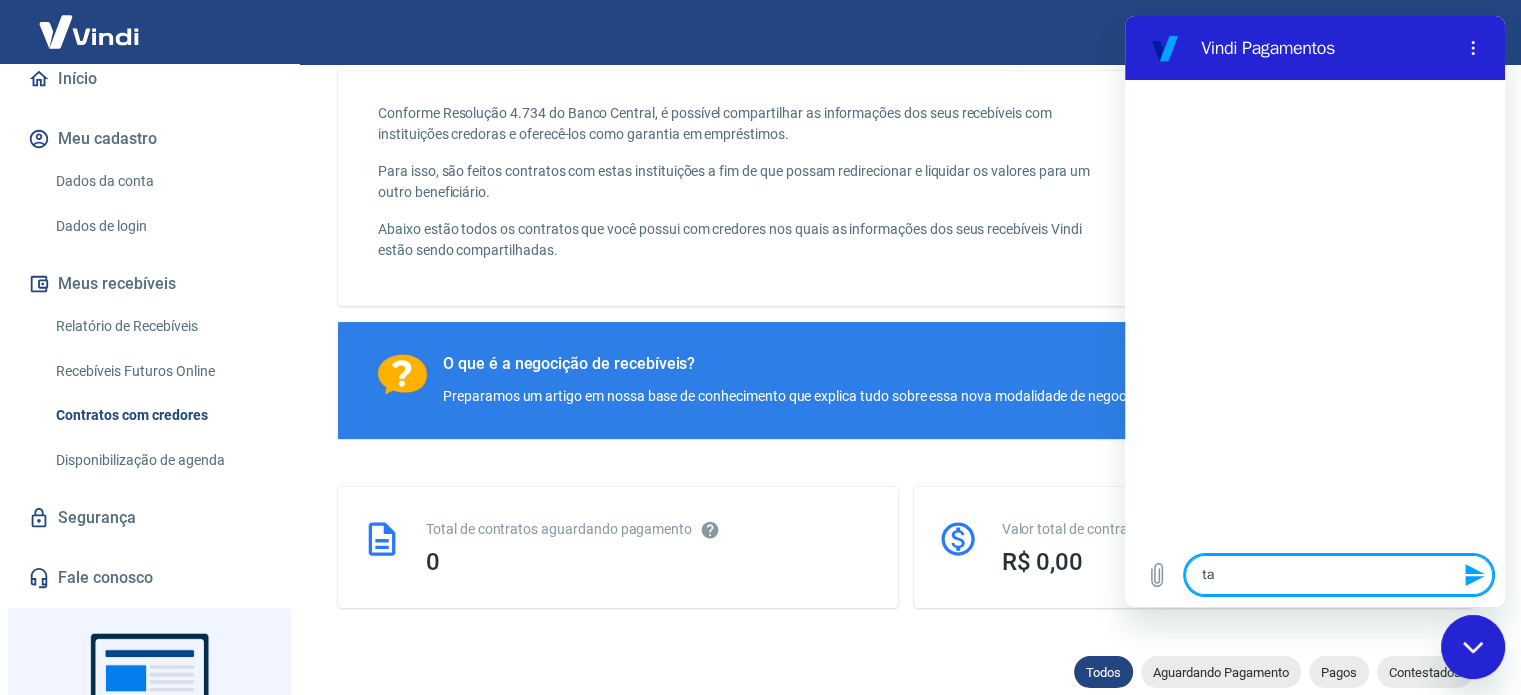 type on "tax" 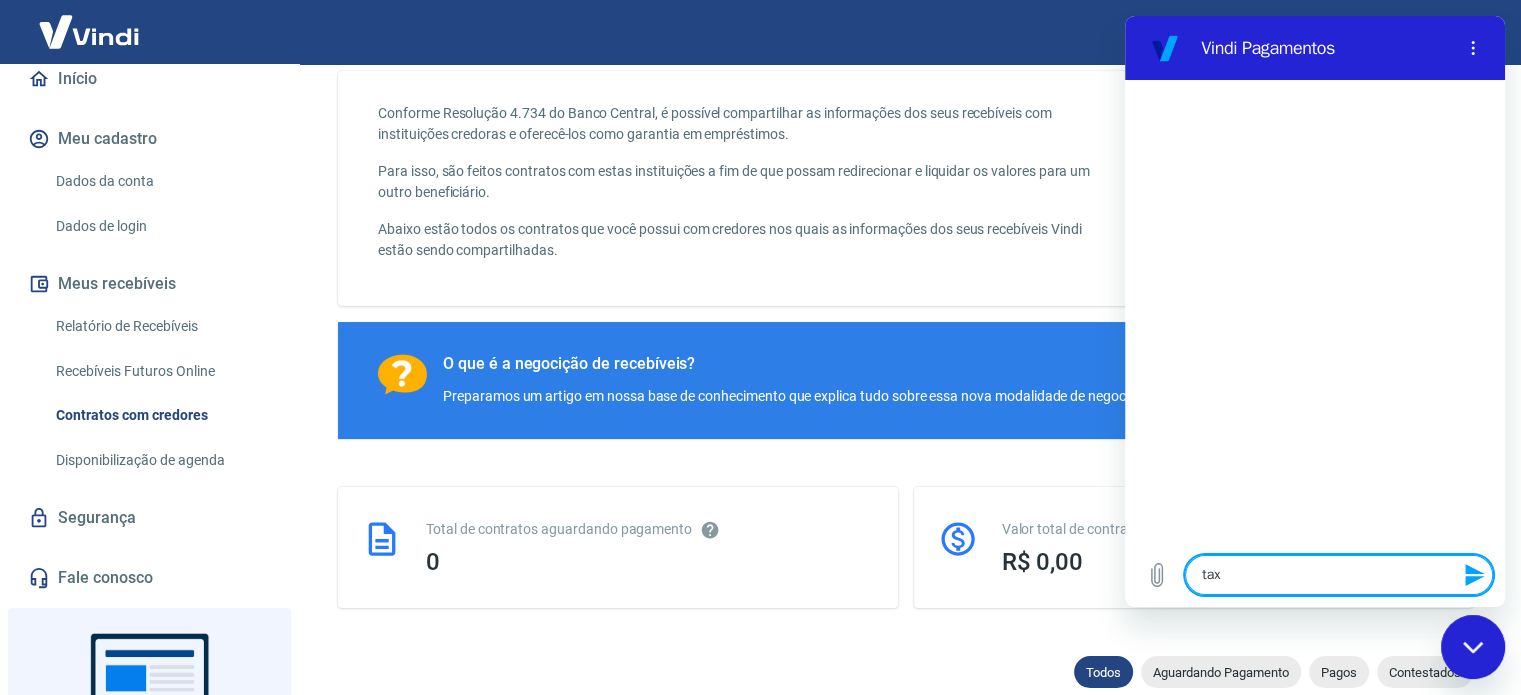 type on "taxa" 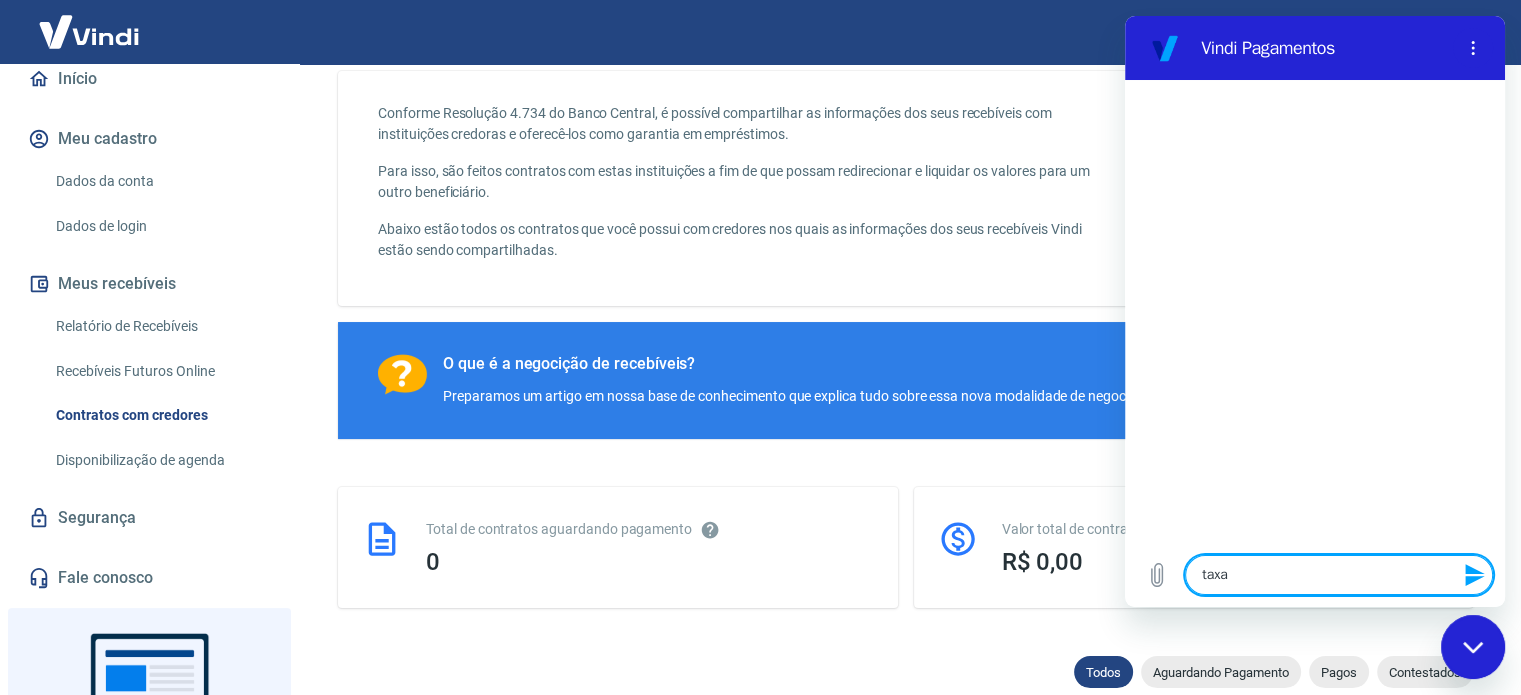 type on "taxa" 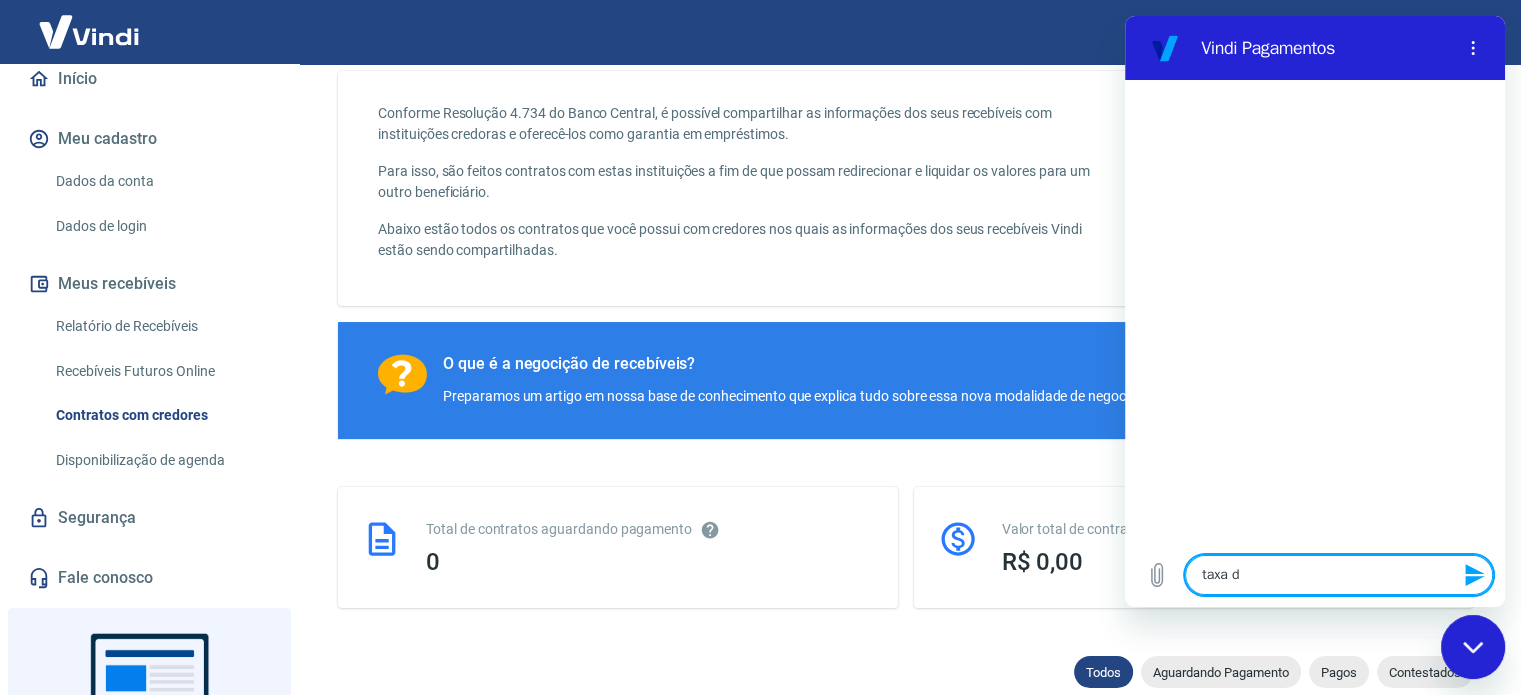 type on "taxa de" 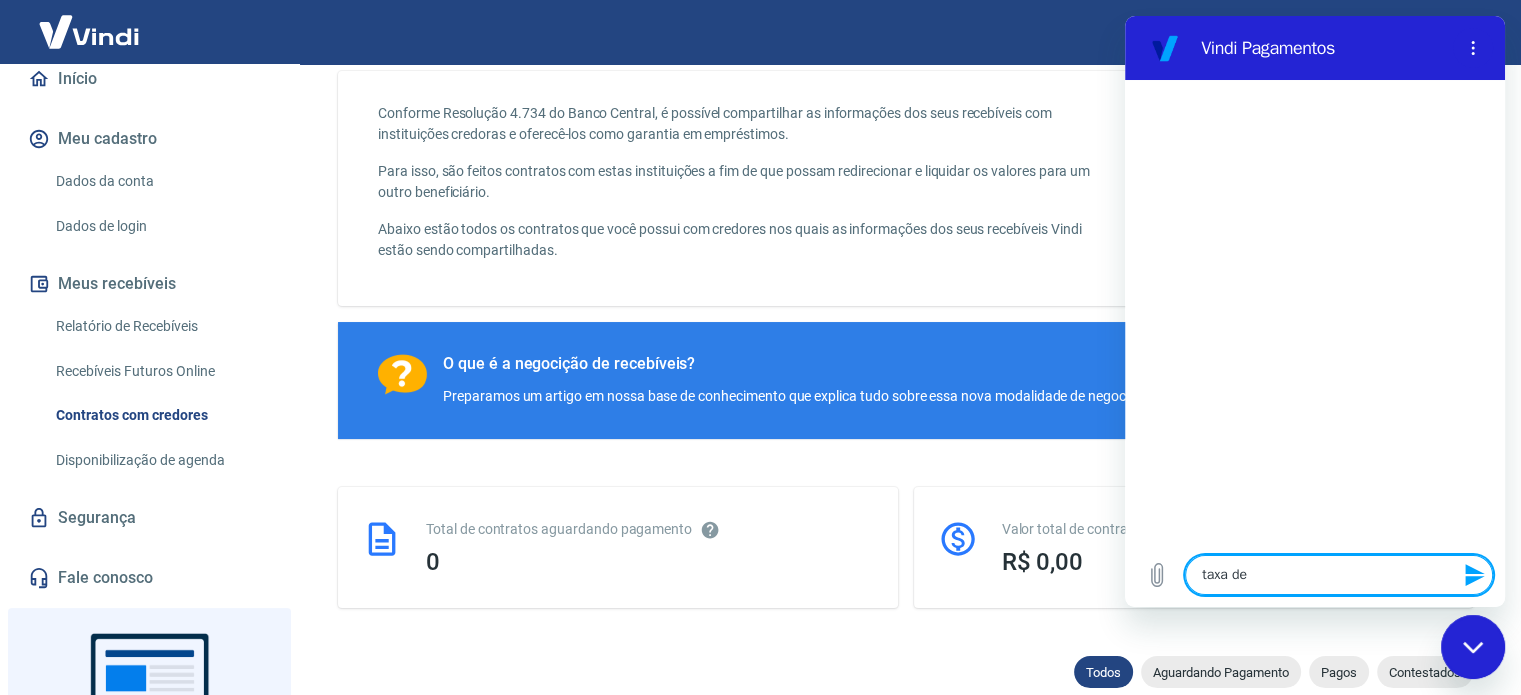 type on "taxa de" 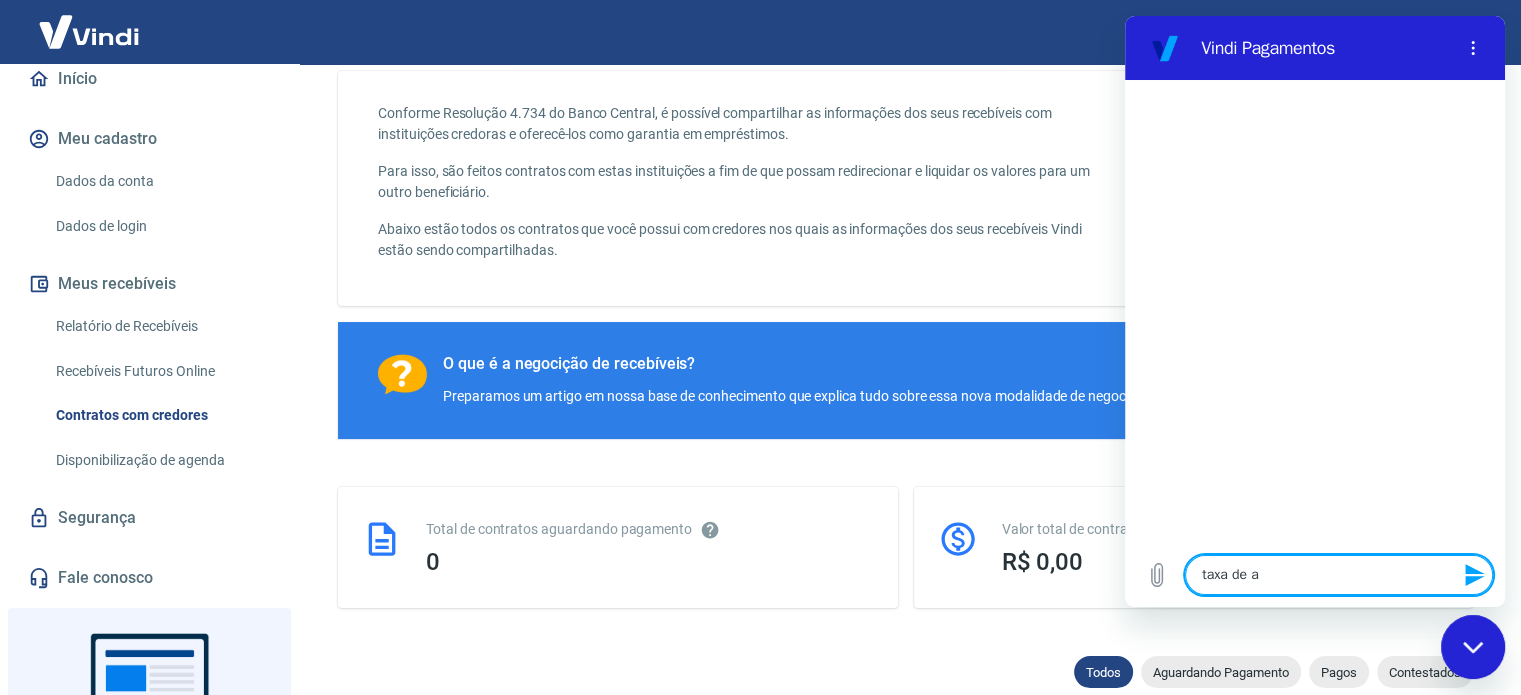 type on "taxa de an" 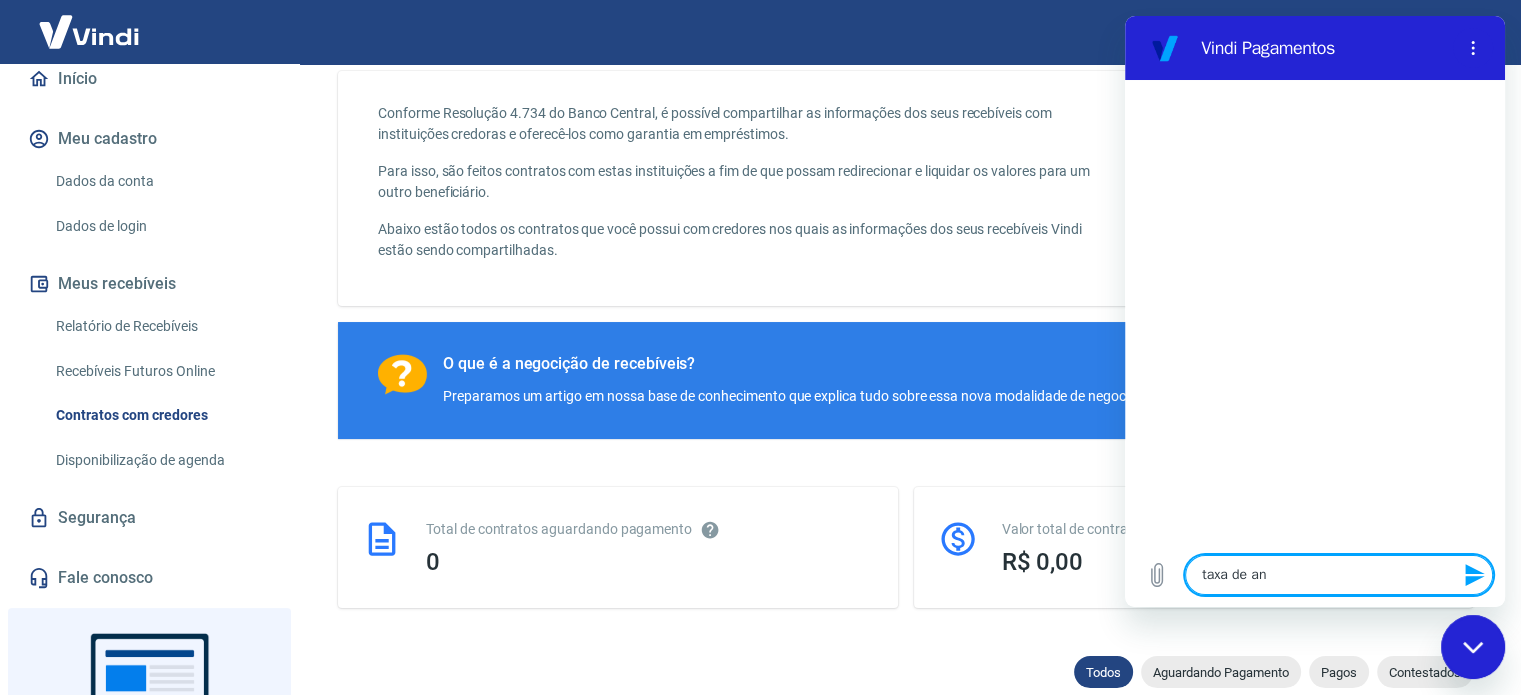 type on "taxa de ant" 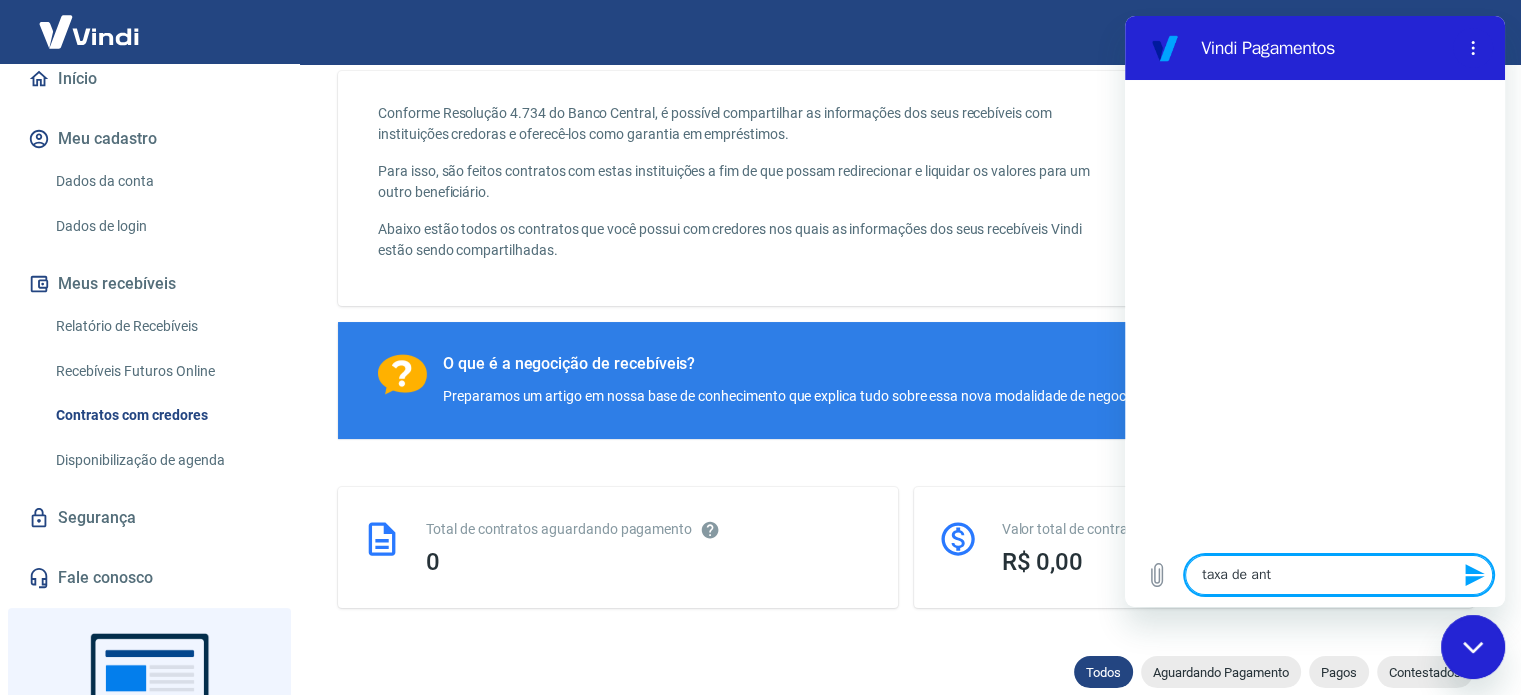 type on "taxa de antec" 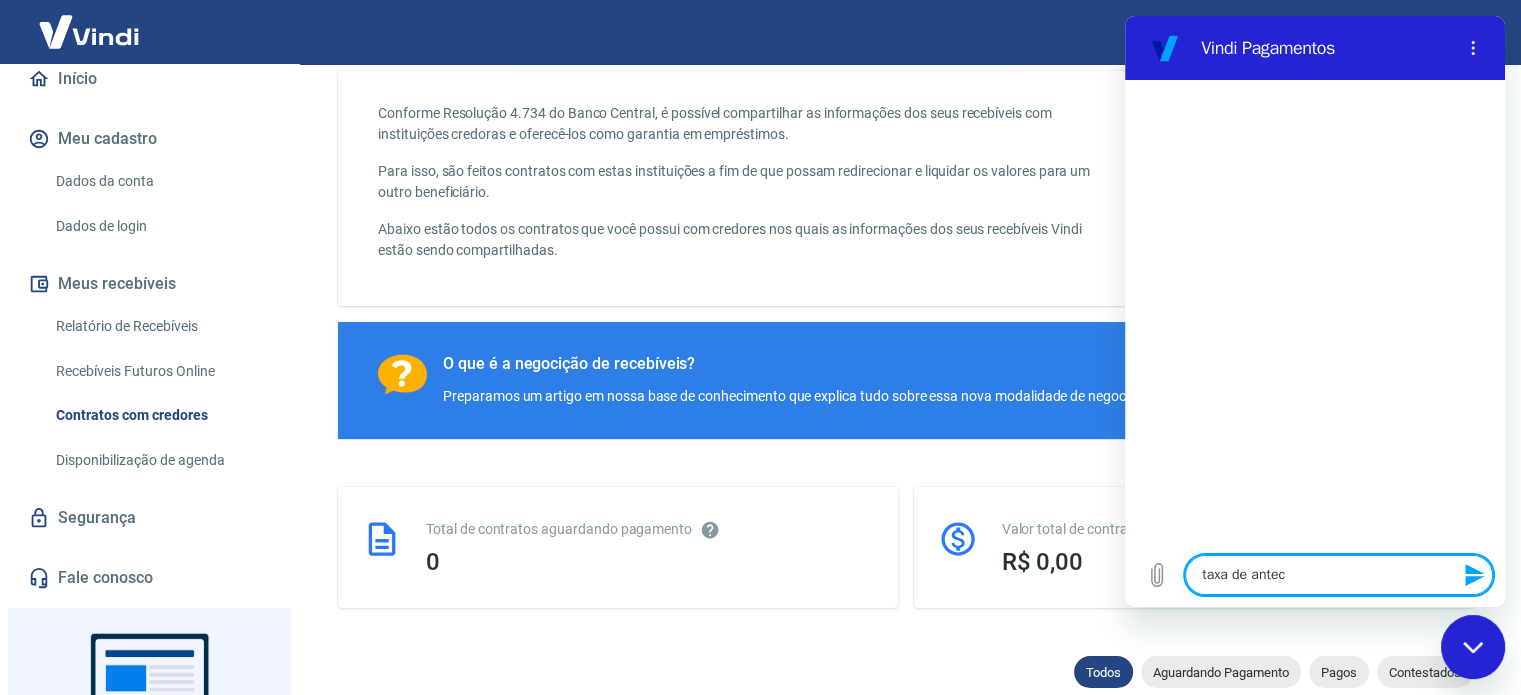 type on "taxa de antec" 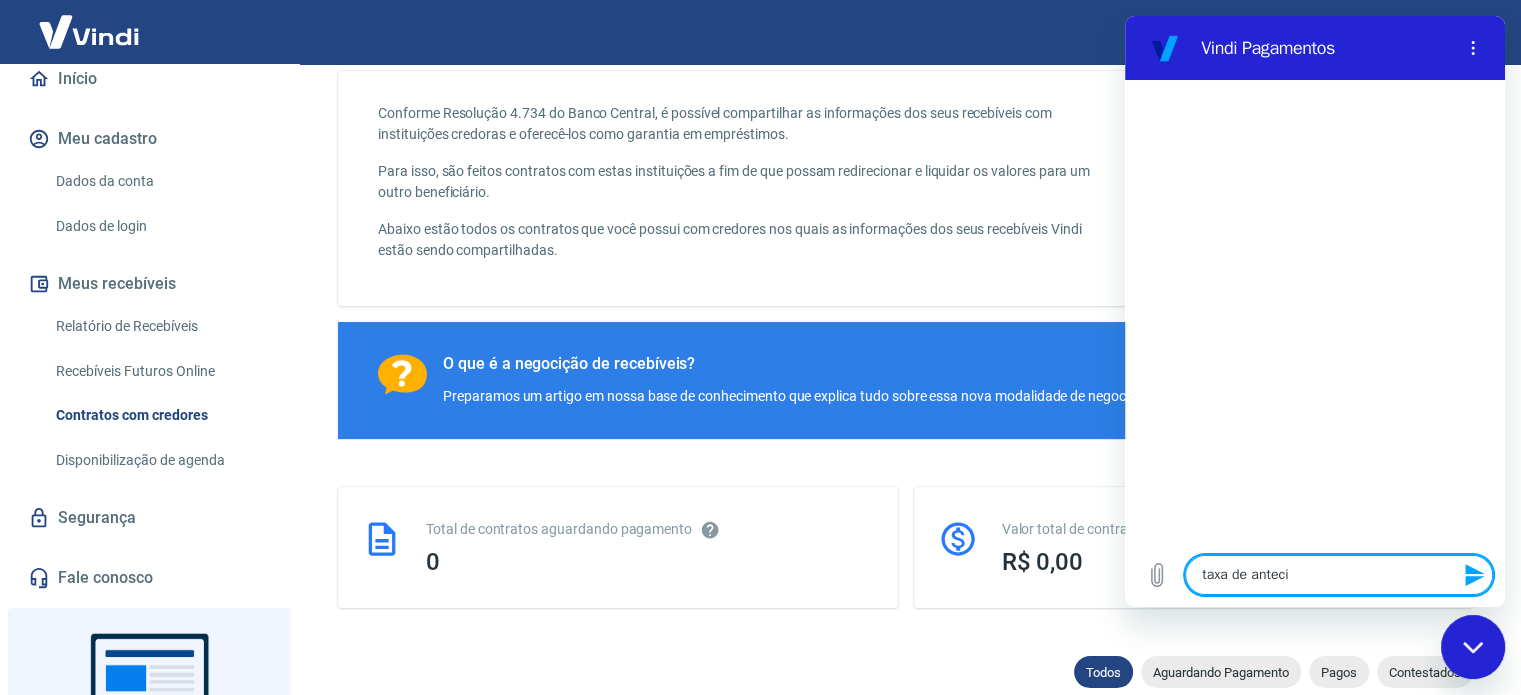 type on "taxa de antecip" 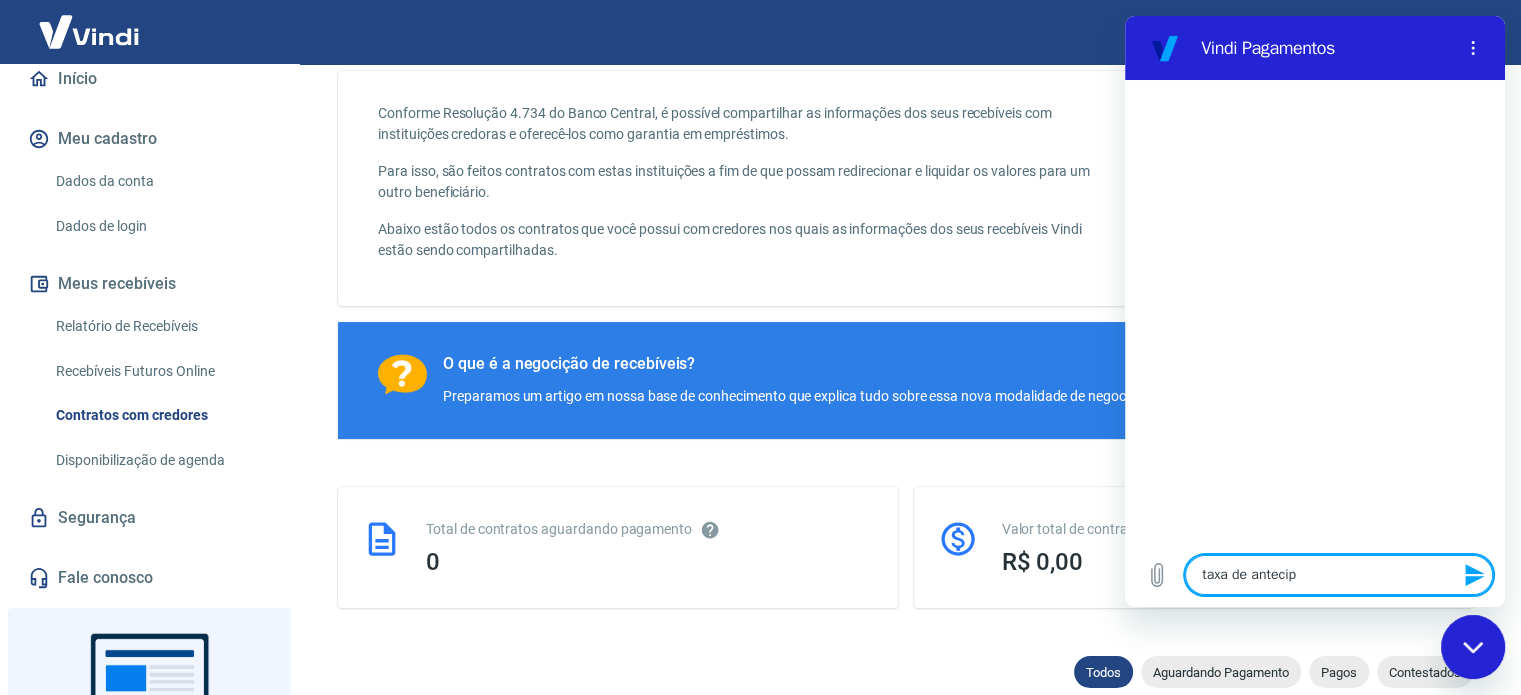 type on "taxa de antecipa" 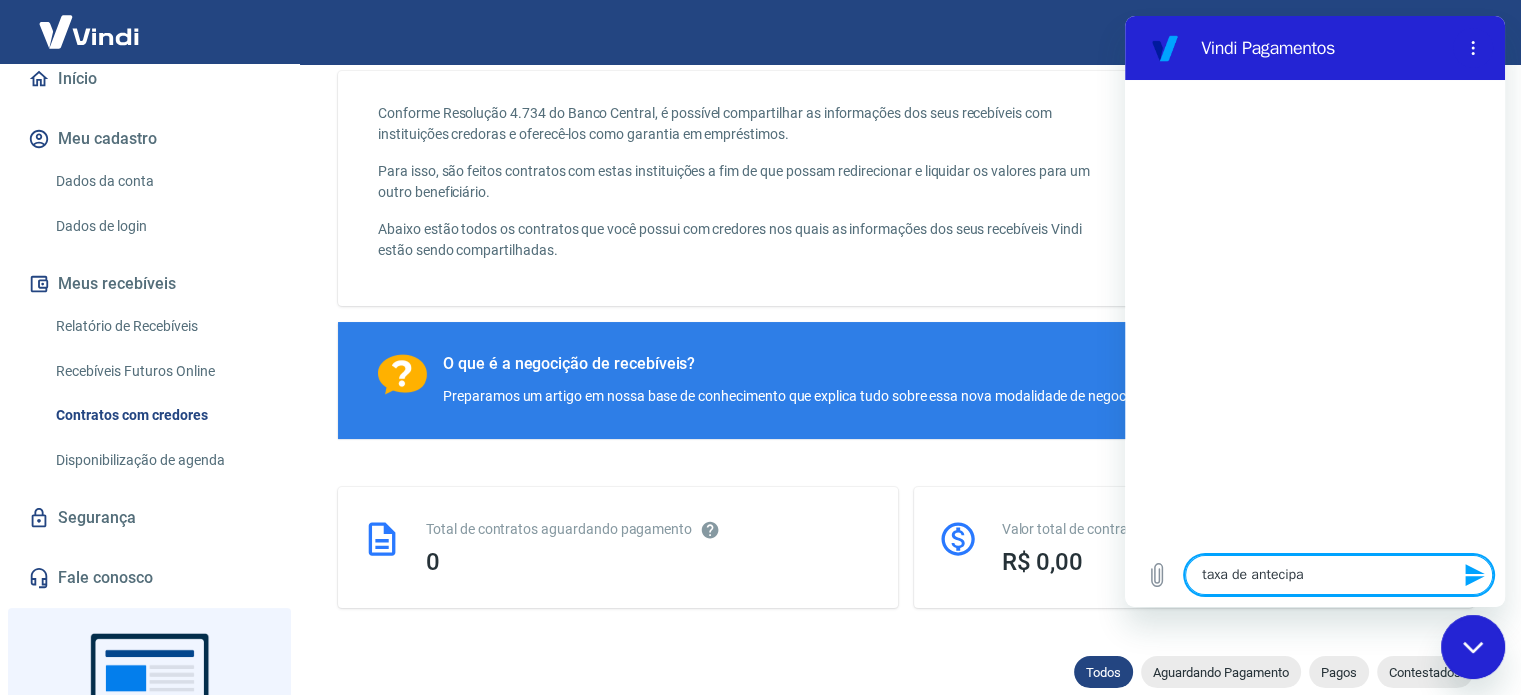 type on "taxa de antecipaç" 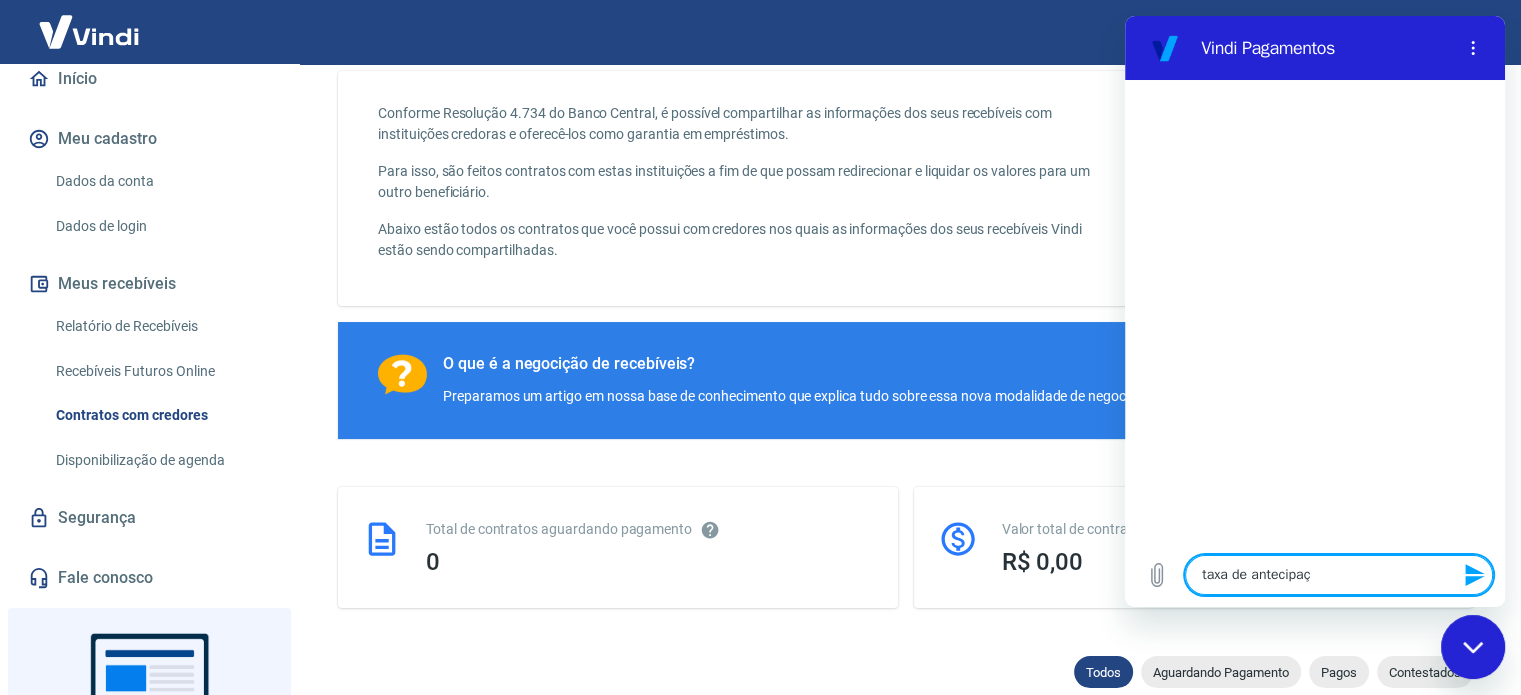type on "taxa de antecipaçã" 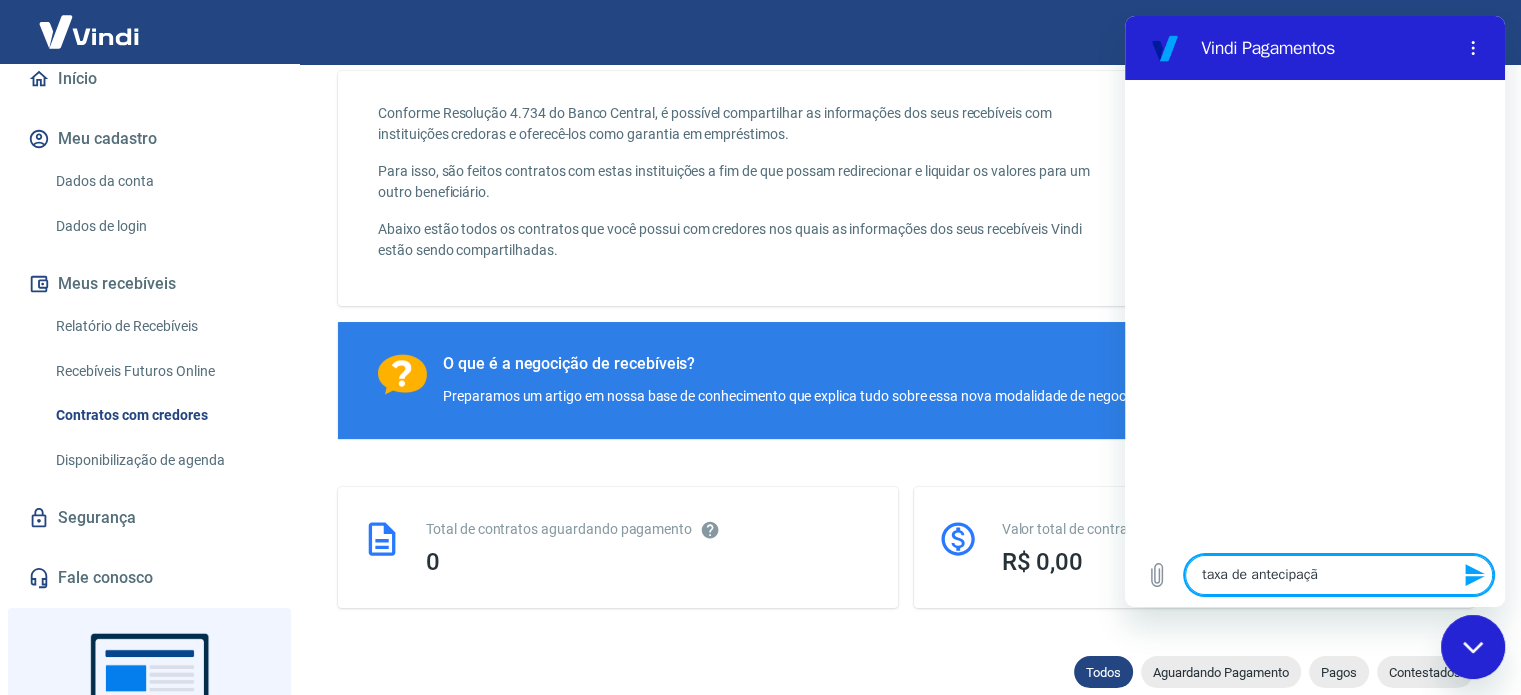 type on "taxa de antecipação" 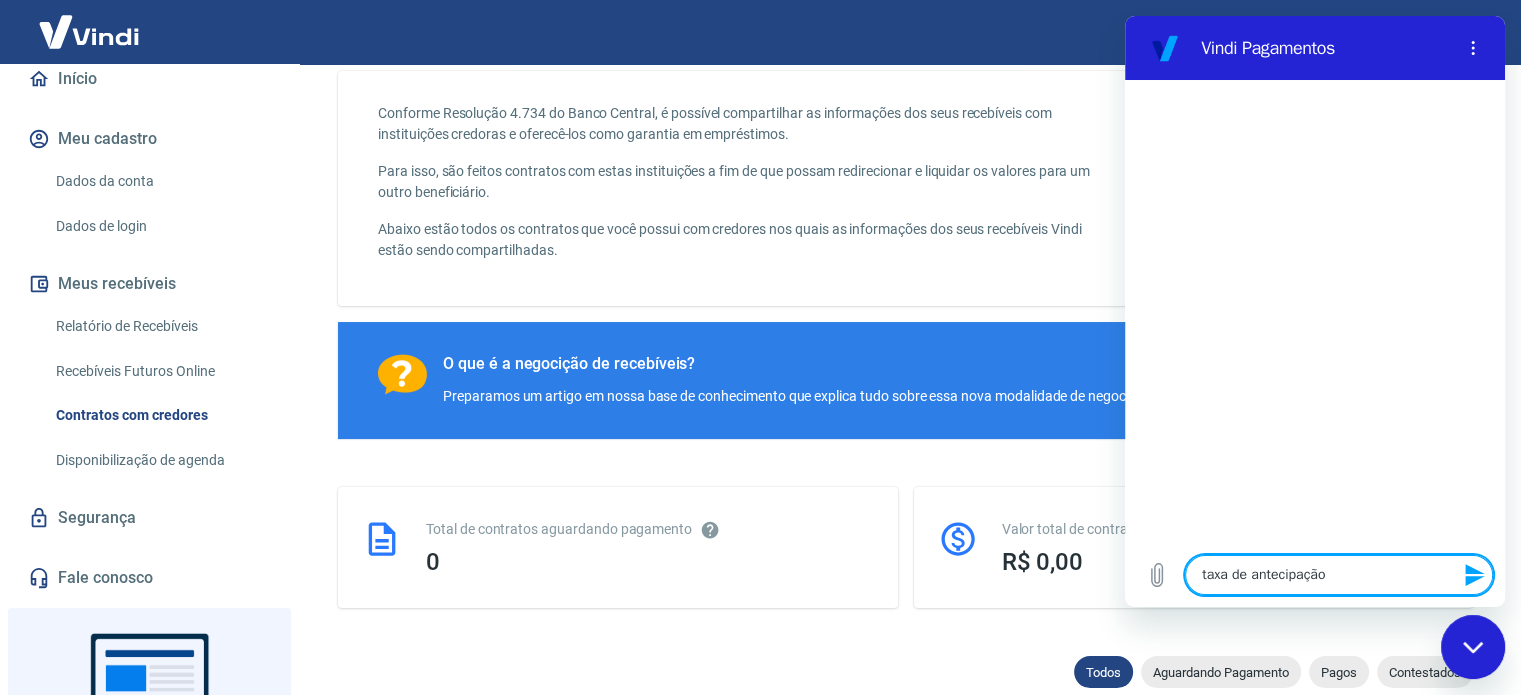 type 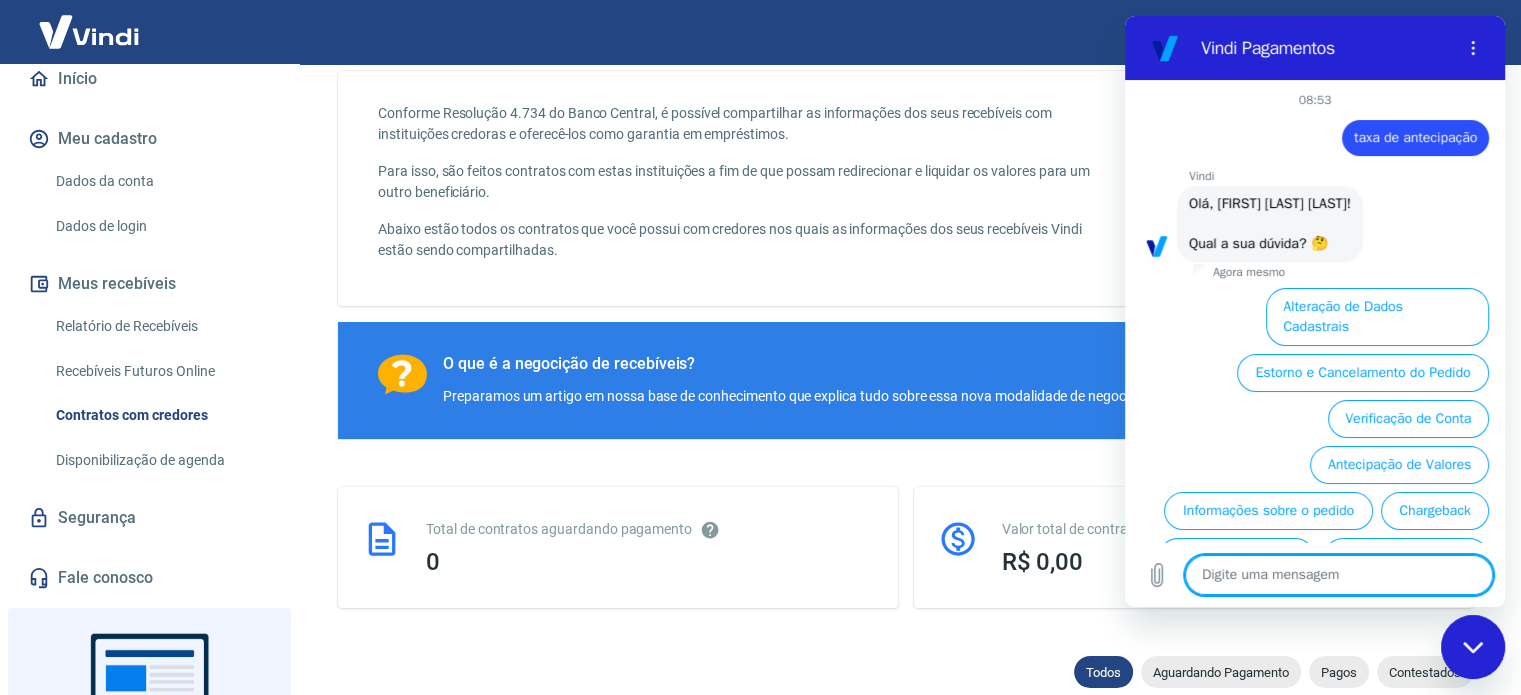 scroll, scrollTop: 106, scrollLeft: 0, axis: vertical 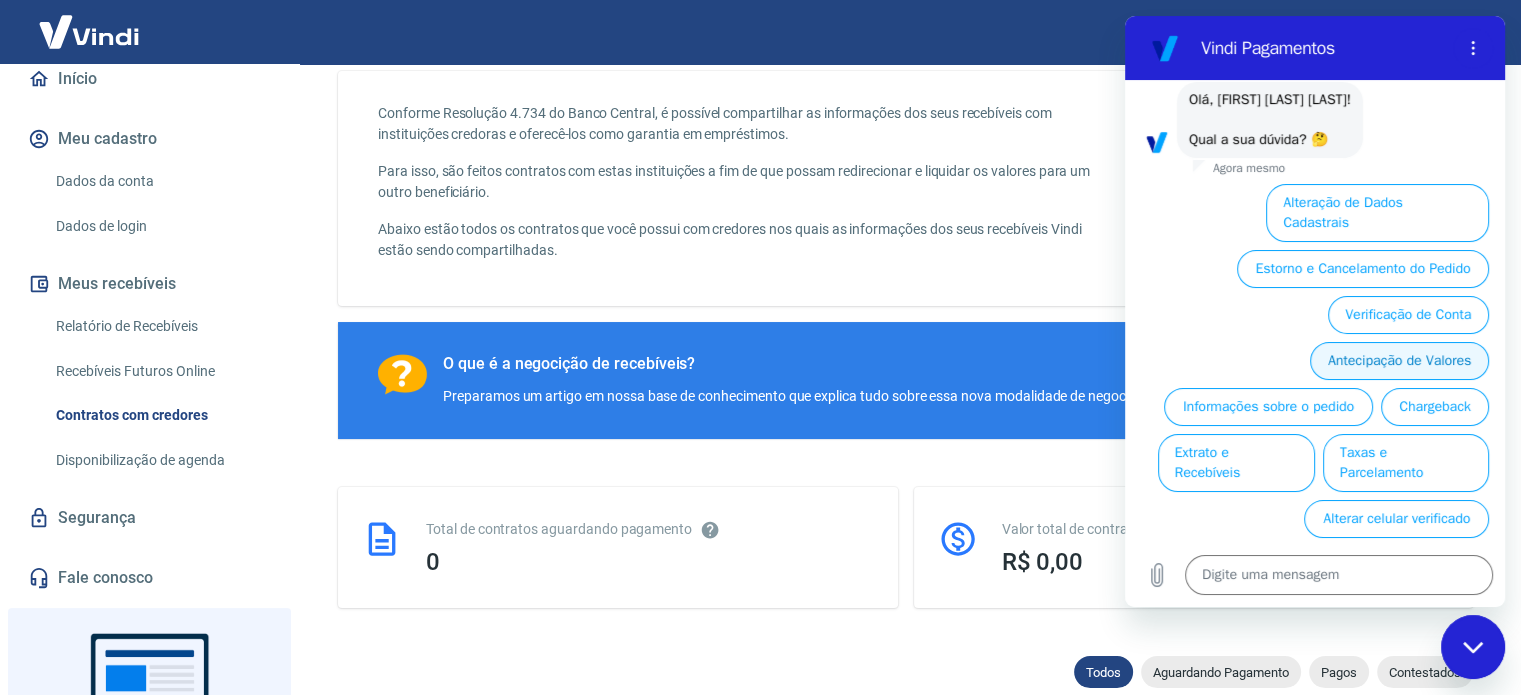 click on "Antecipação de Valores" at bounding box center [1399, 361] 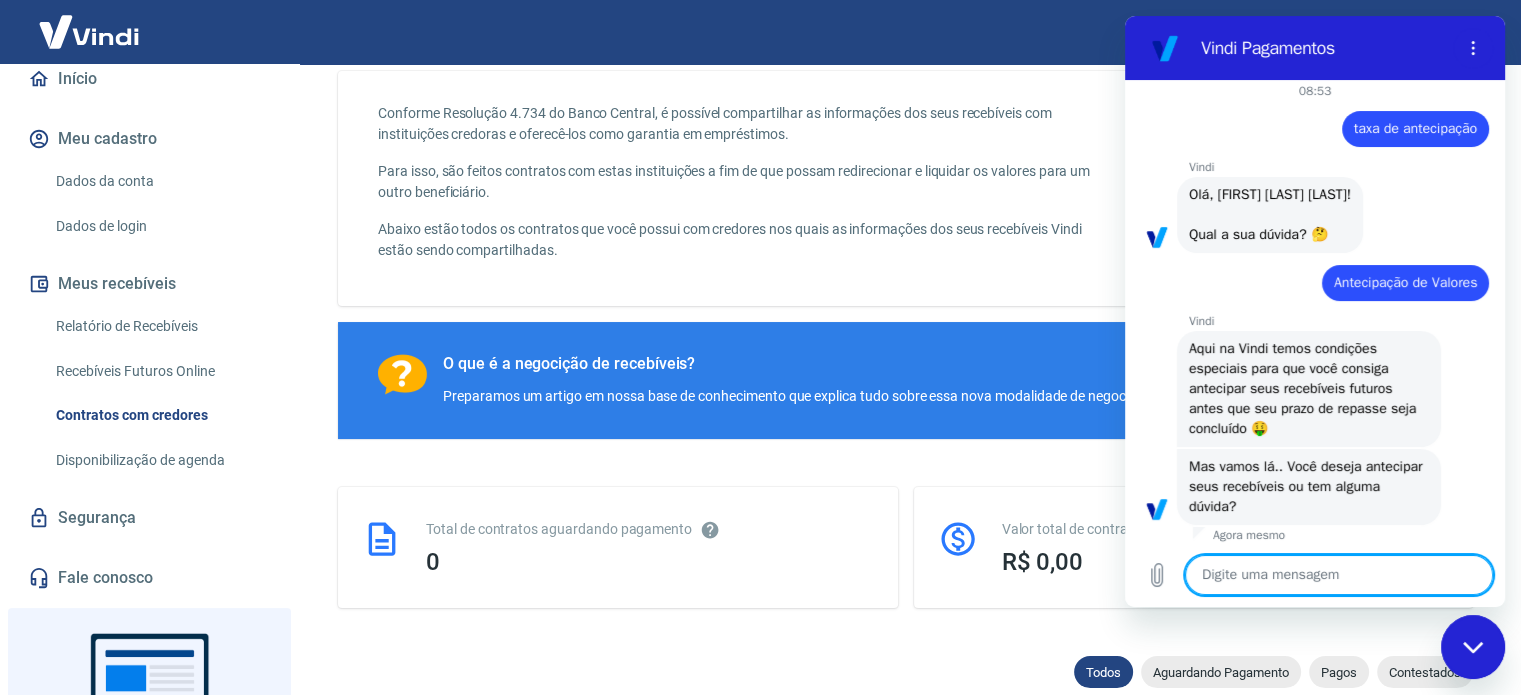 scroll, scrollTop: 104, scrollLeft: 0, axis: vertical 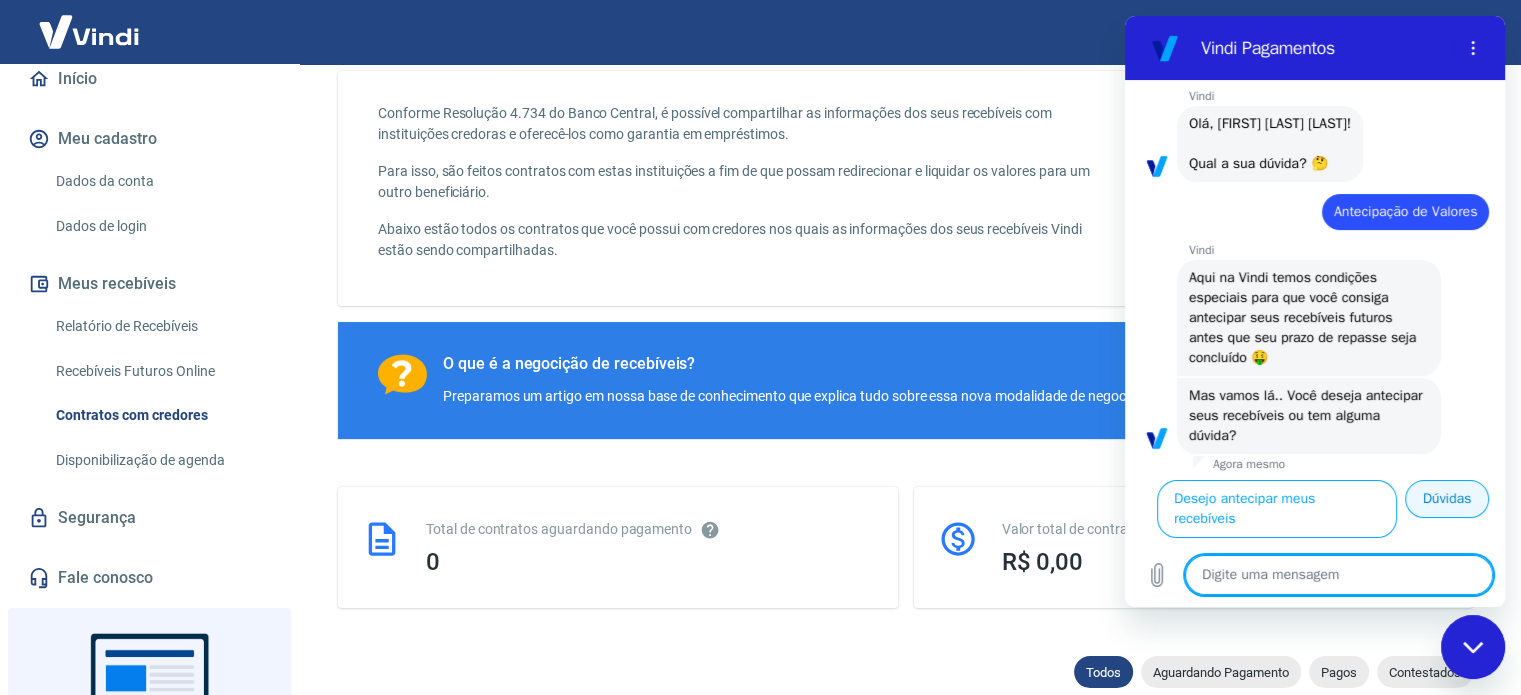 click on "Dúvidas" at bounding box center (1447, 499) 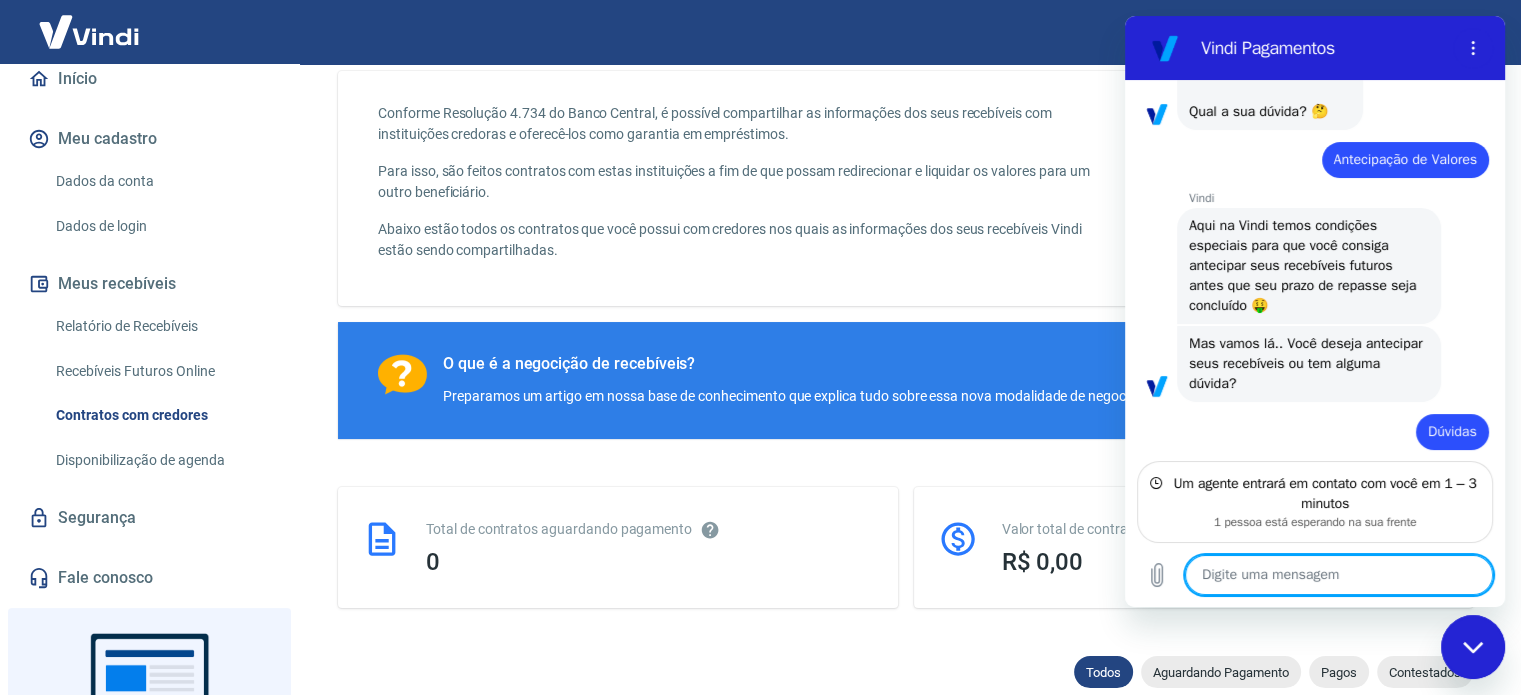 scroll, scrollTop: 221, scrollLeft: 0, axis: vertical 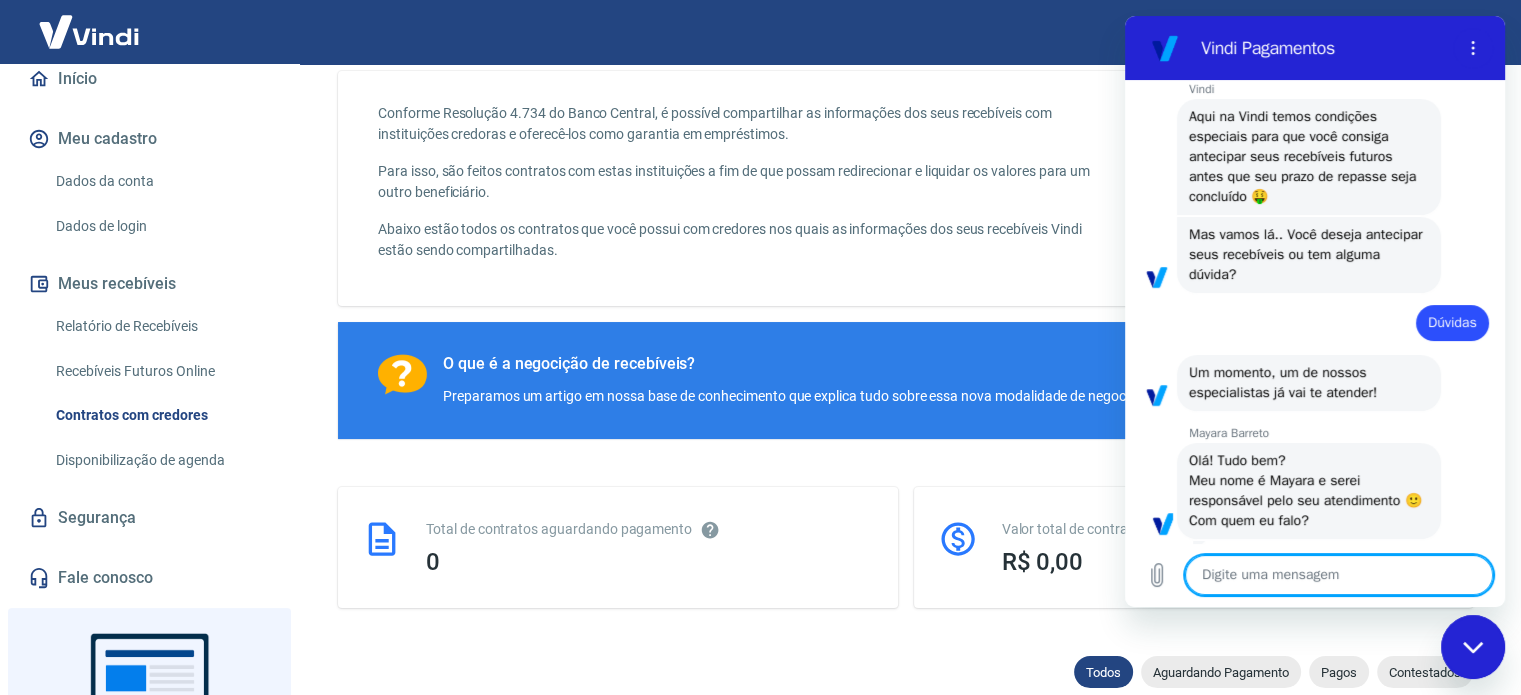 type on "x" 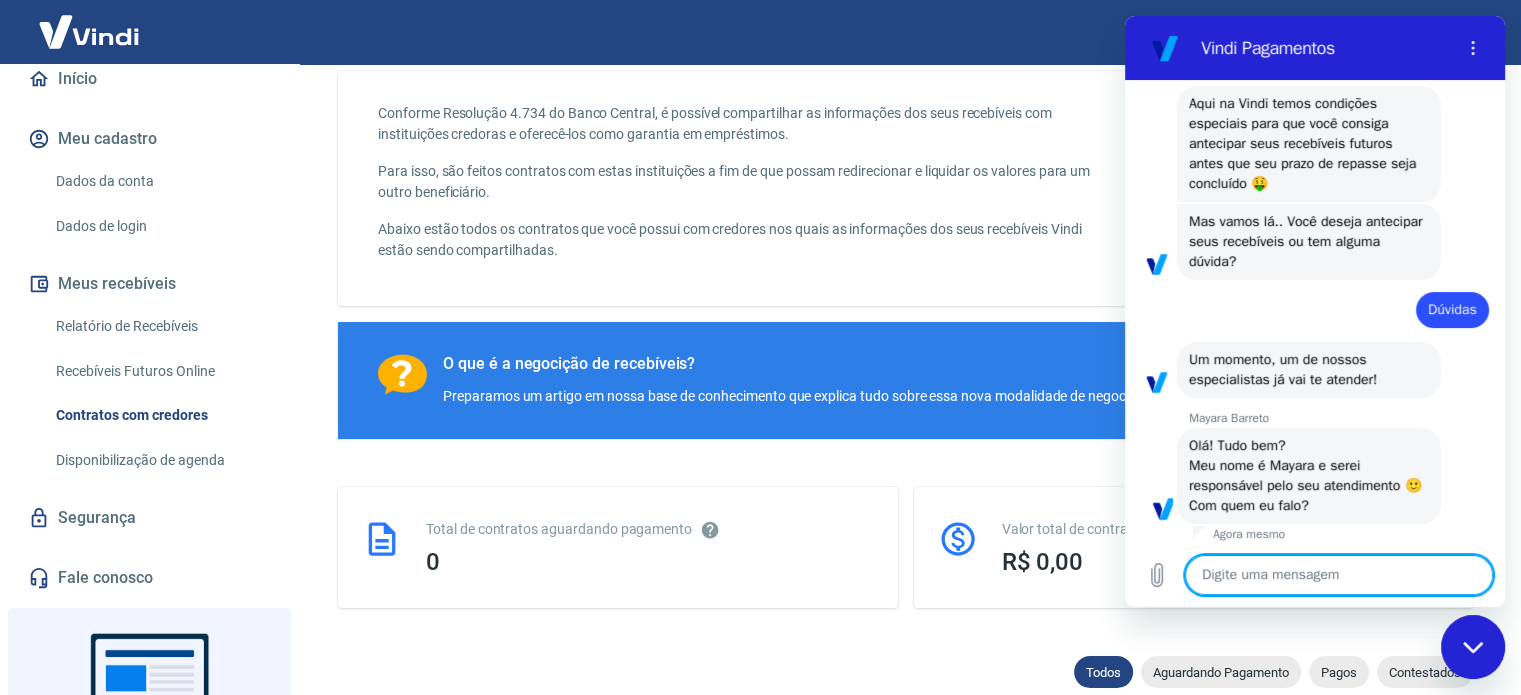 scroll, scrollTop: 277, scrollLeft: 0, axis: vertical 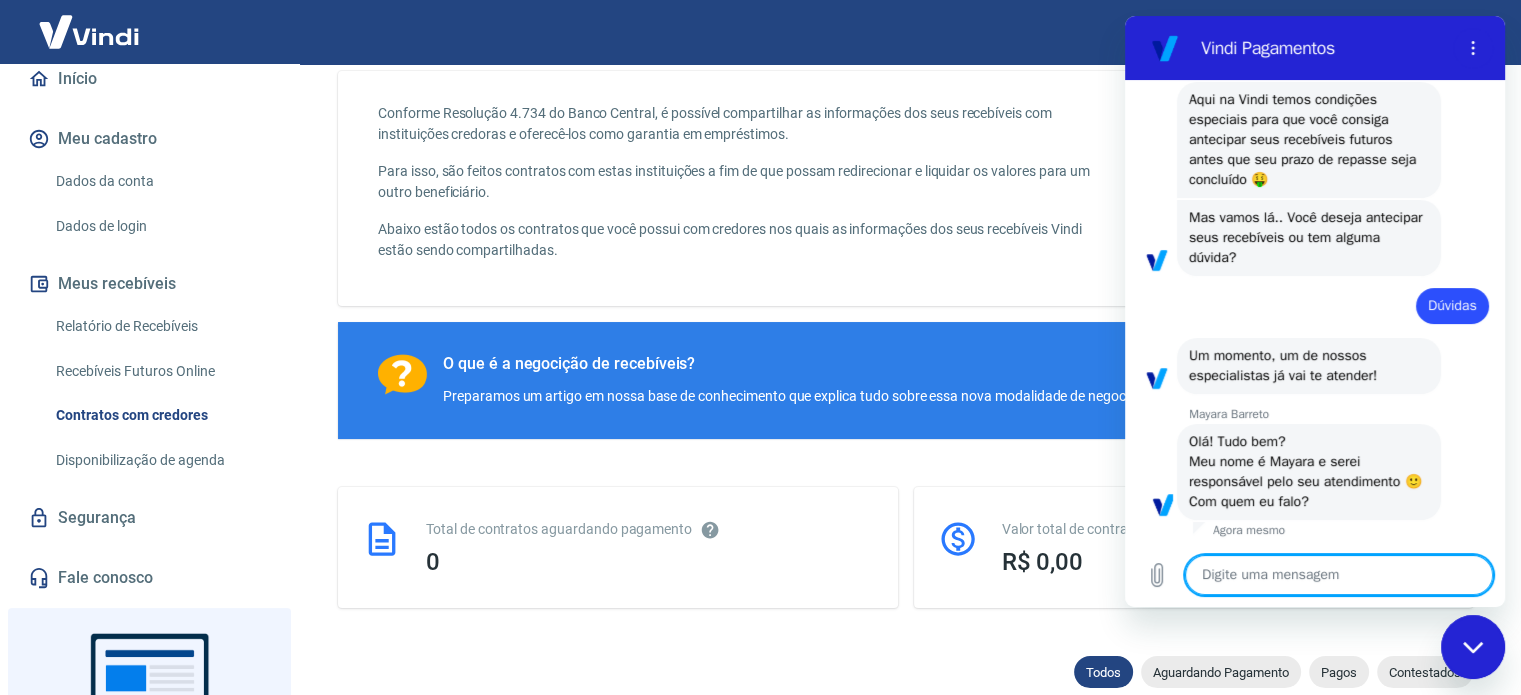 click at bounding box center (1339, 575) 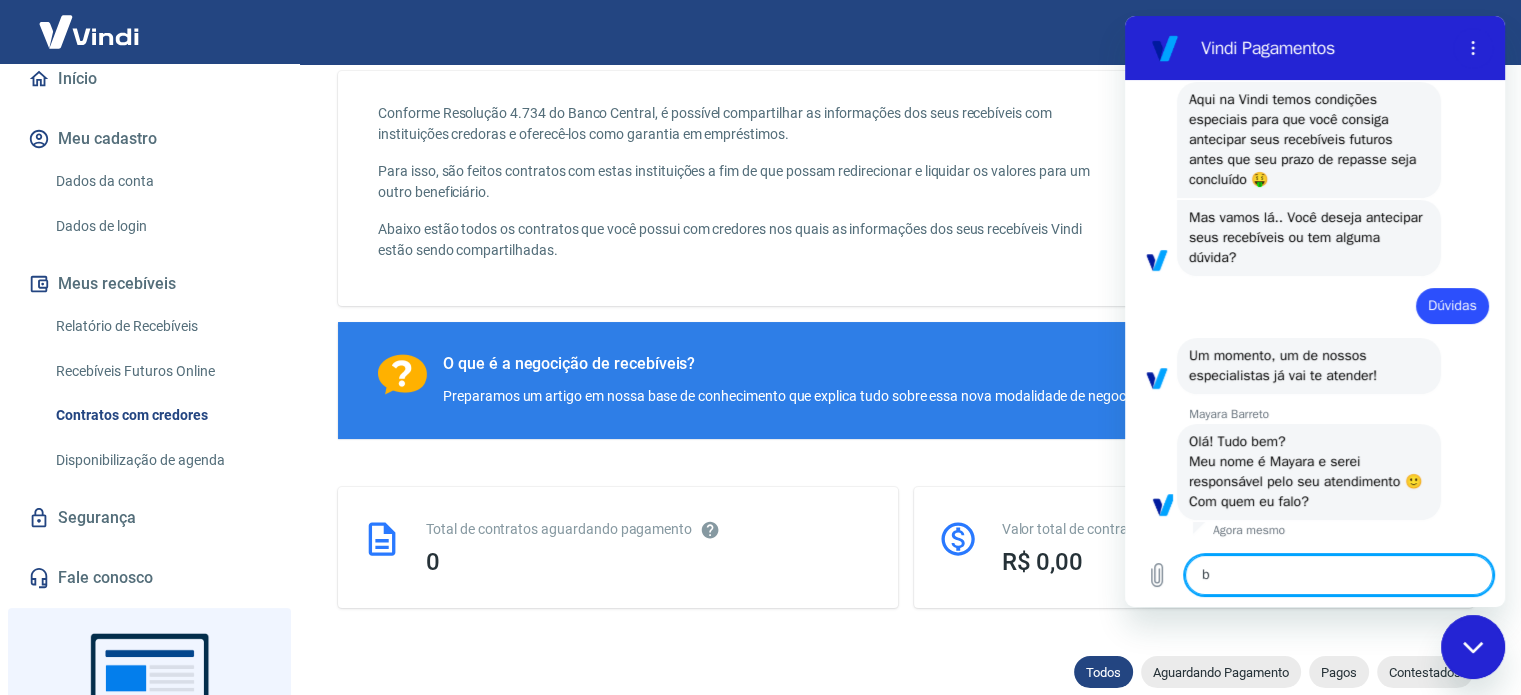 type on "bo" 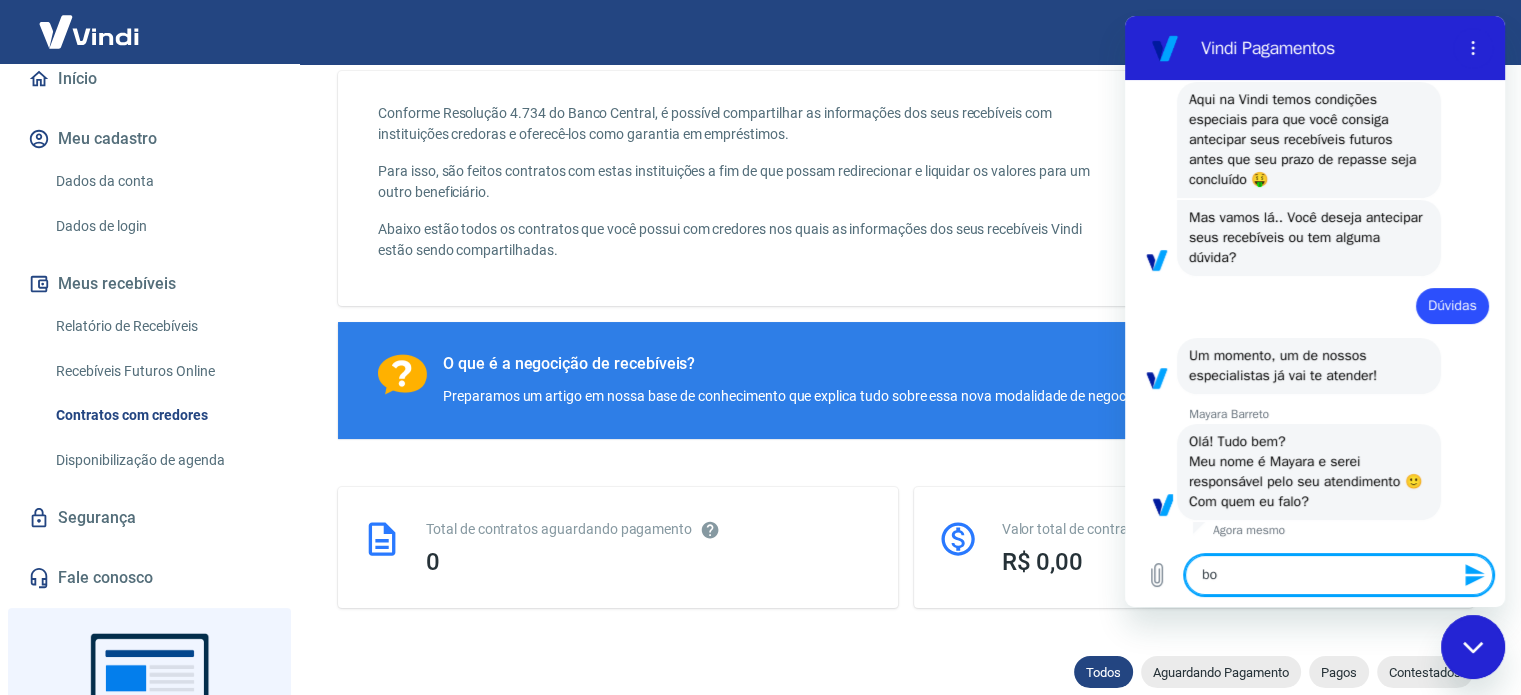 type on "bom" 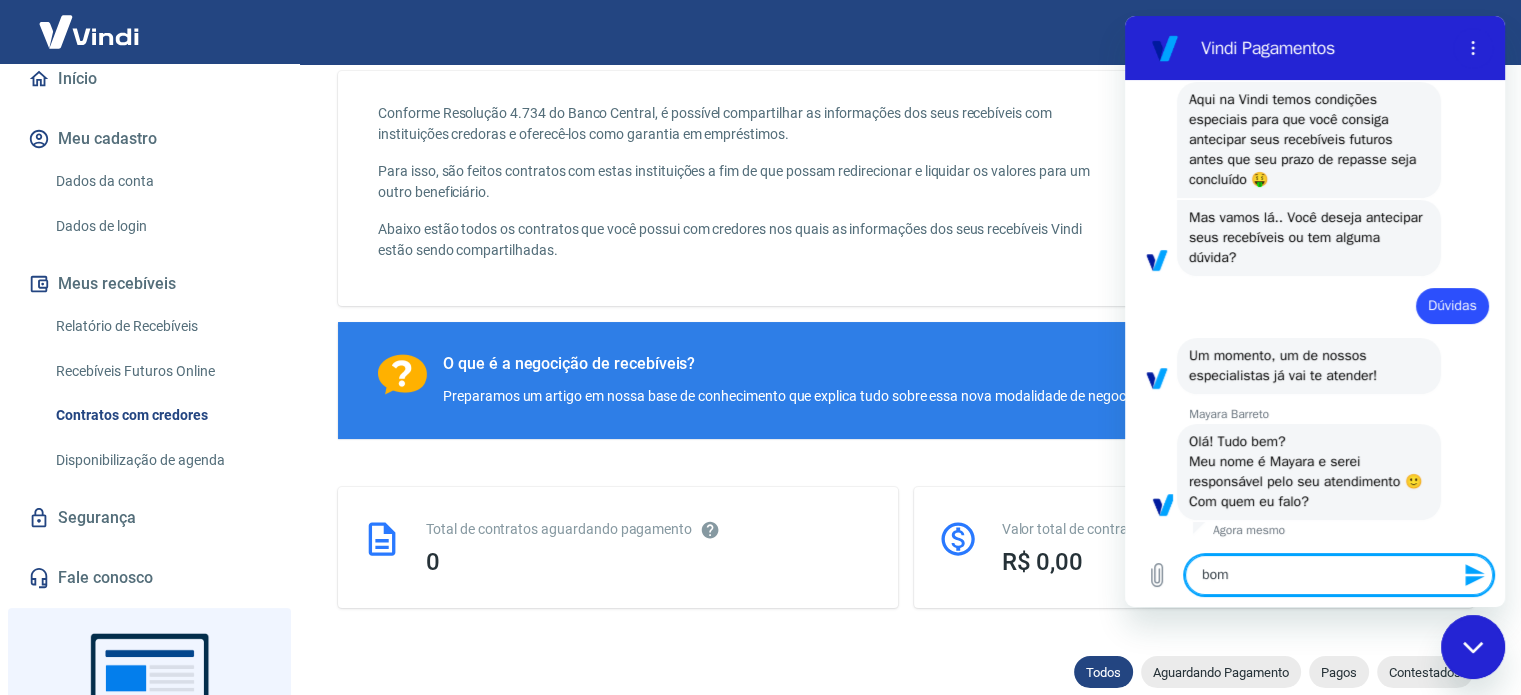 type on "bom" 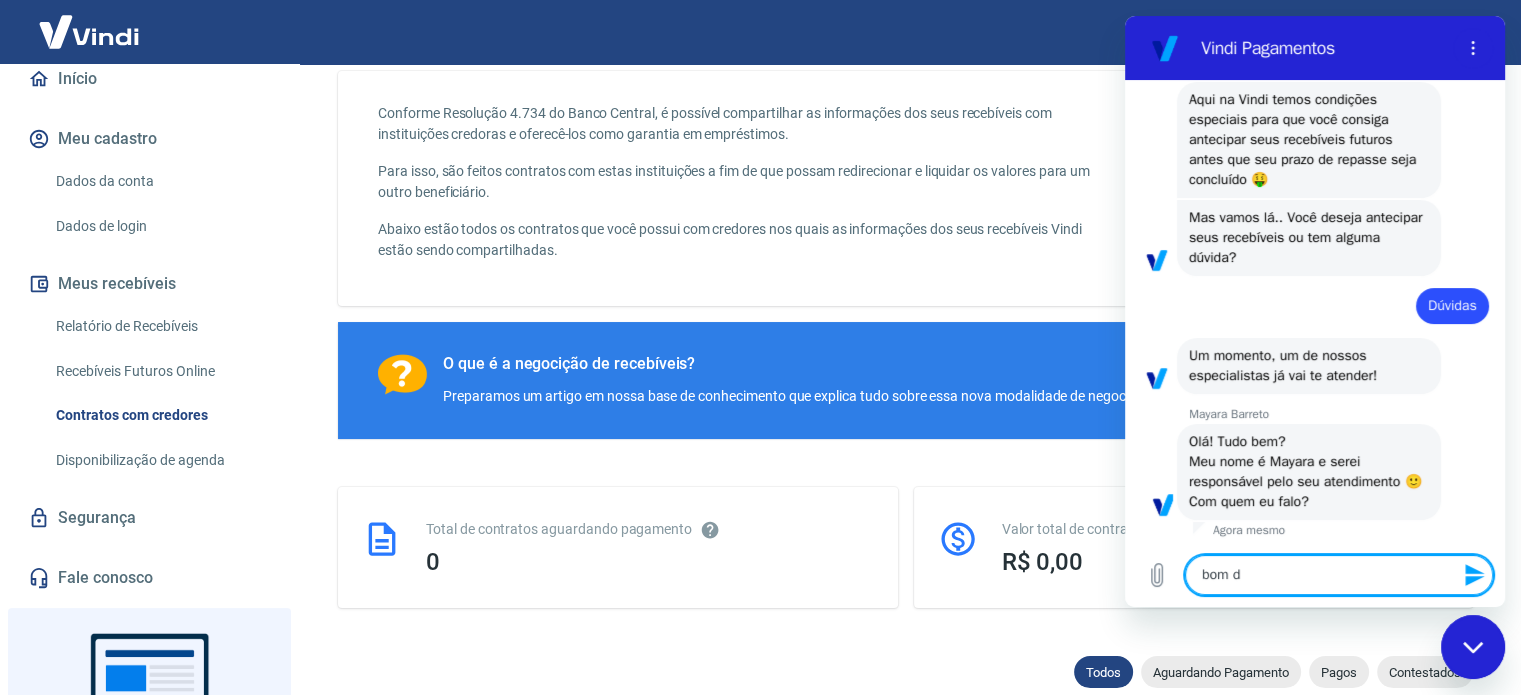 type on "bom di" 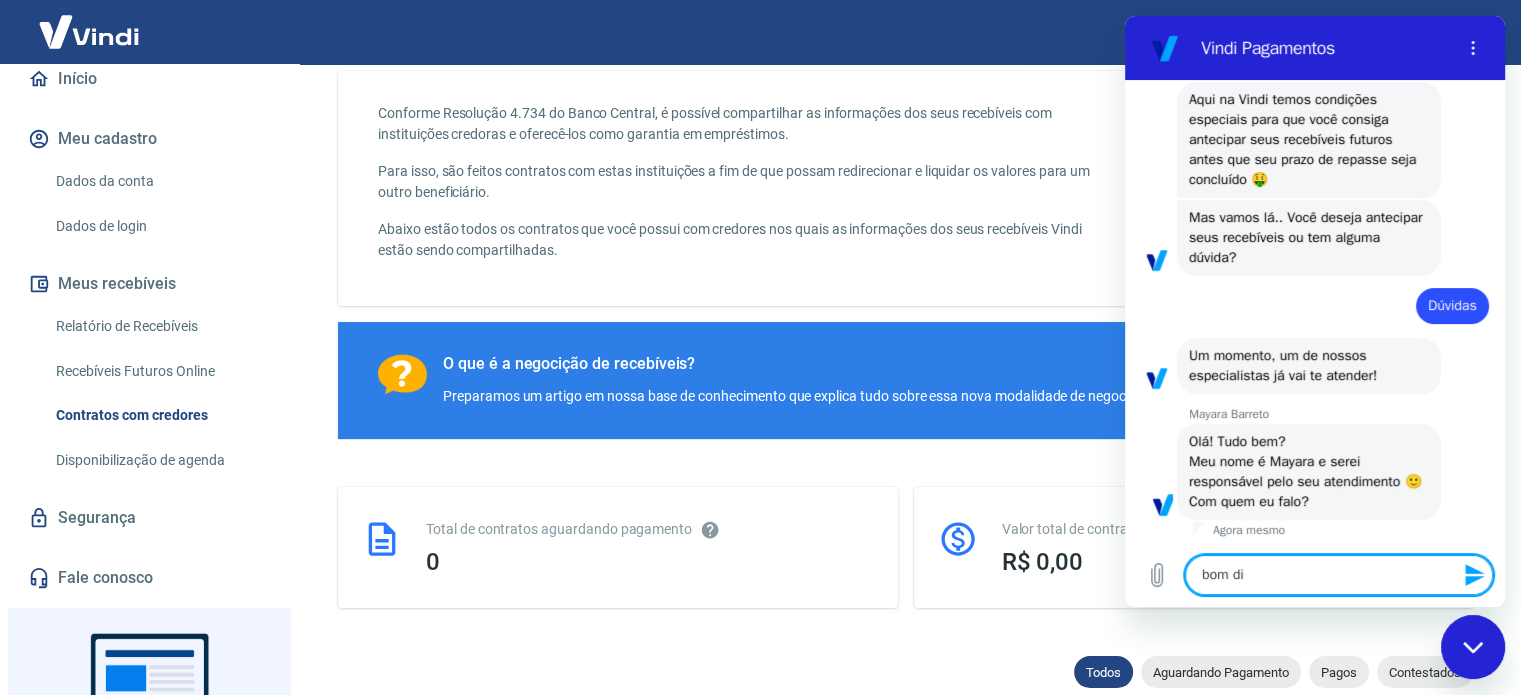 type on "bom dia" 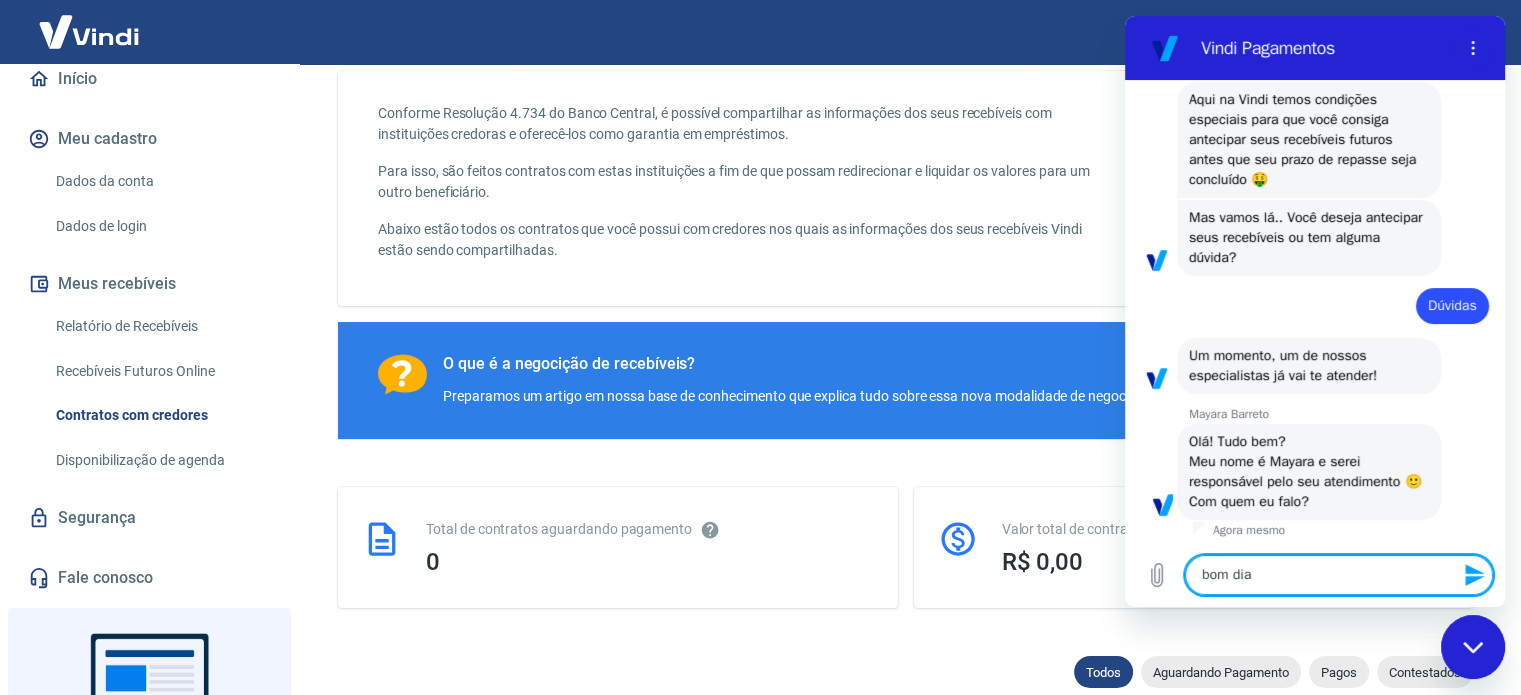 type on "x" 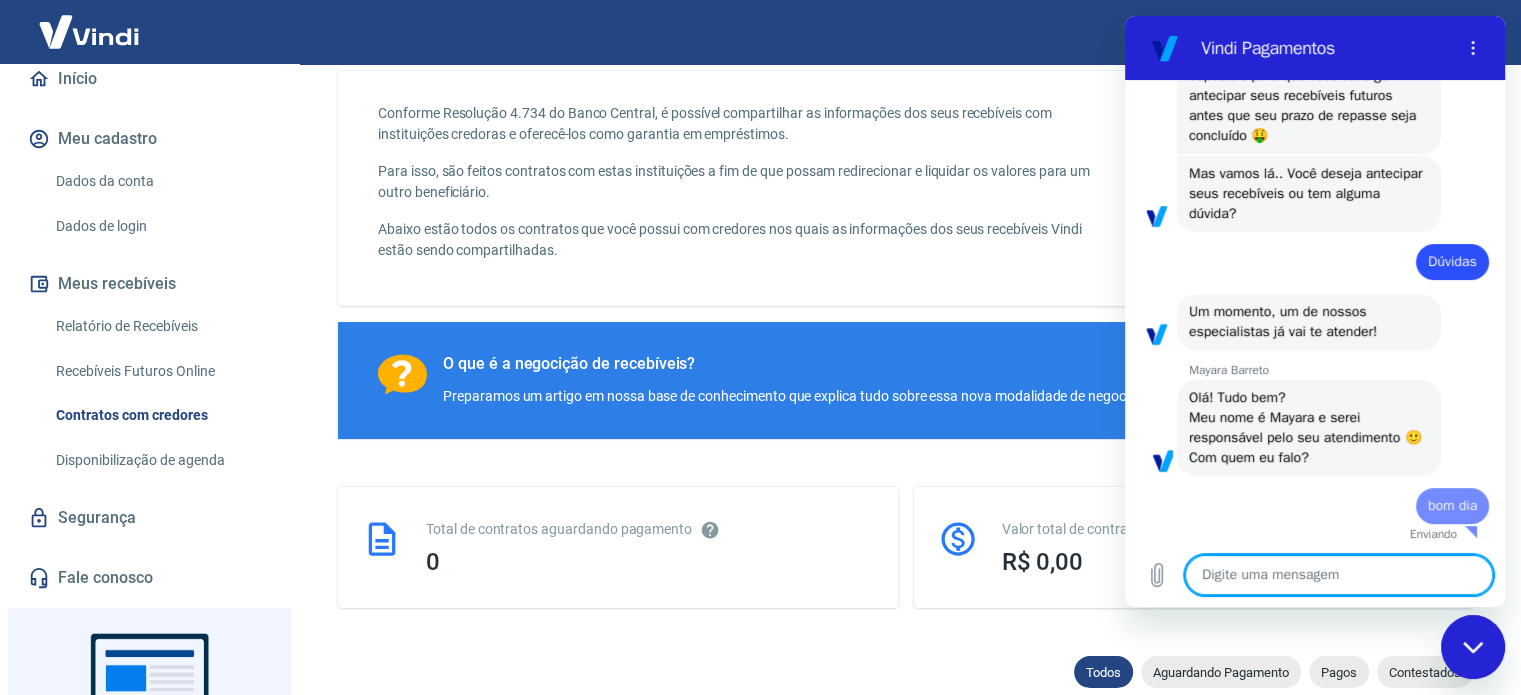 type on "x" 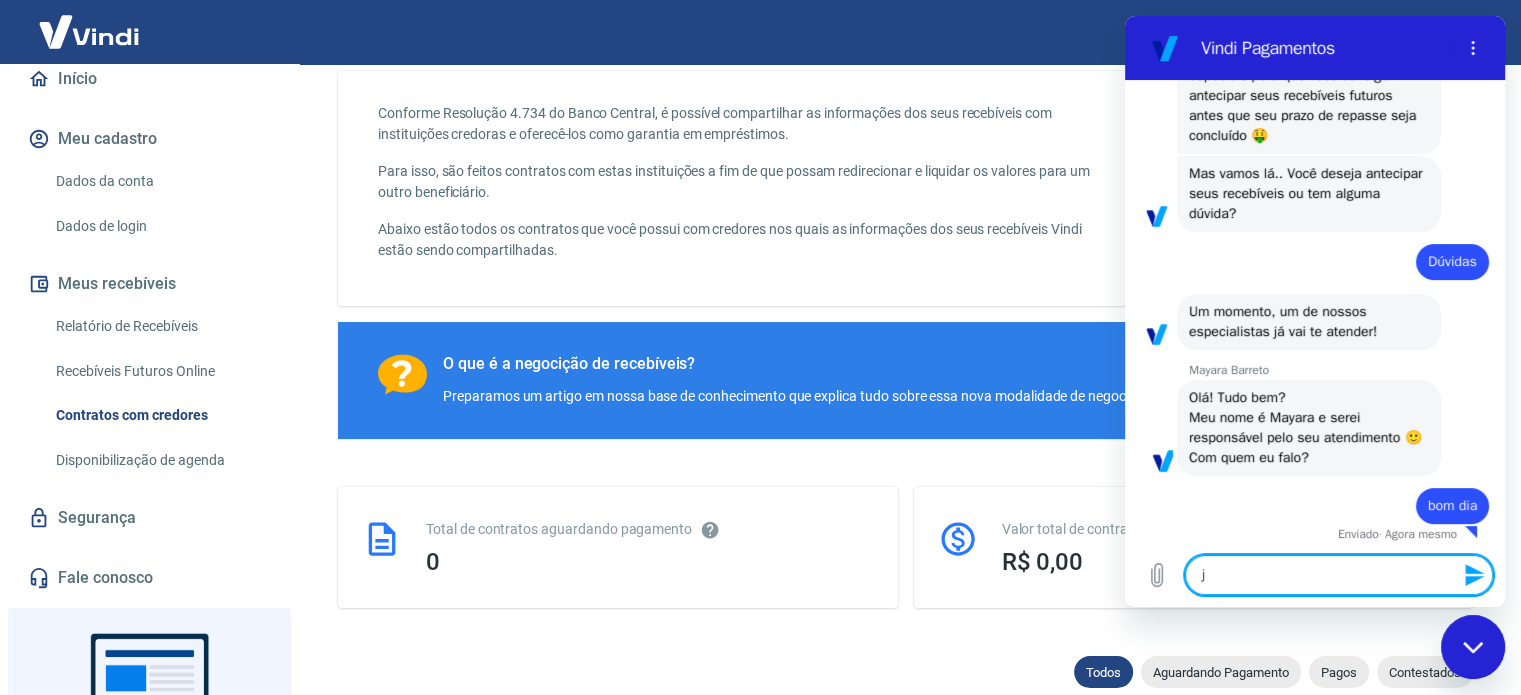 type on "ja" 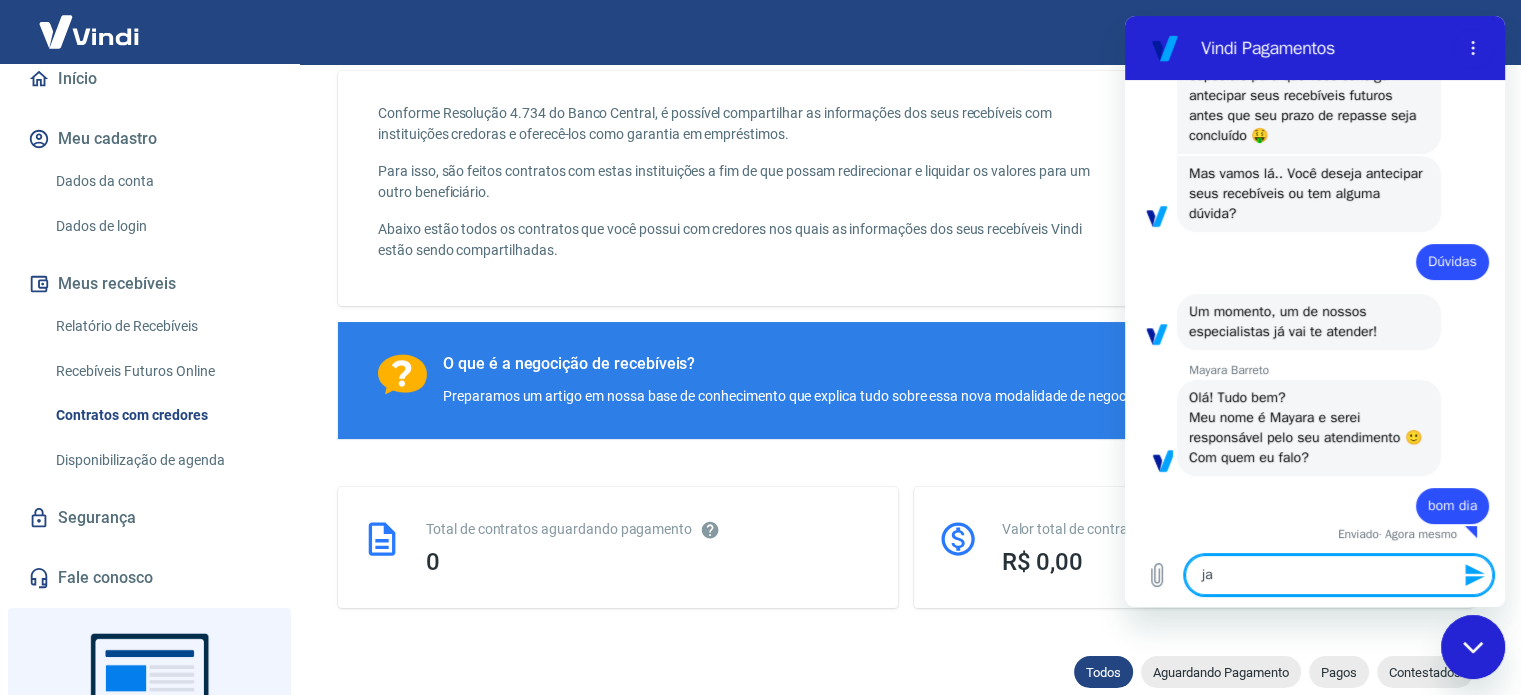 type on "[FIRST]" 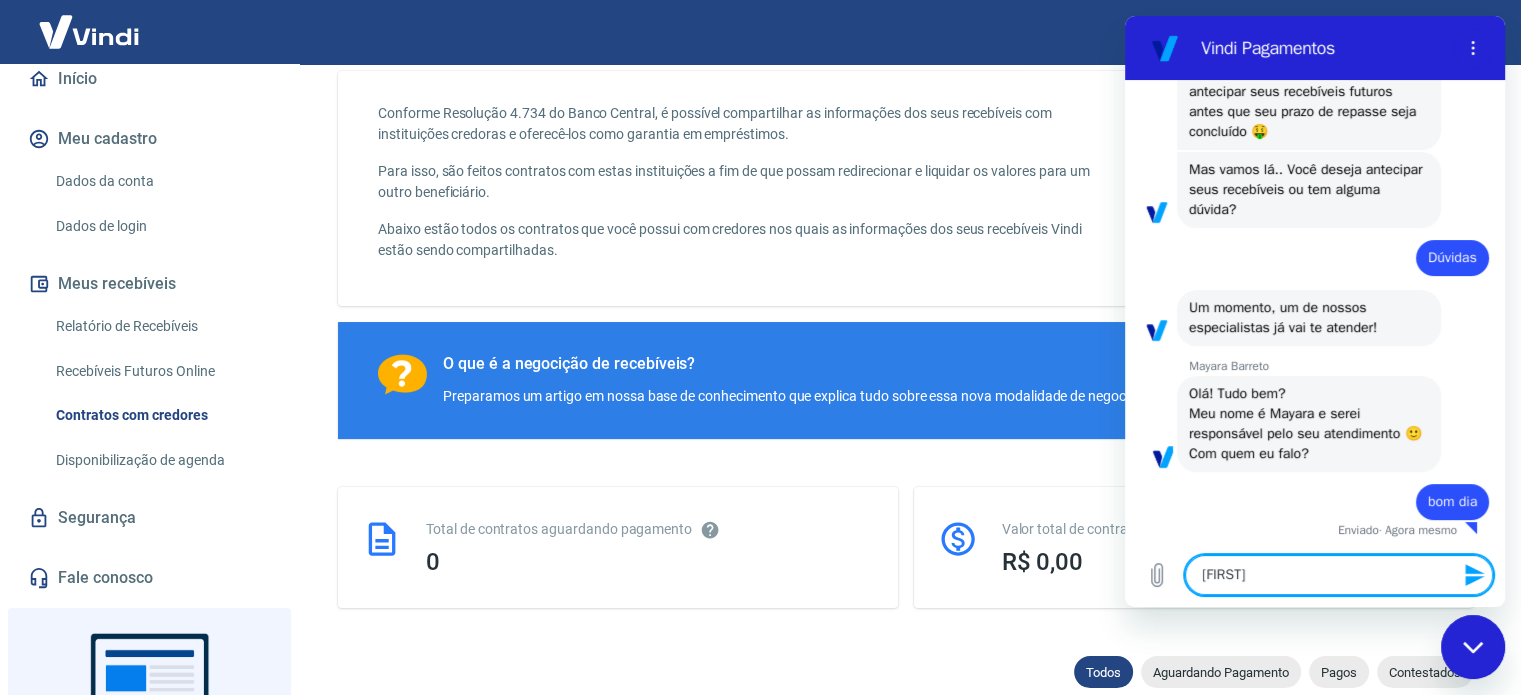 type on "[FIRST]" 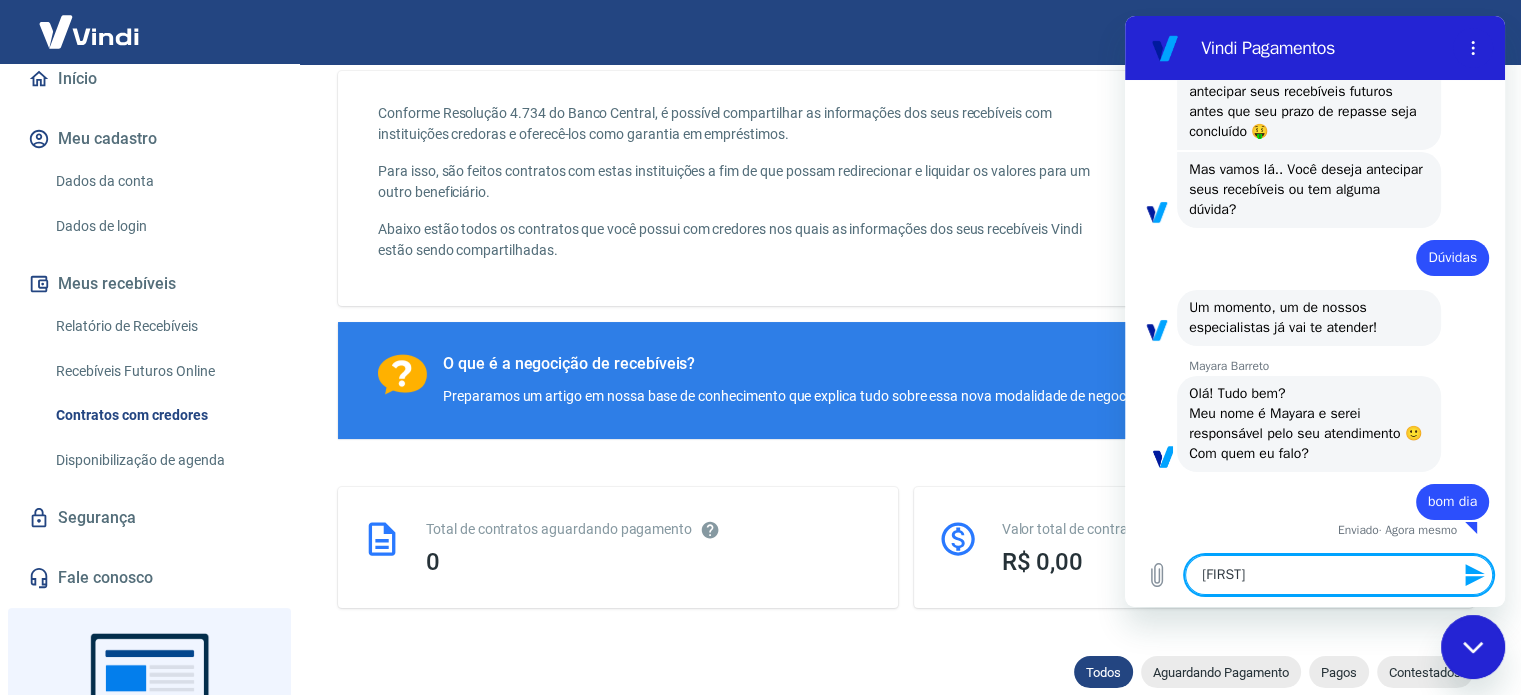 type 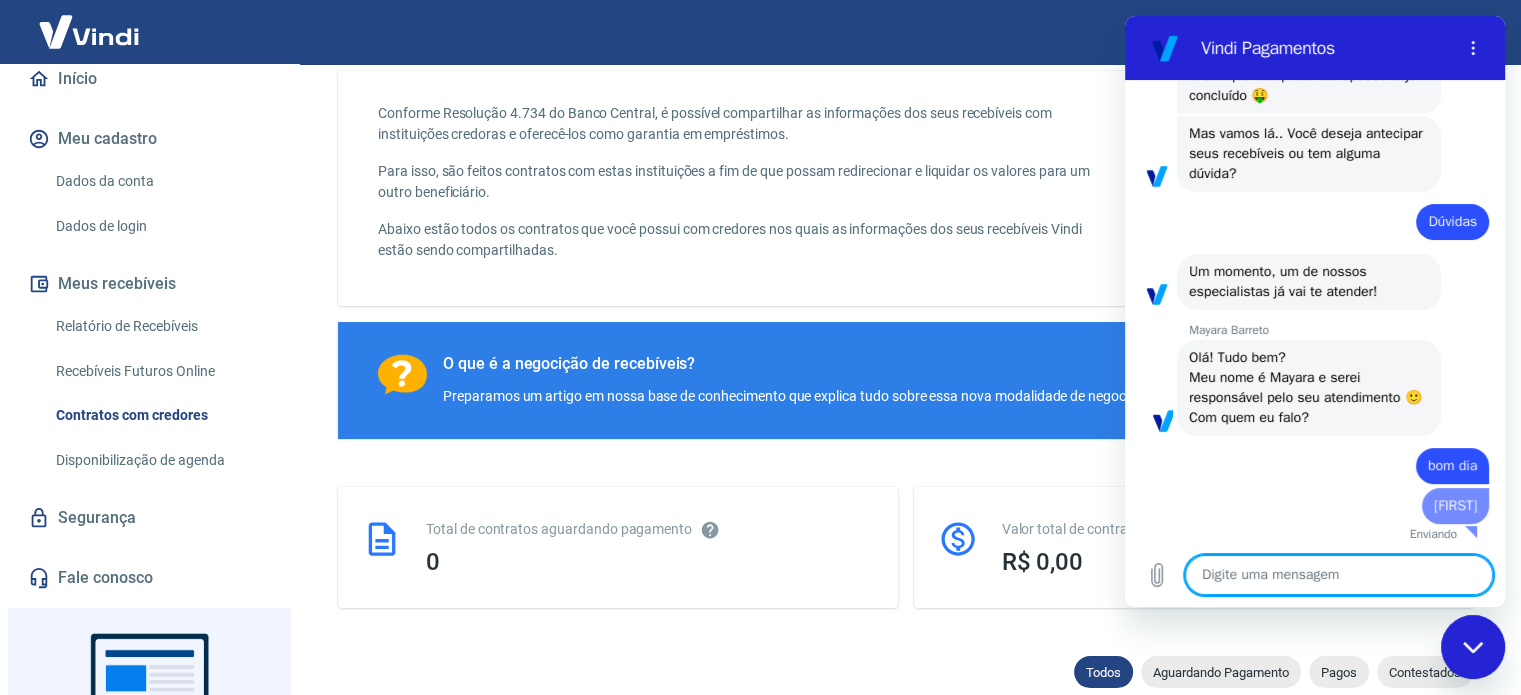 type on "x" 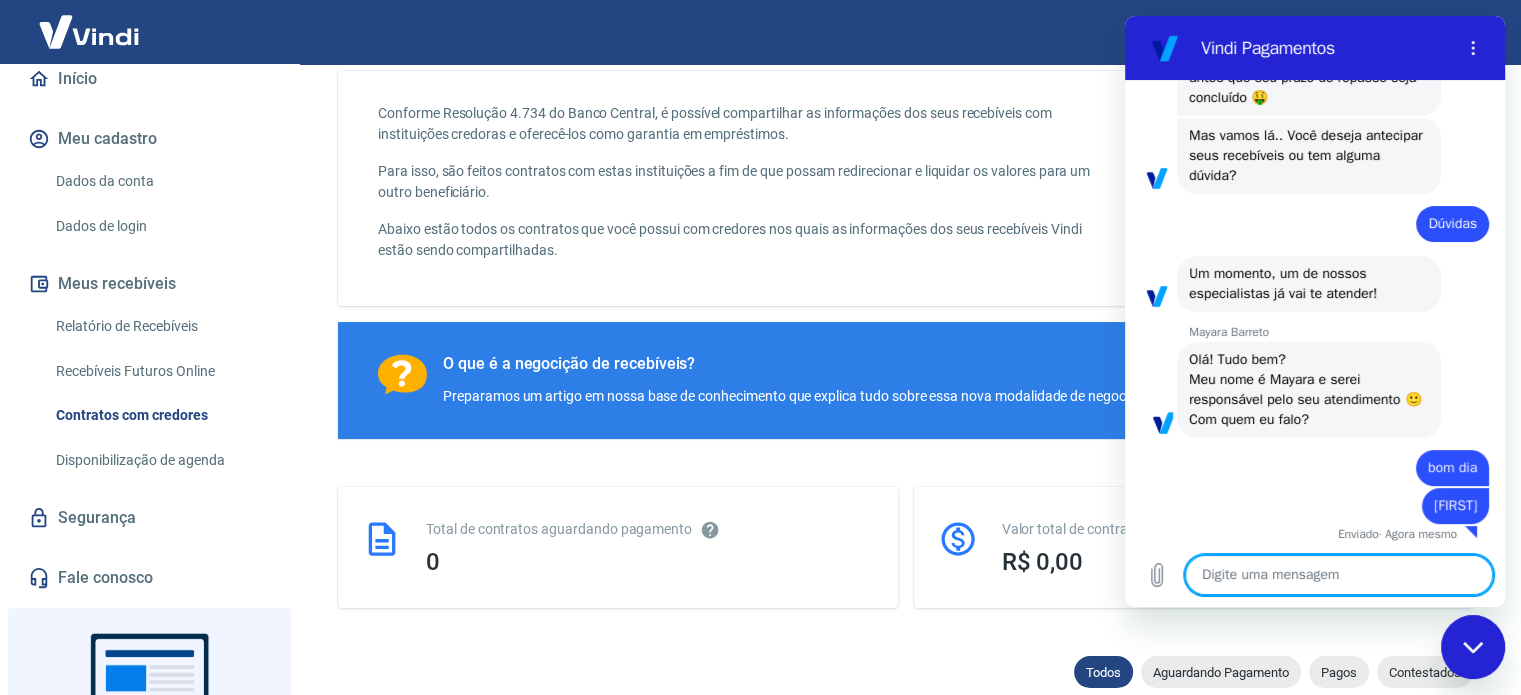 scroll, scrollTop: 364, scrollLeft: 0, axis: vertical 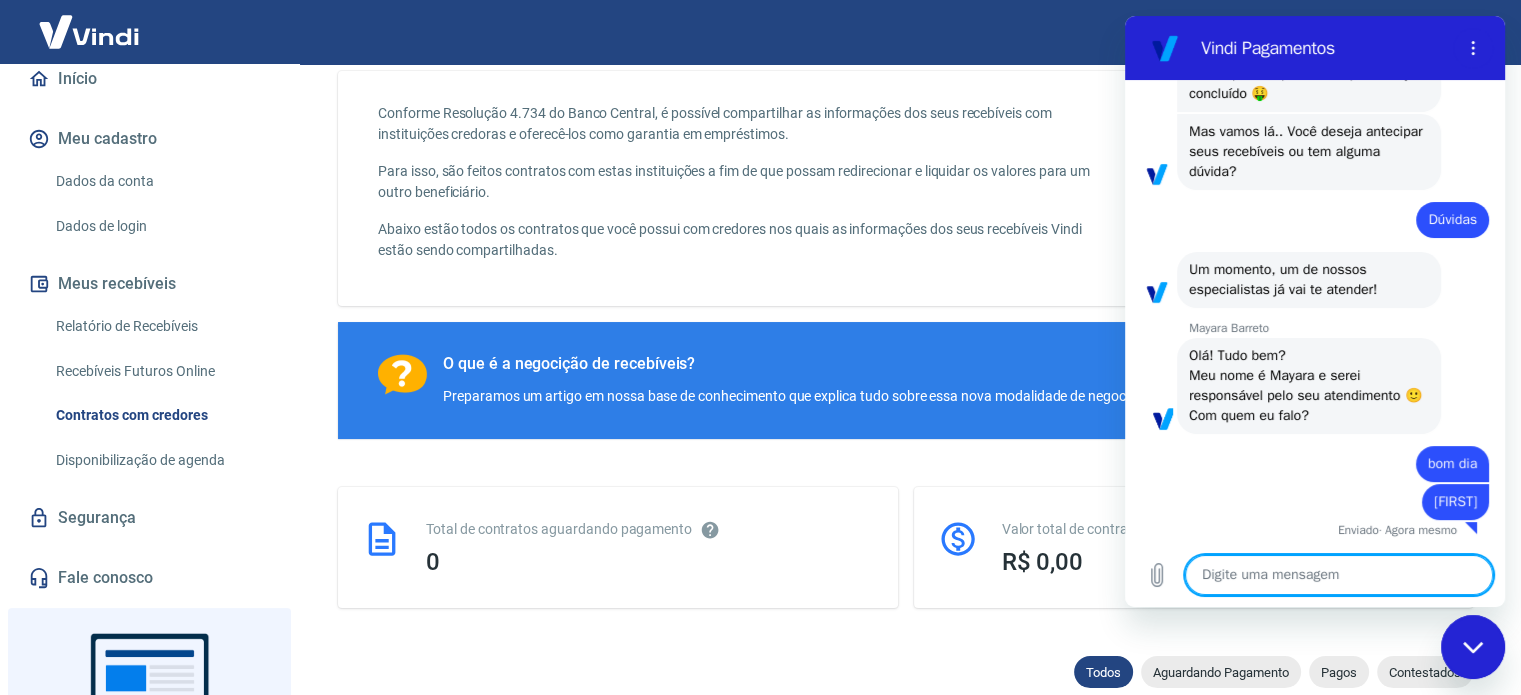 type on "e" 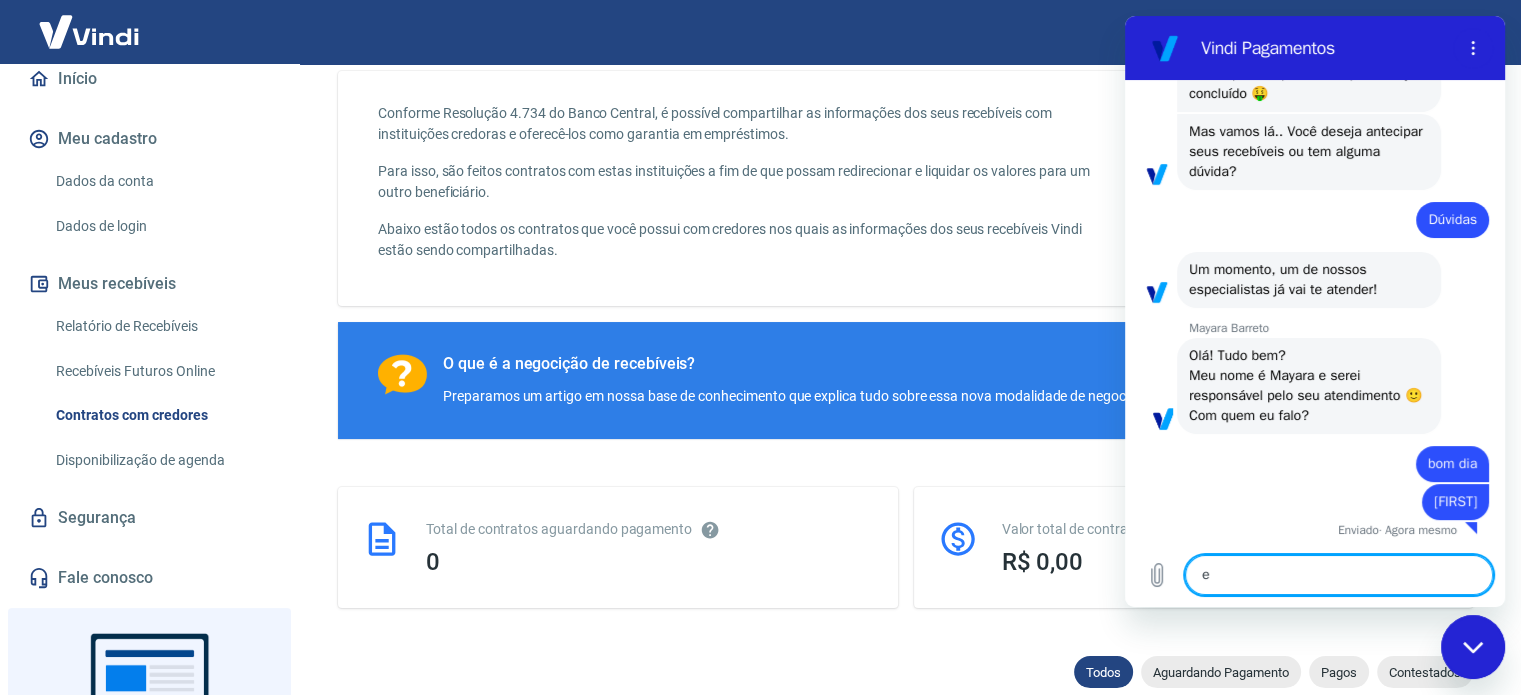 type on "es" 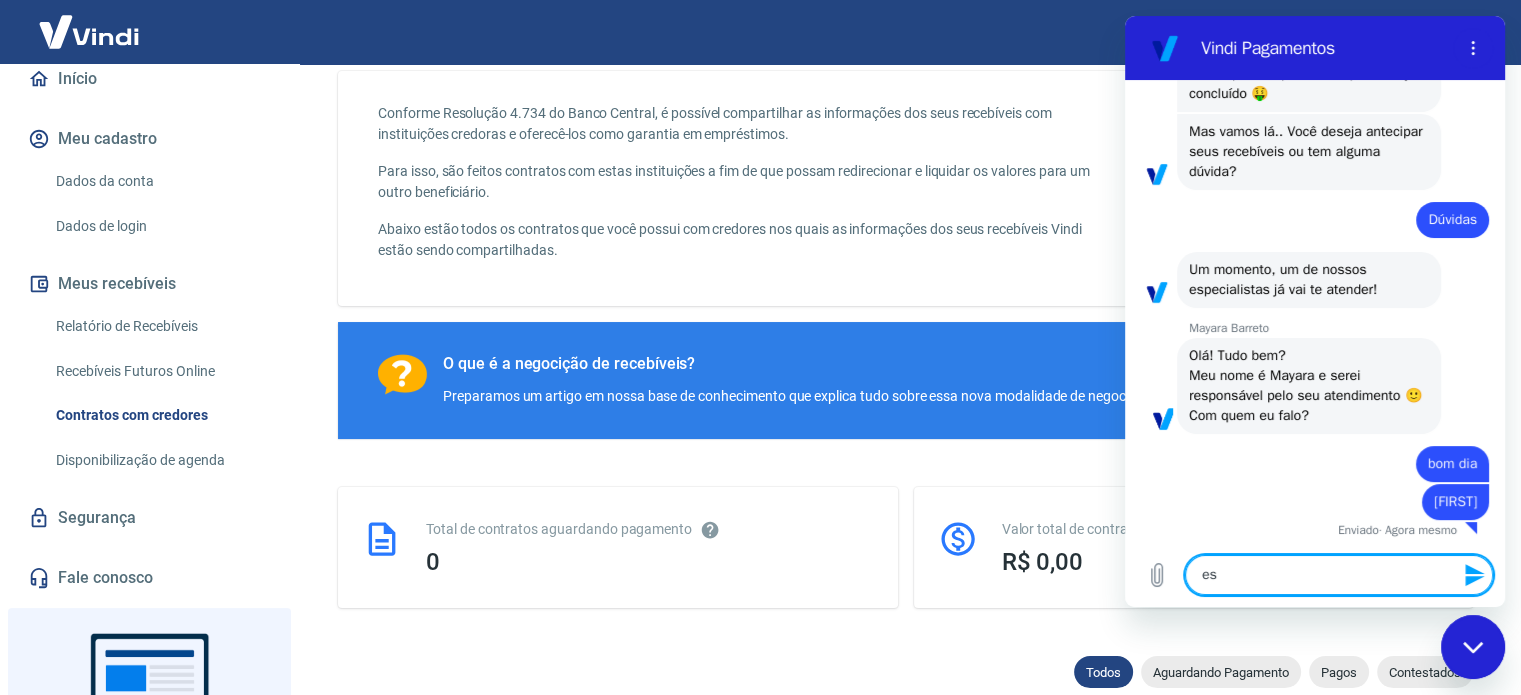 type on "est" 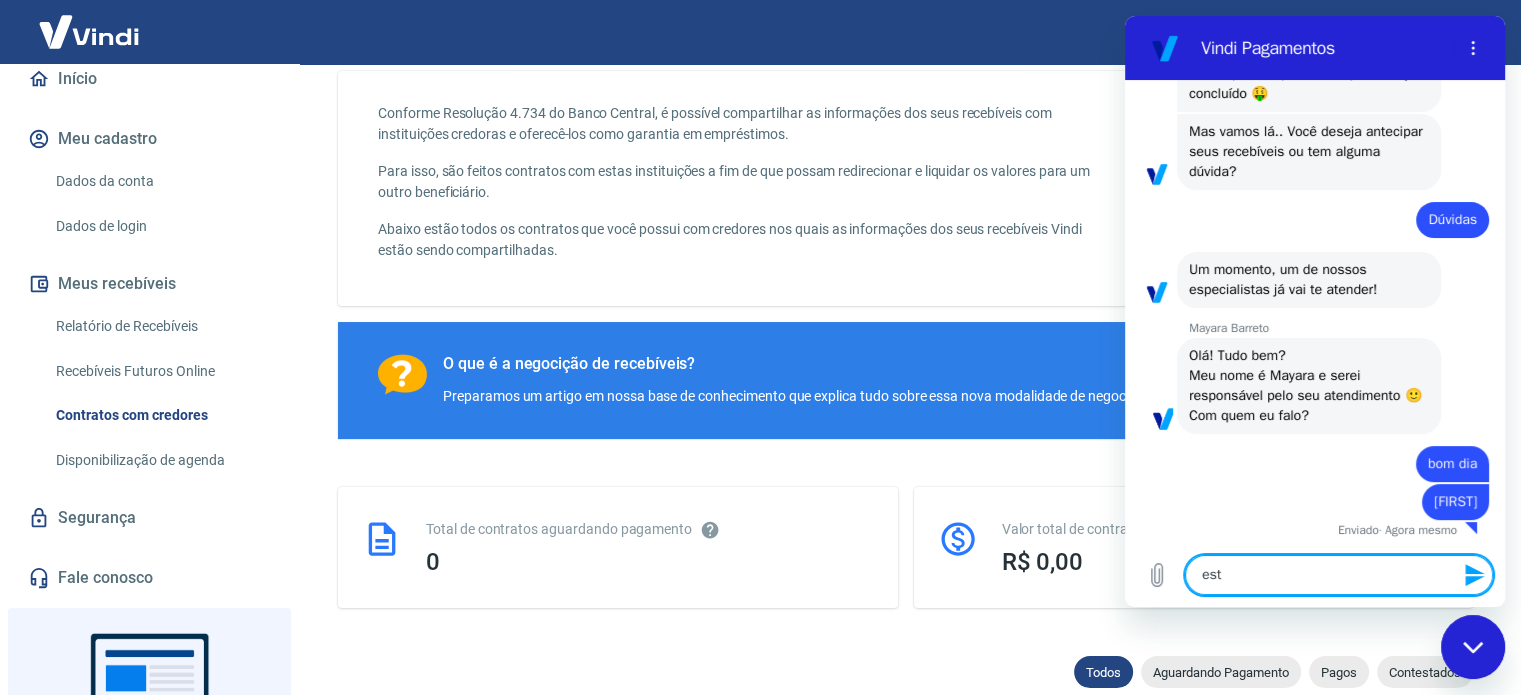 type on "esto" 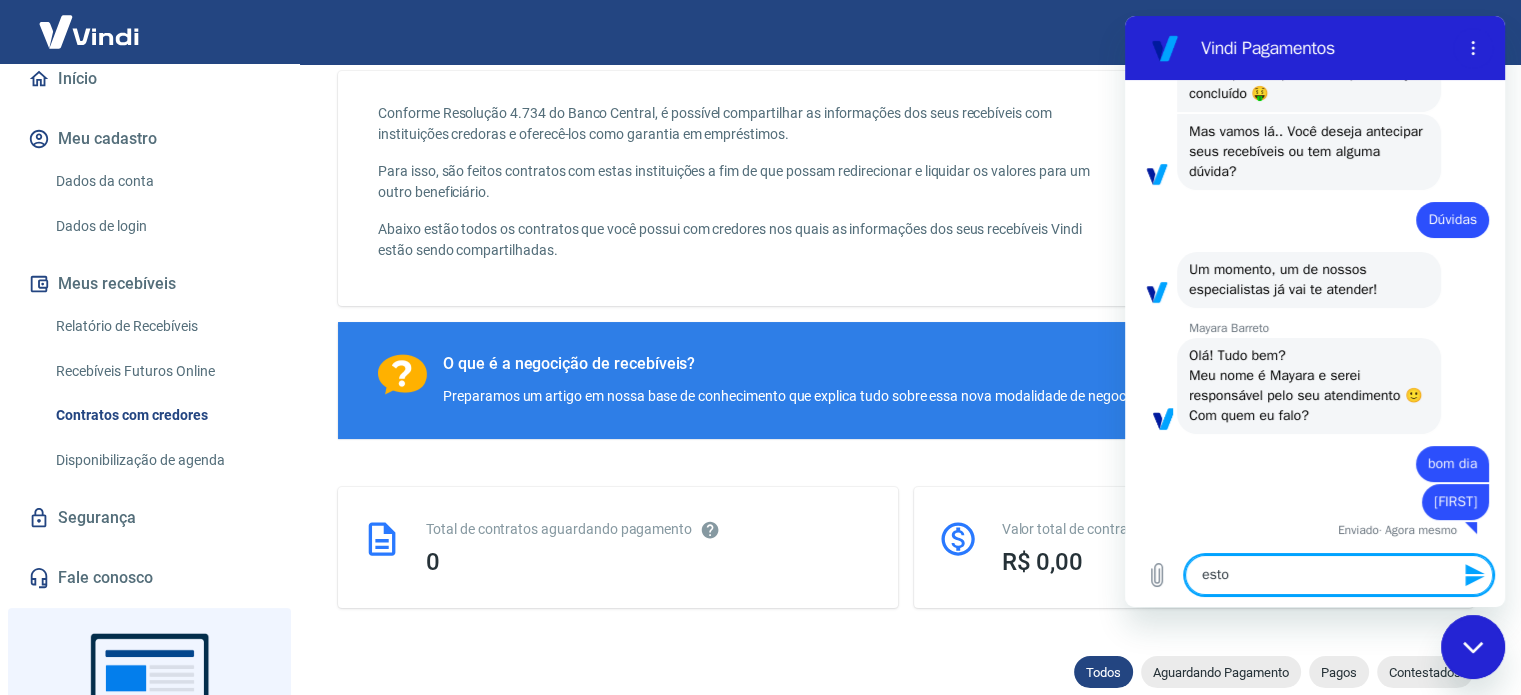 type on "estou" 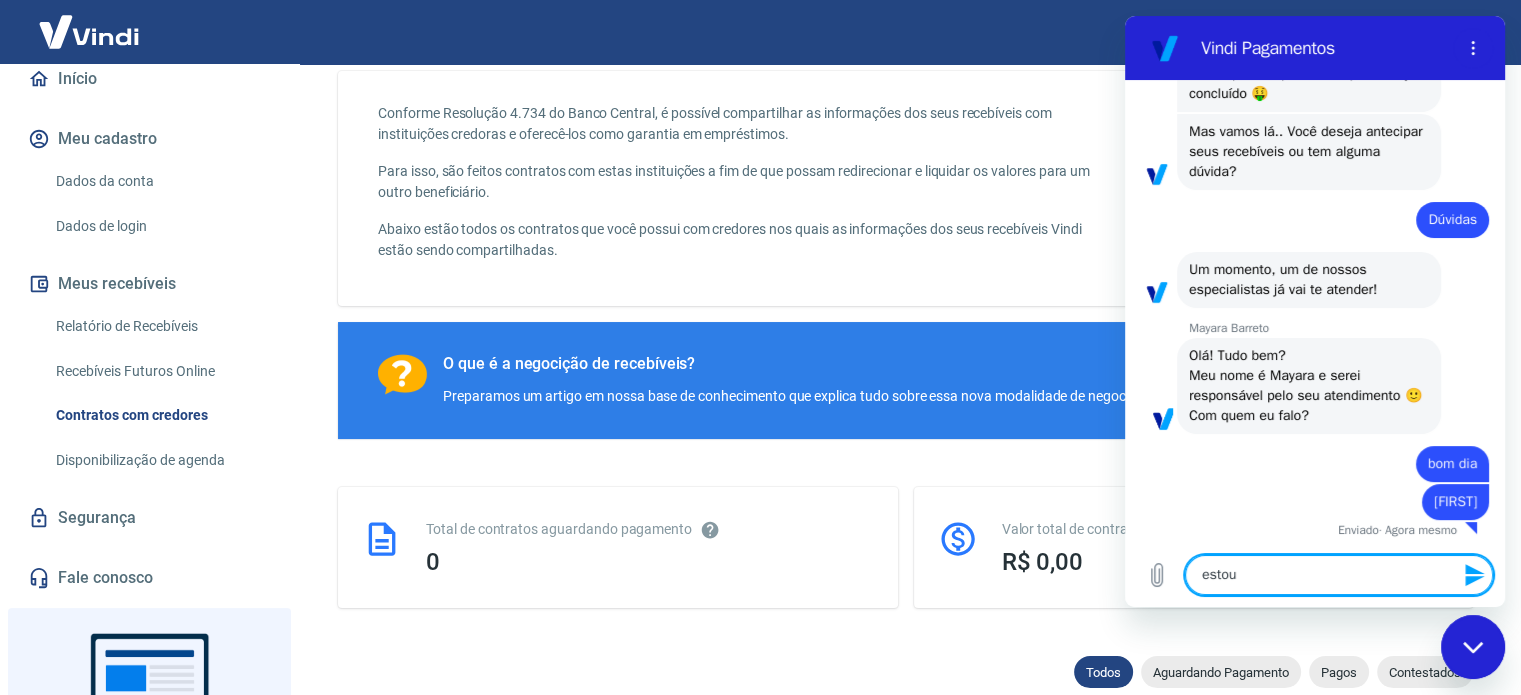 type on "estou" 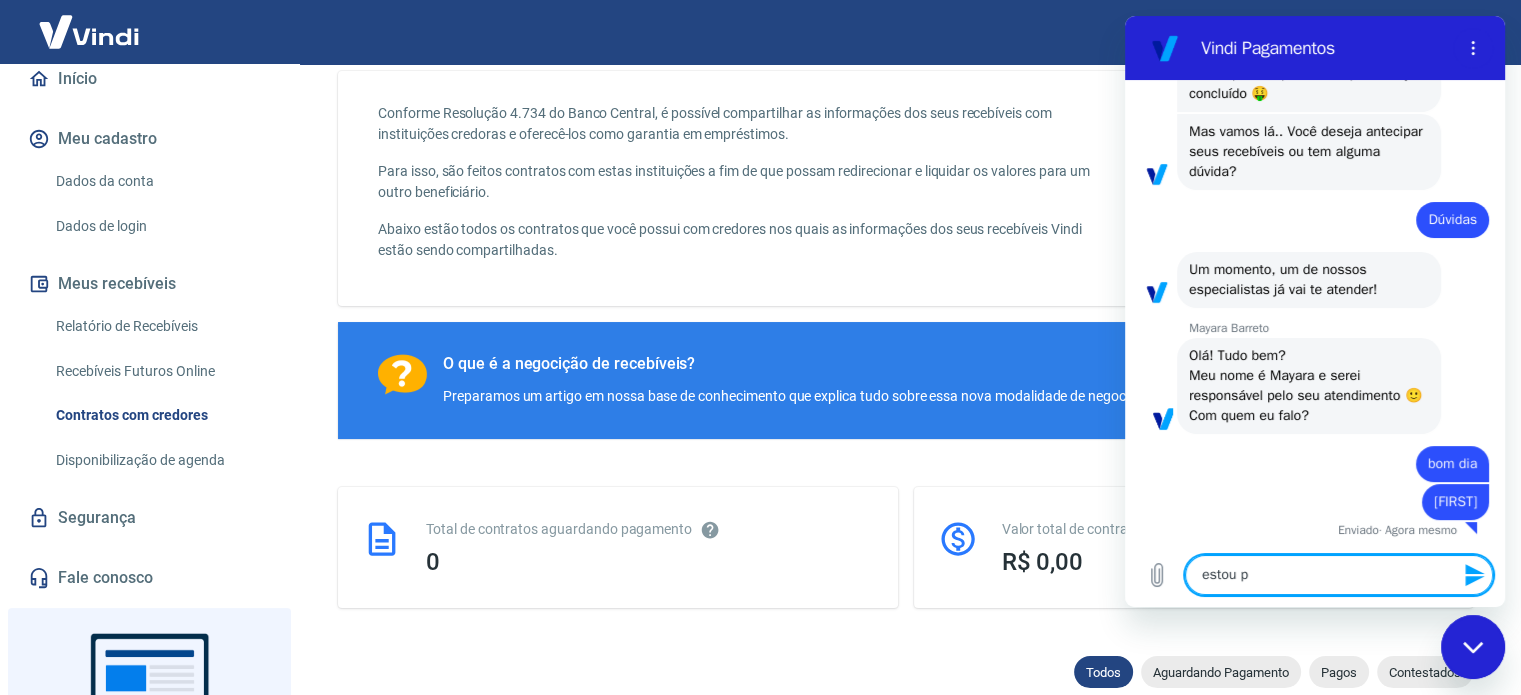 type on "estou pe" 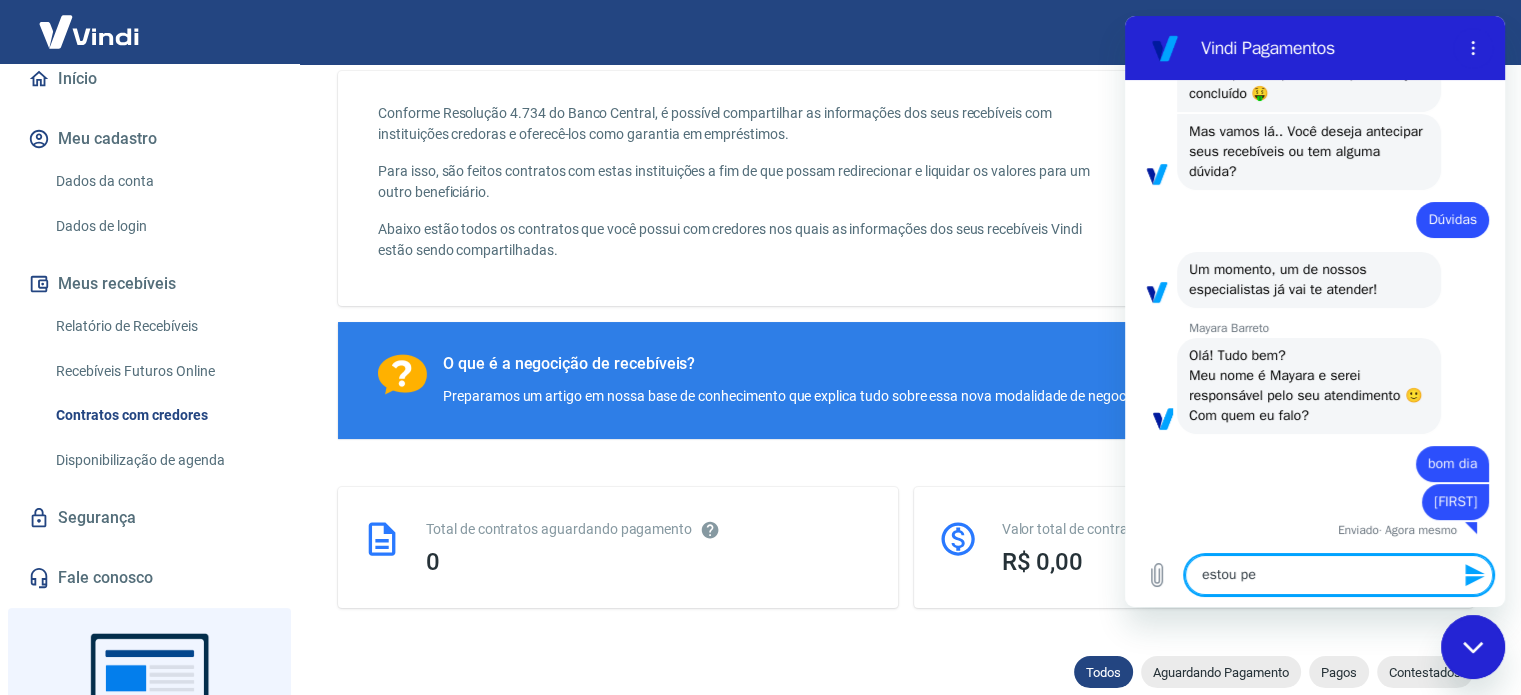 type on "estou pen" 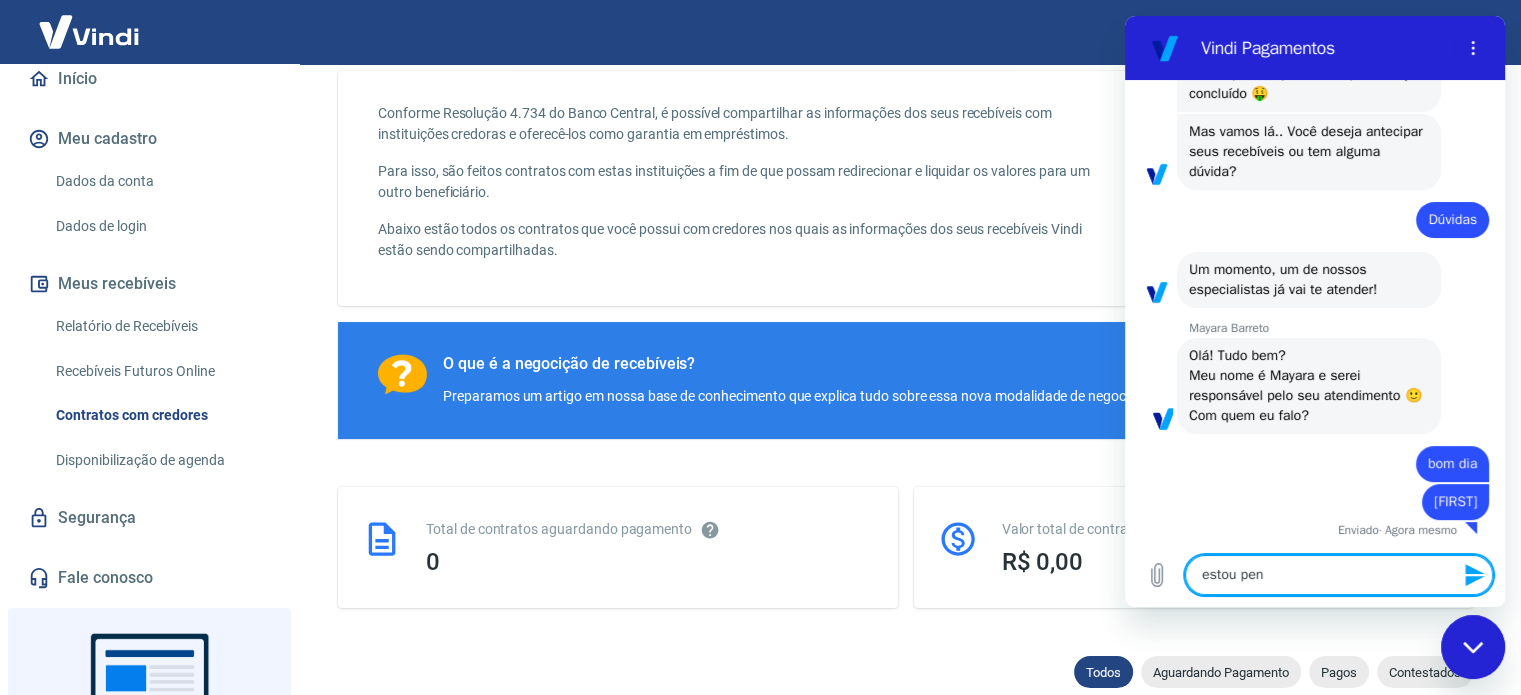 type on "estou pens" 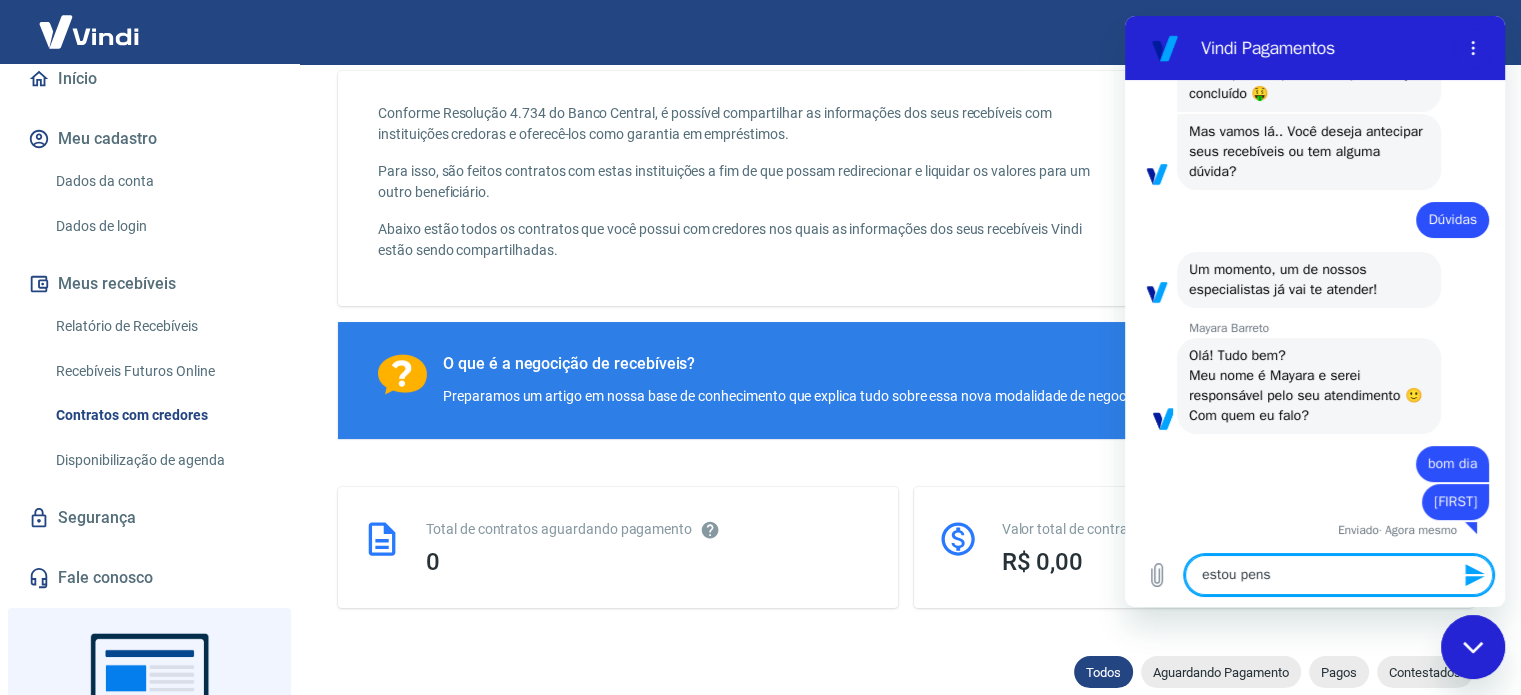 type on "estou pensa" 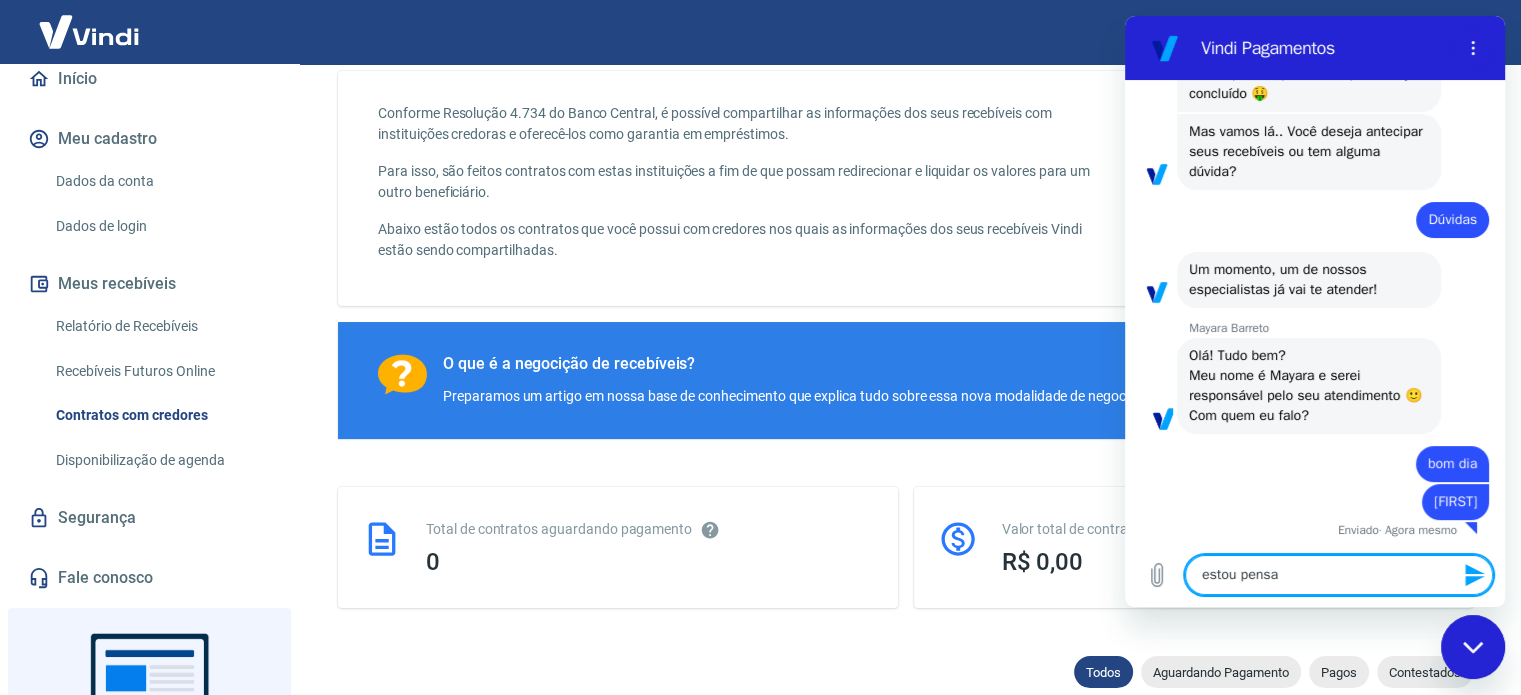 type on "estou pensan" 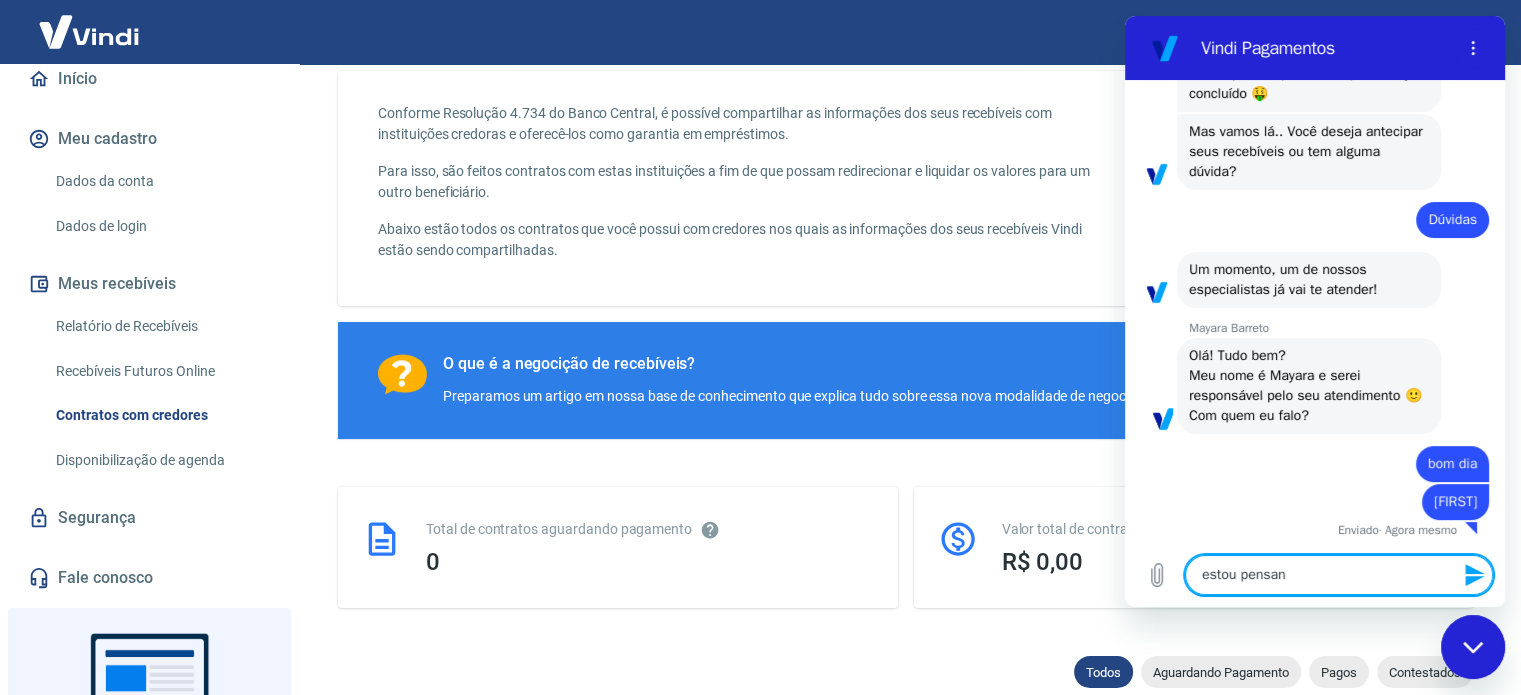 type on "x" 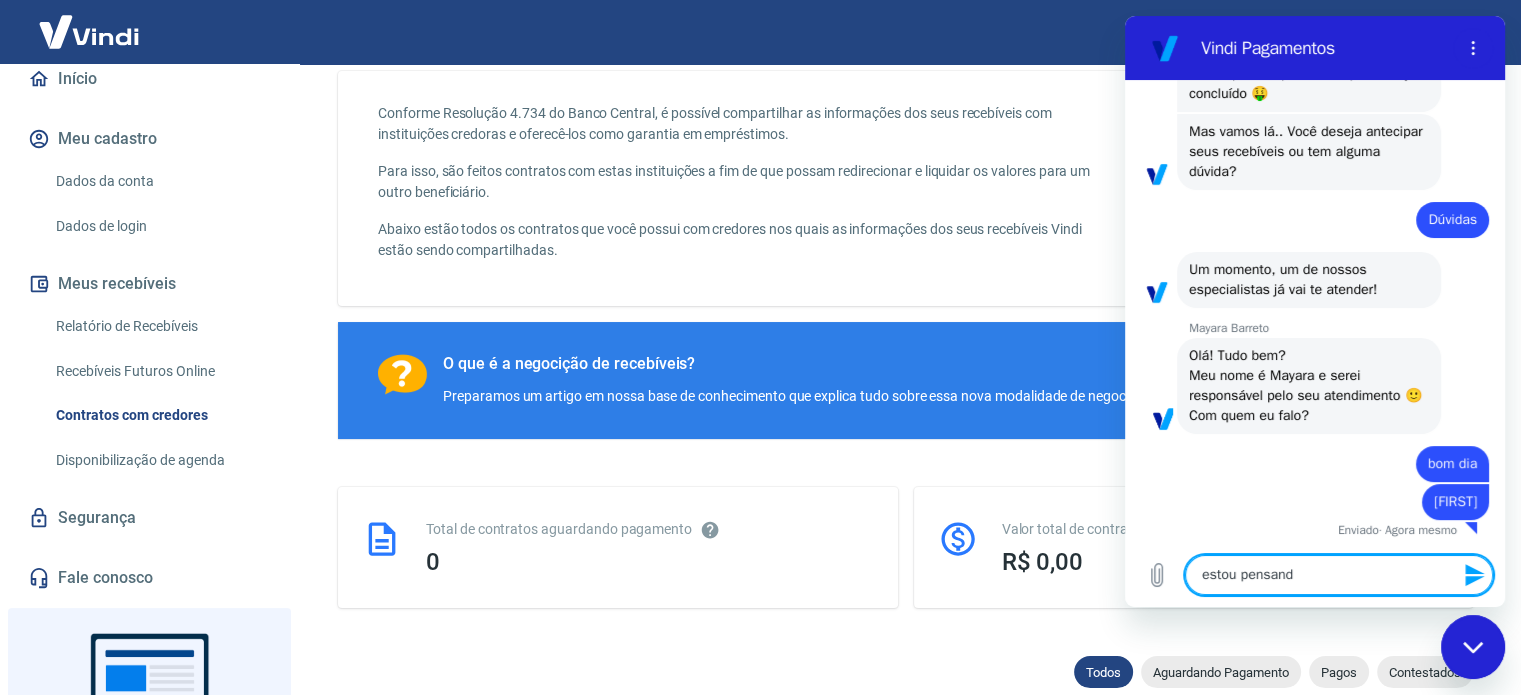 type on "estou pensando" 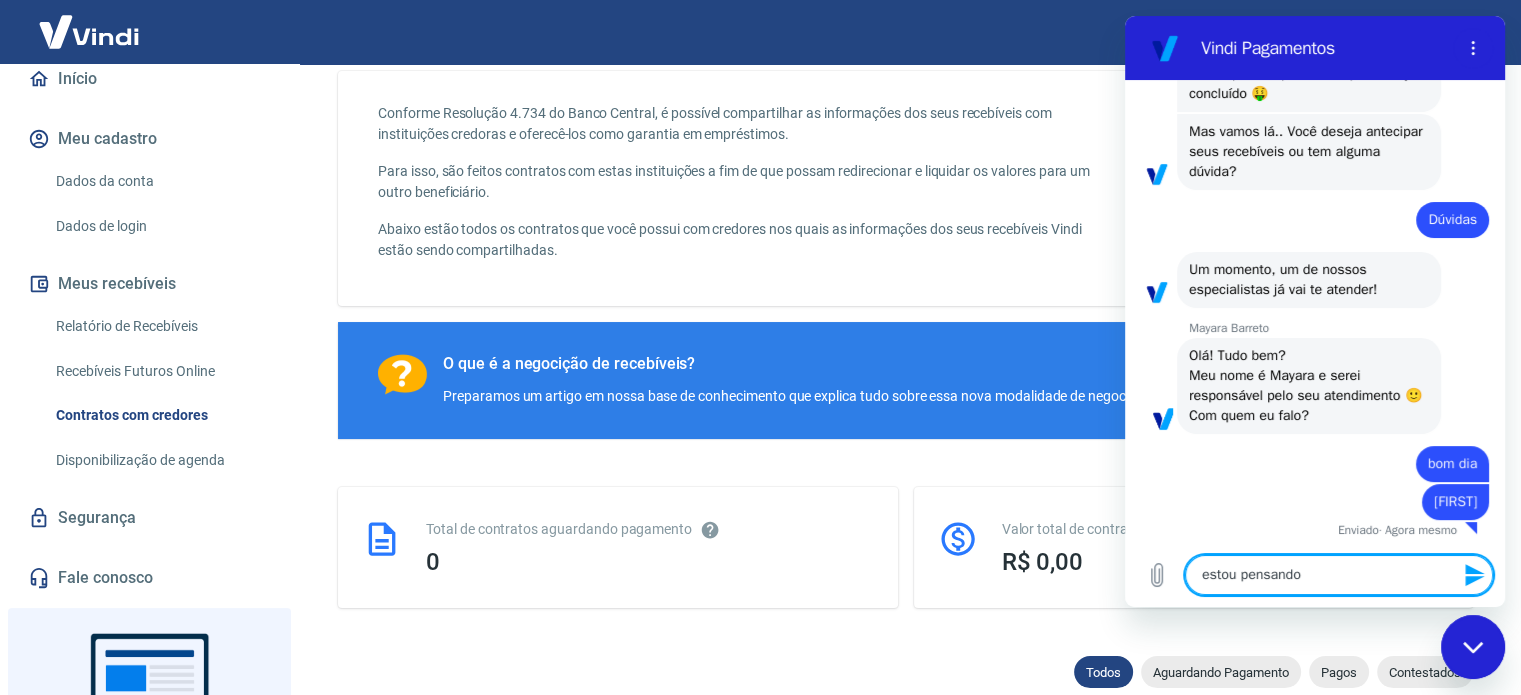 type on "estou pensando" 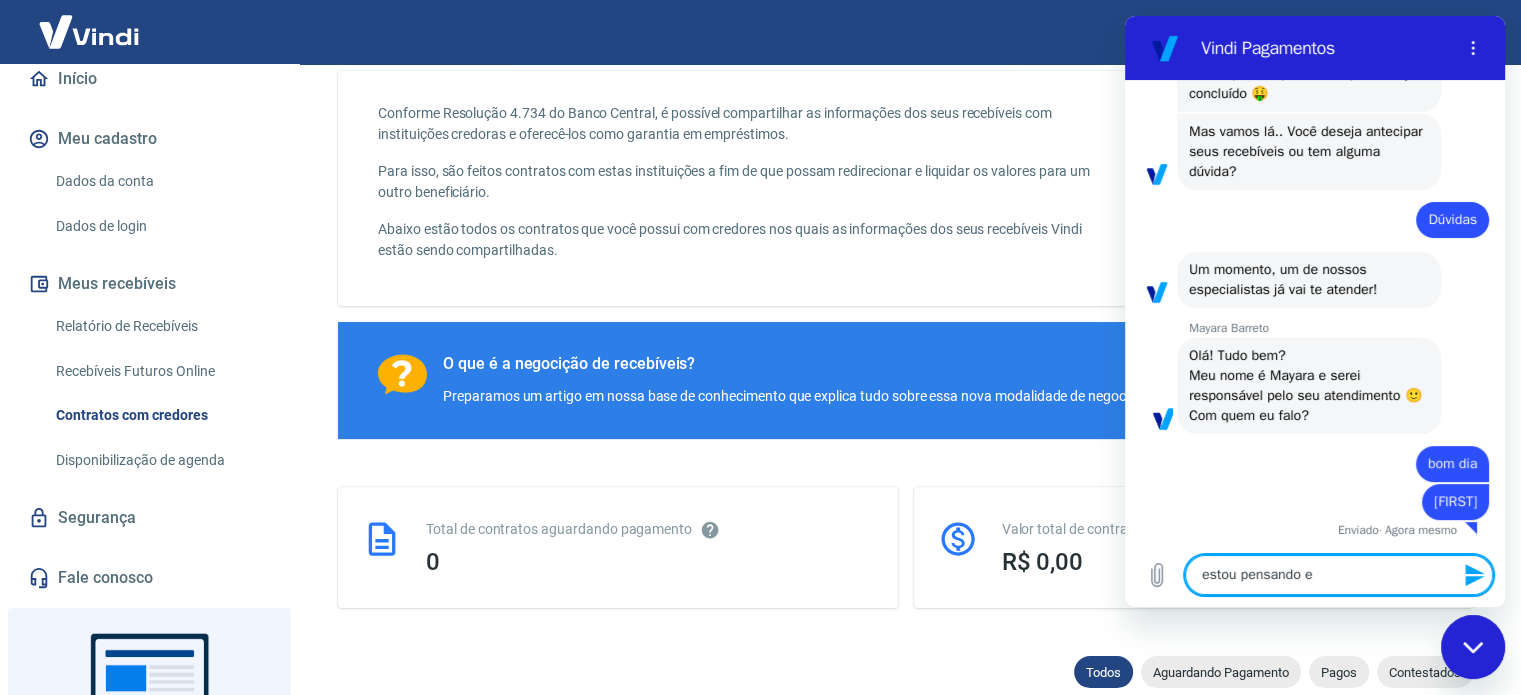 type on "estou pensando em" 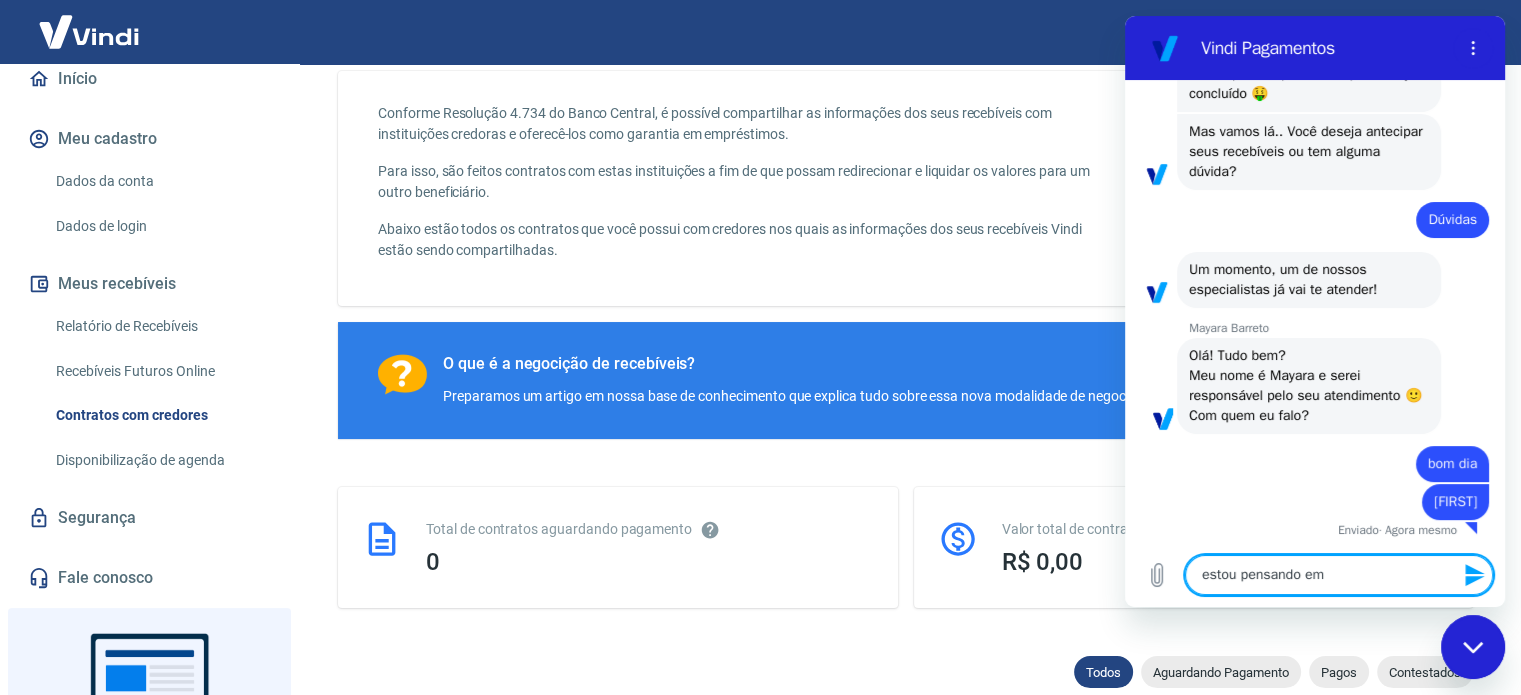 type on "estou pensando em" 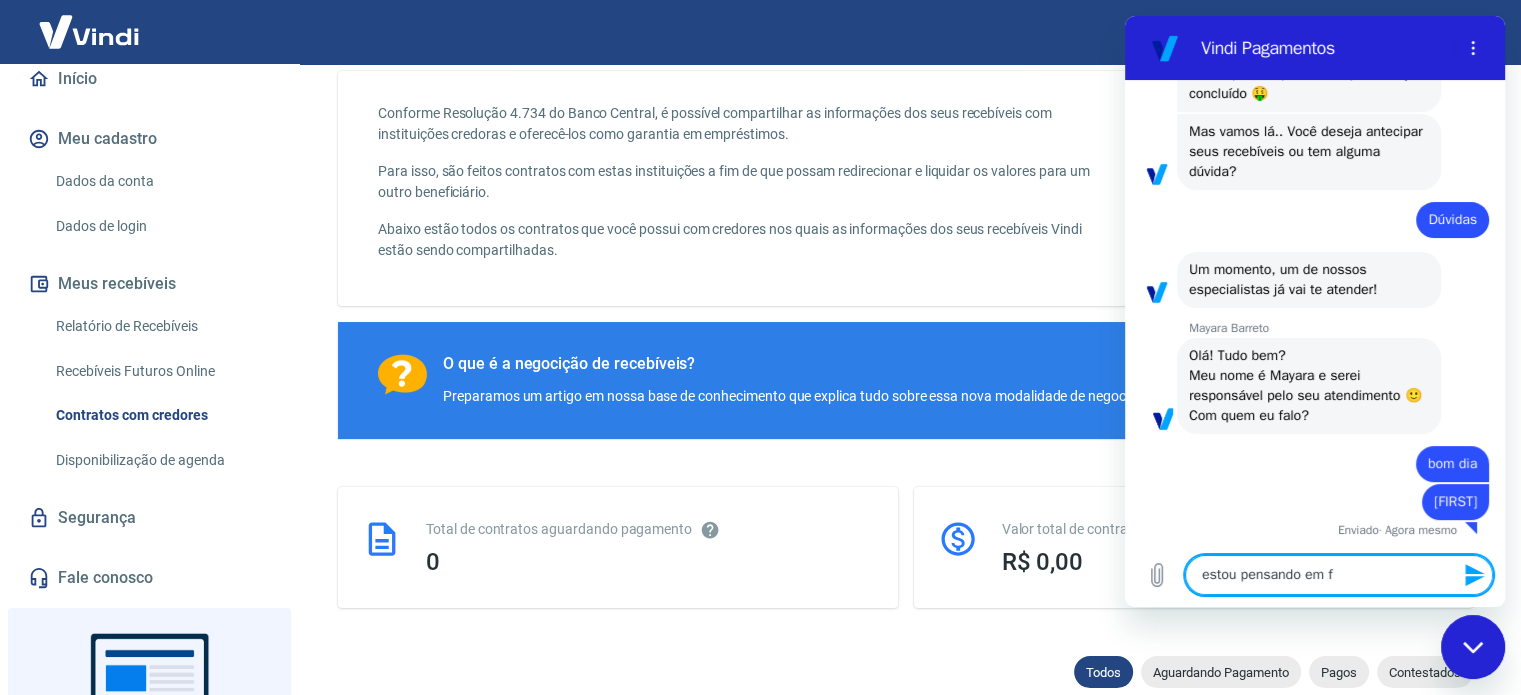 type on "estou pensando em fa" 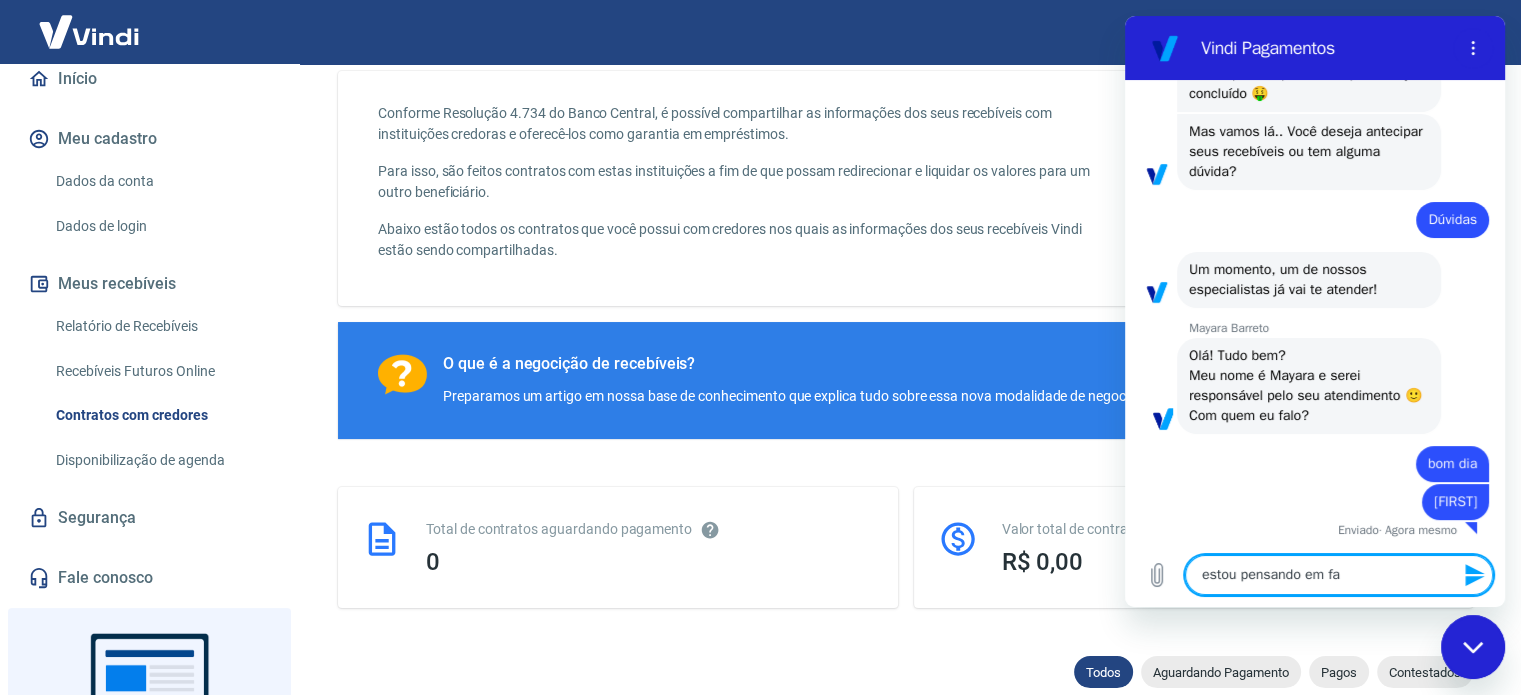 type on "estou pensando em faz" 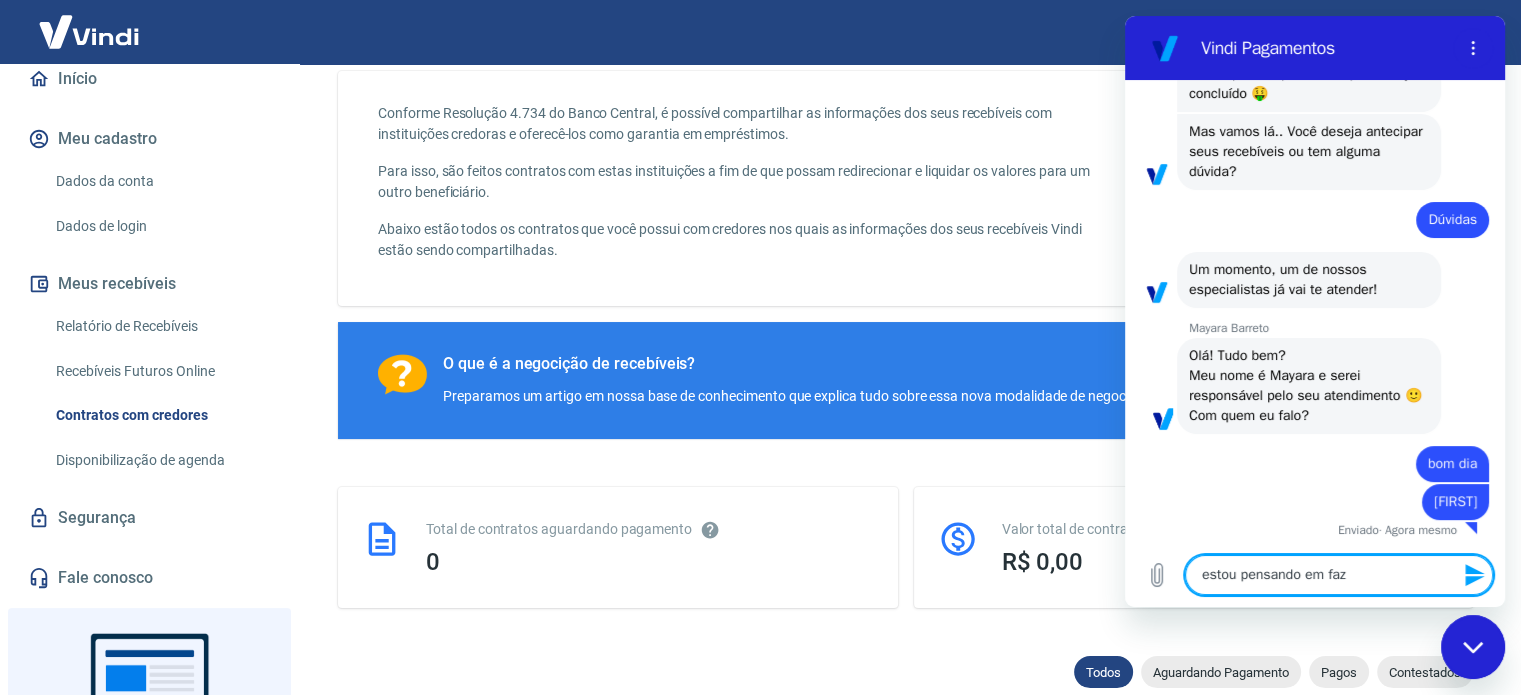 type on "estou pensando em faze" 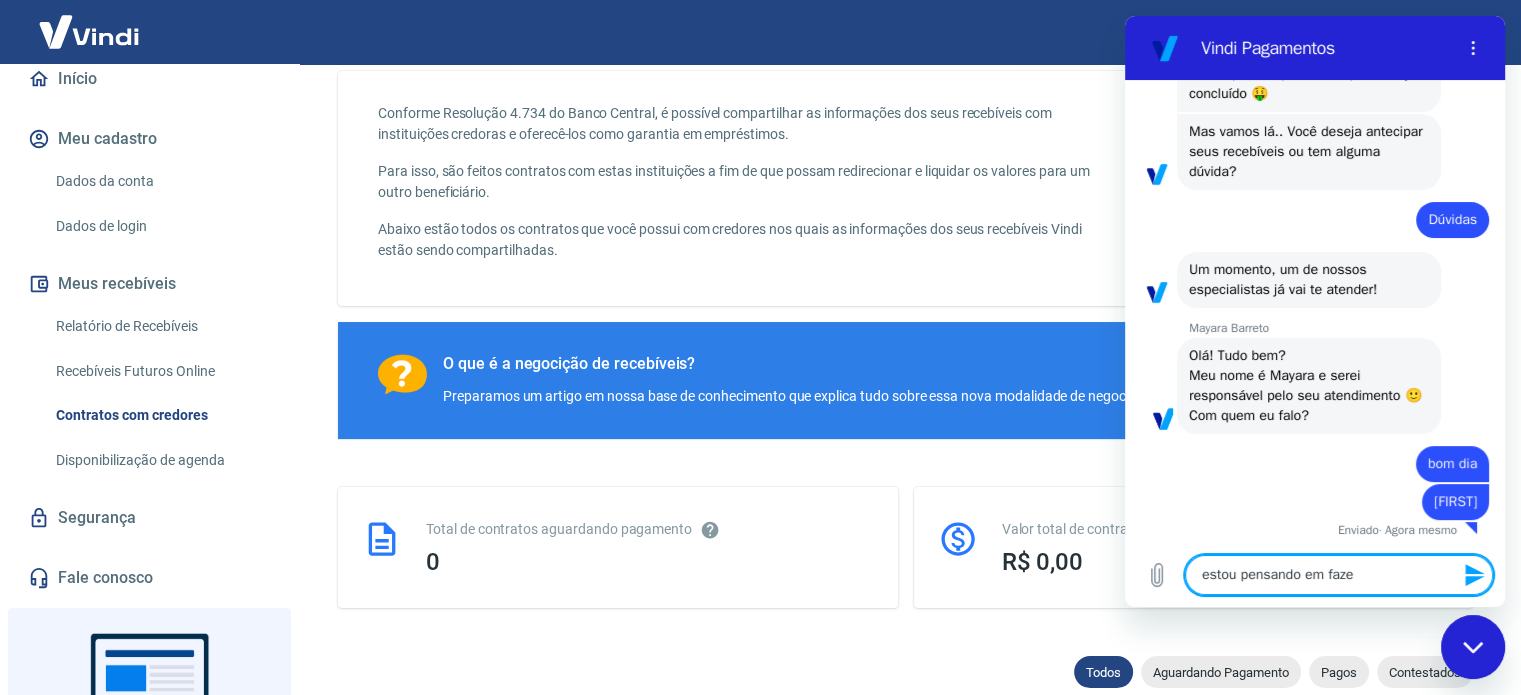 type on "estou pensando em fazer" 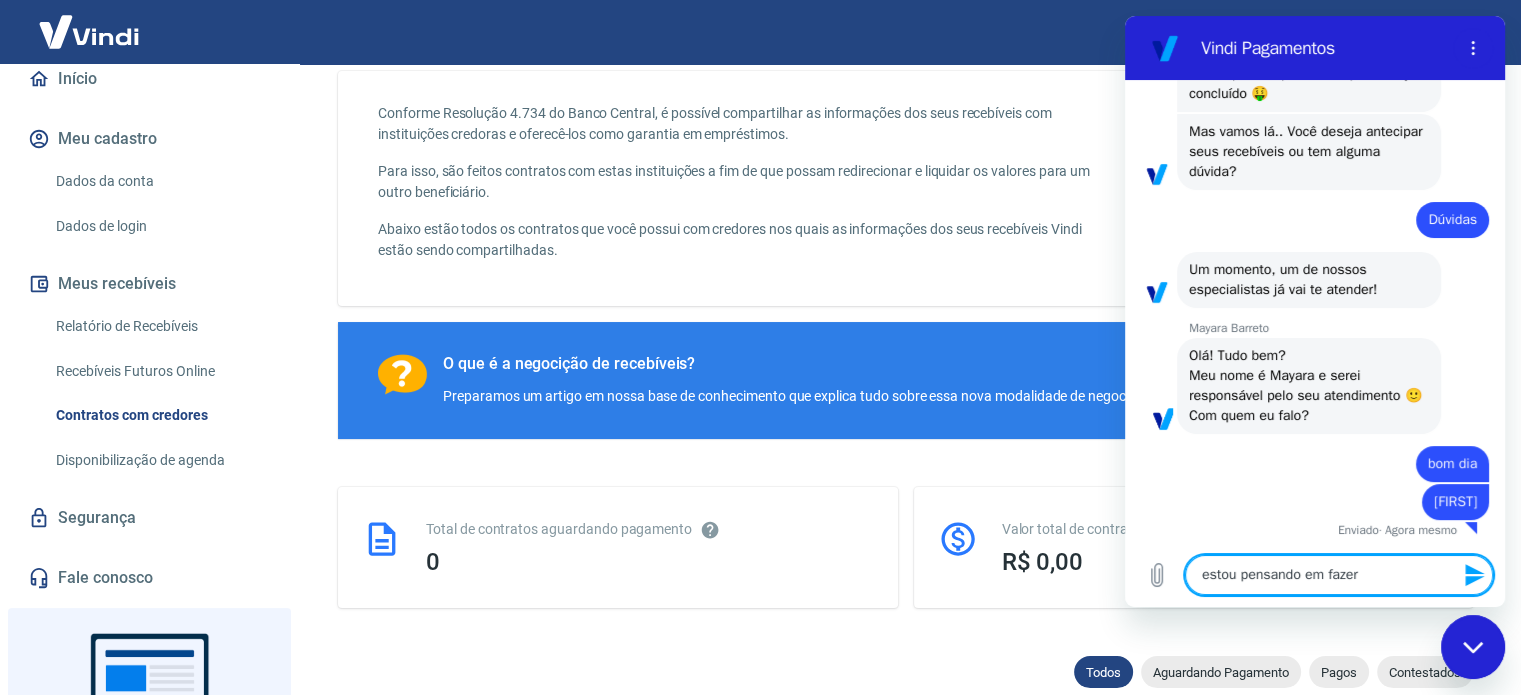 type on "estou pensando em fazer" 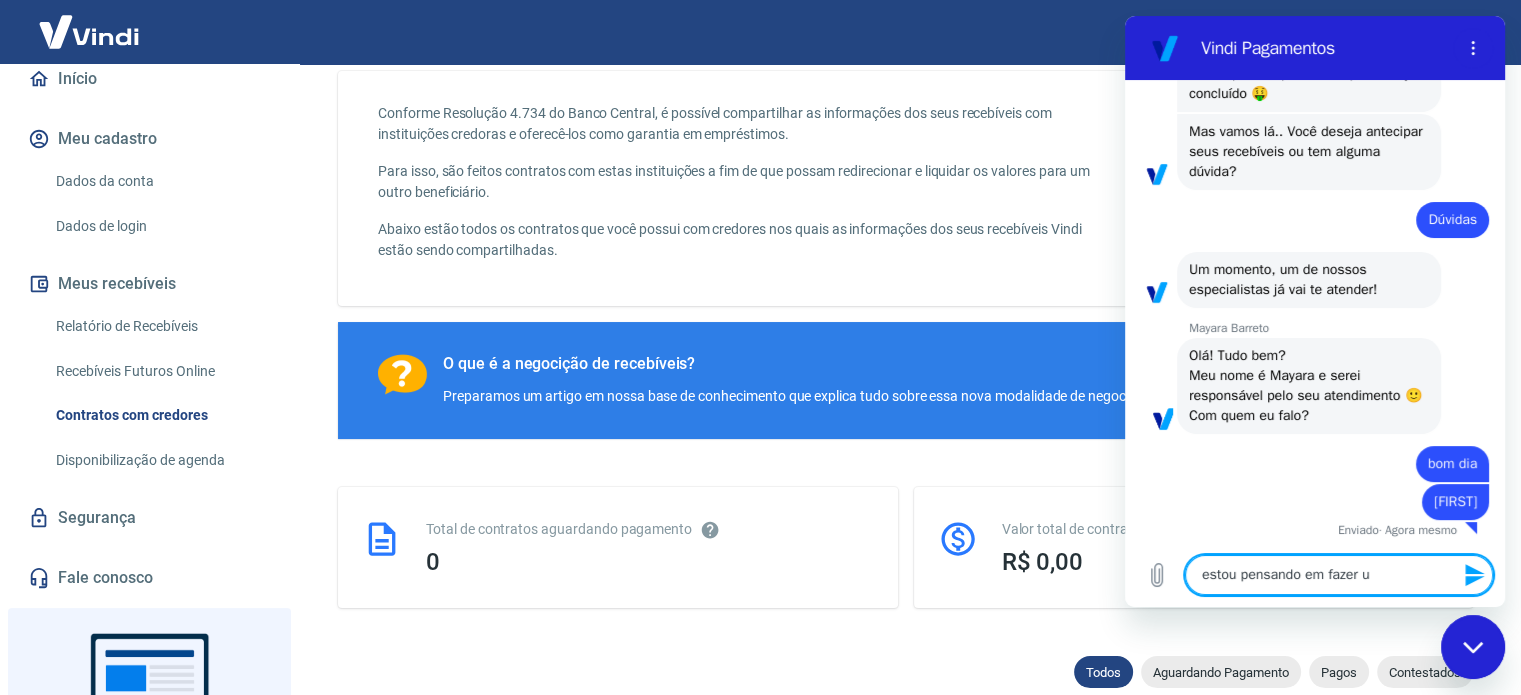 type on "estou pensando em fazer um" 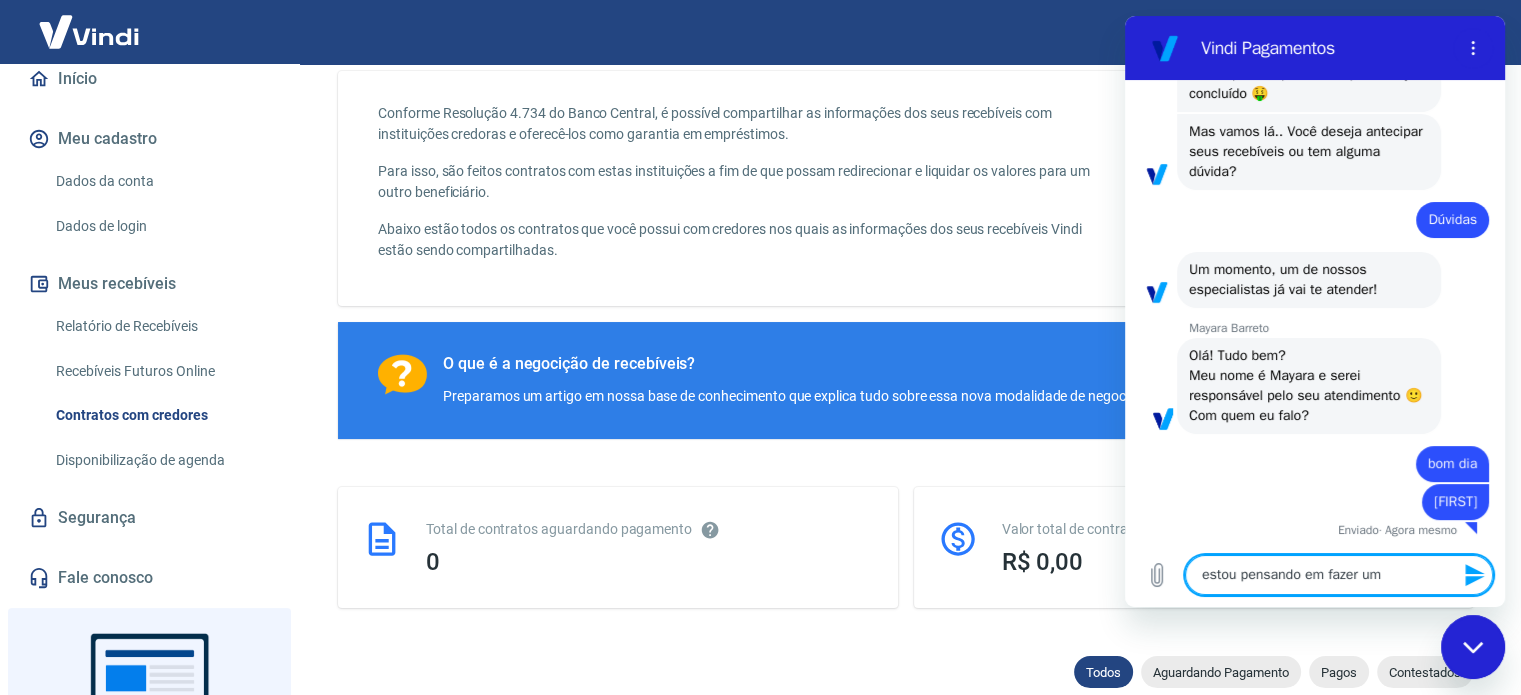 type on "estou pensando em fazer uma" 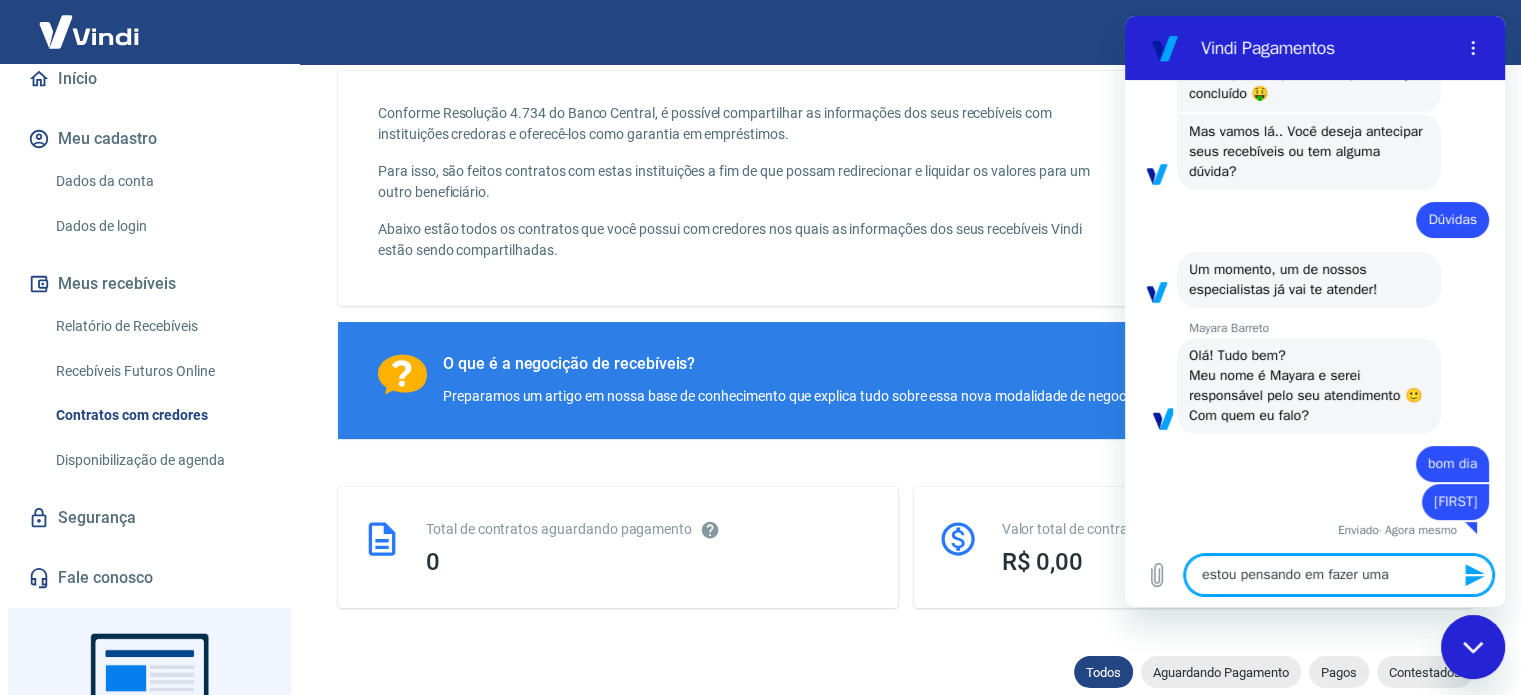 type on "estou pensando em fazer uma" 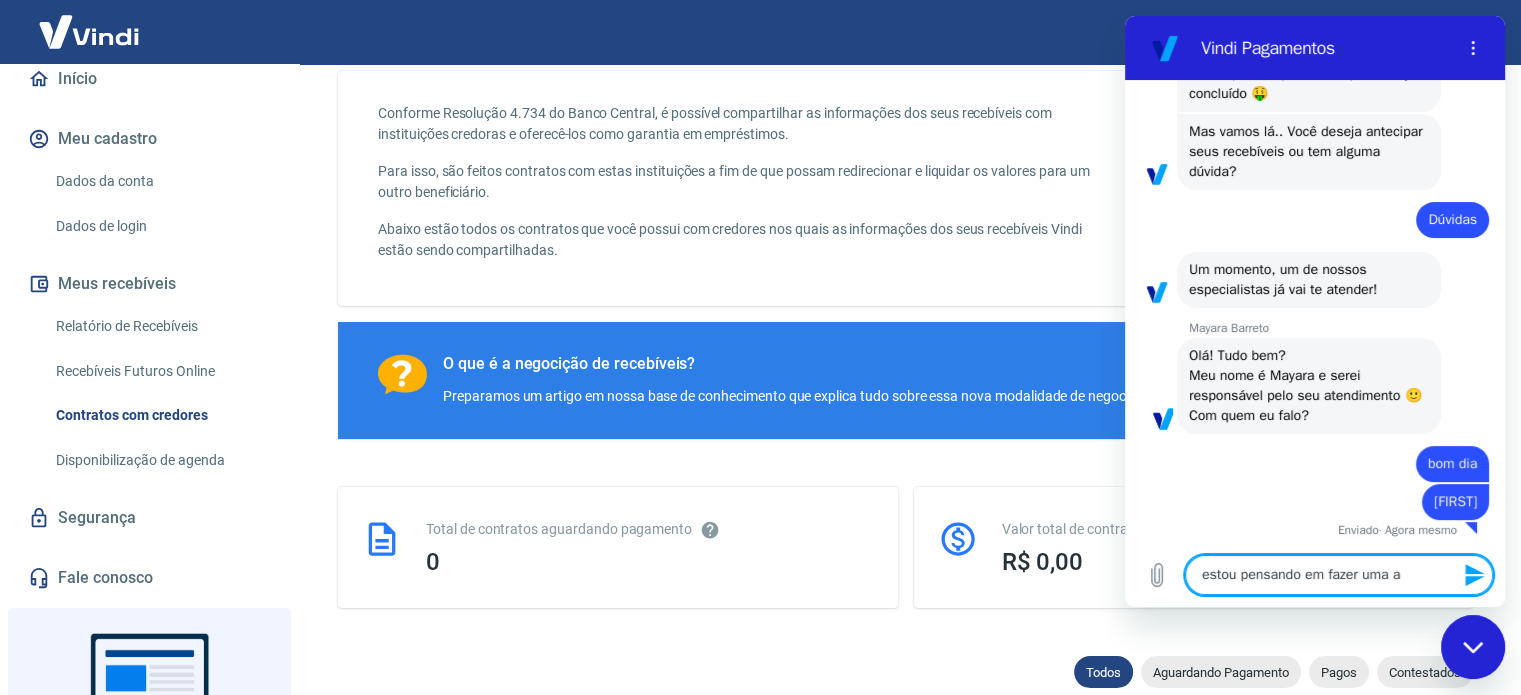 type on "estou pensando em fazer uma an" 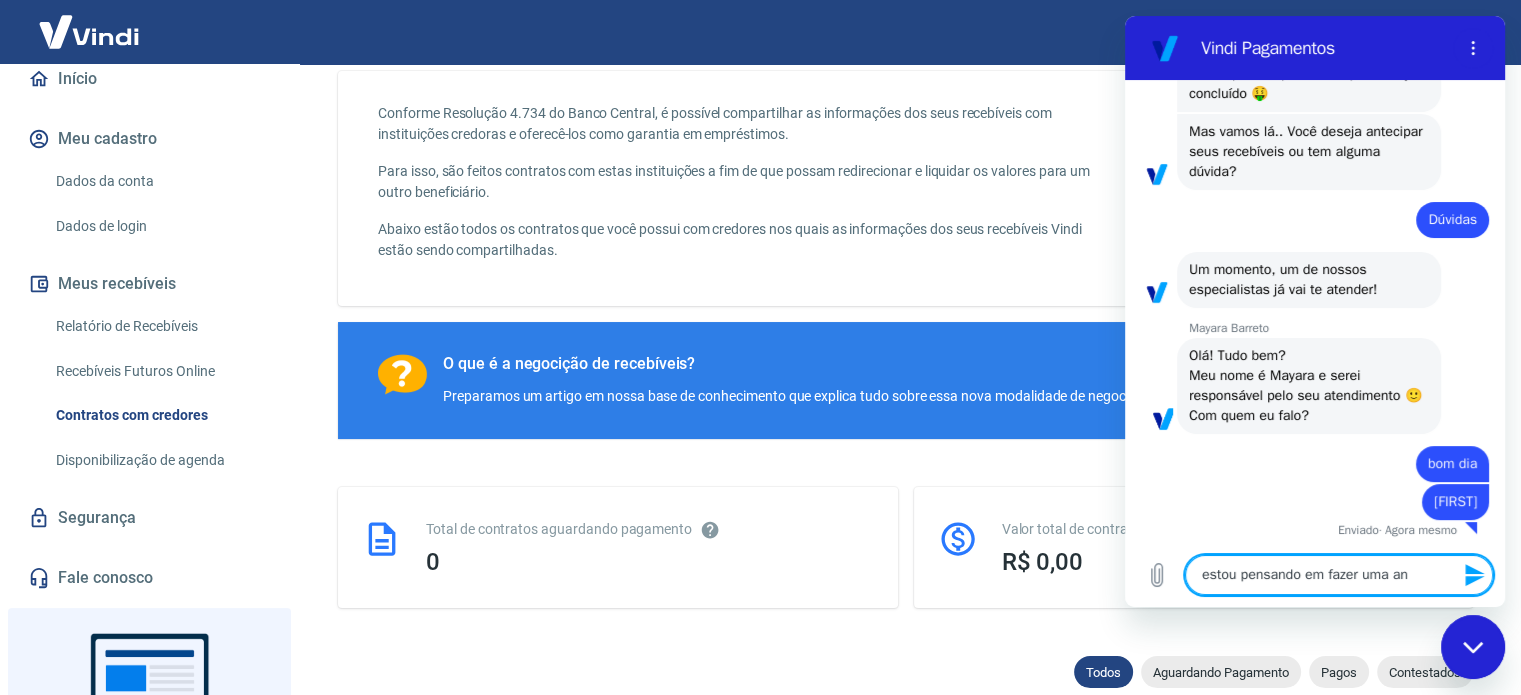 type on "estou pensando em fazer uma ant" 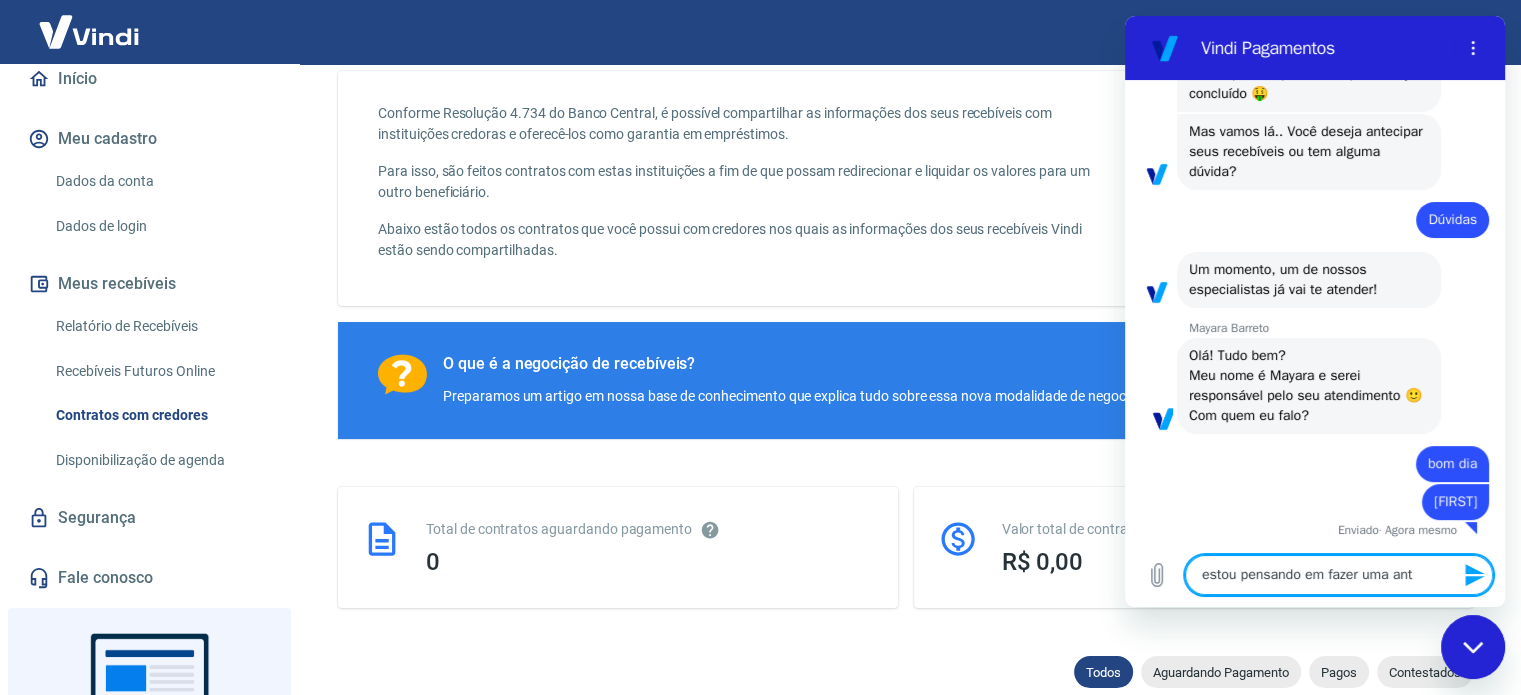 type on "estou pensando em fazer uma ante" 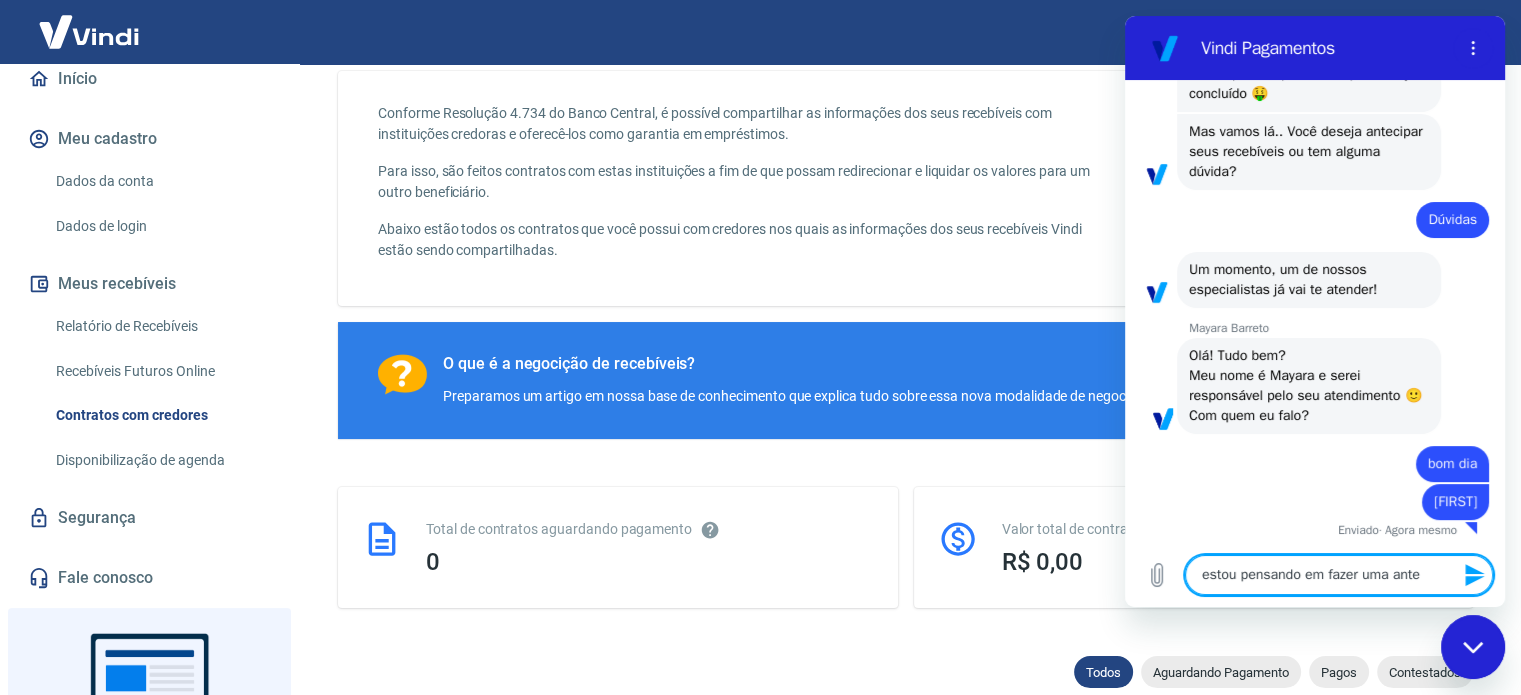 type on "estou pensando em fazer uma antec" 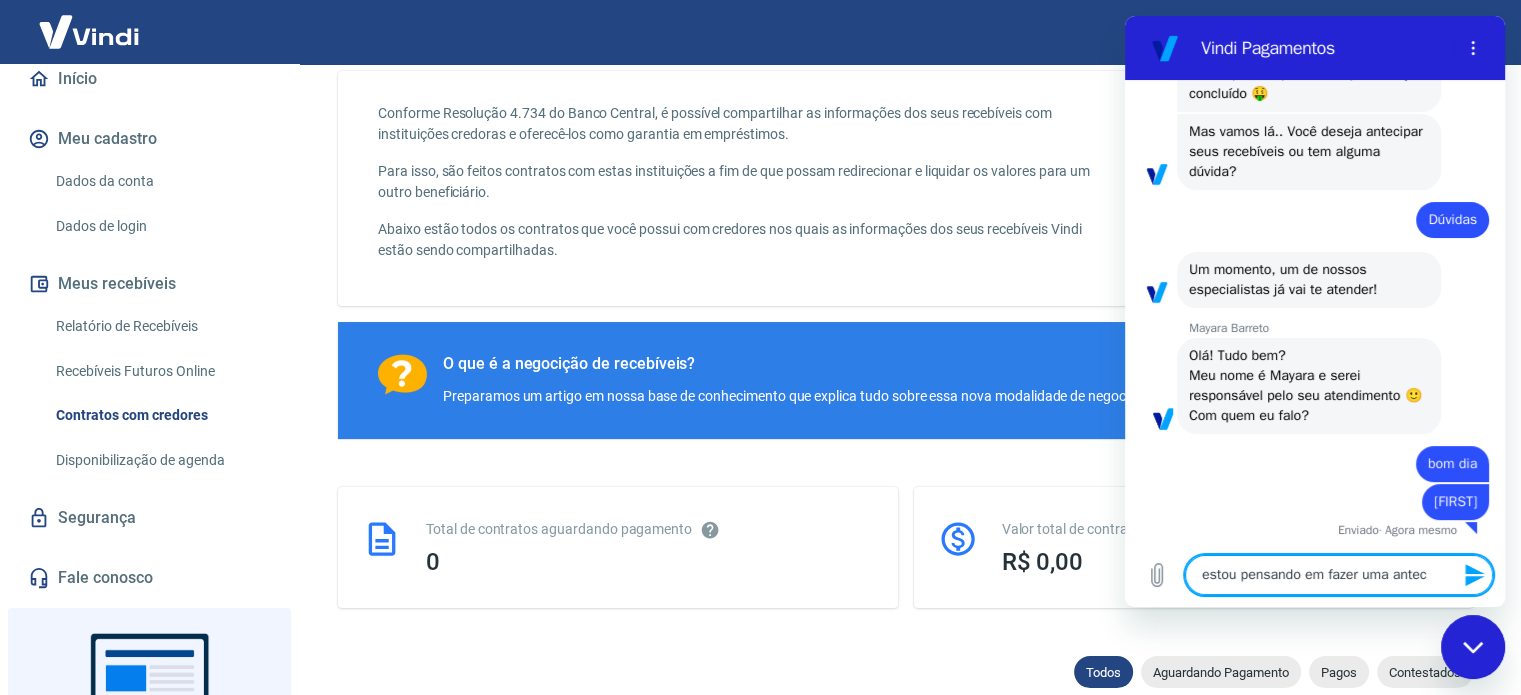 type on "estou pensando em fazer uma anteci" 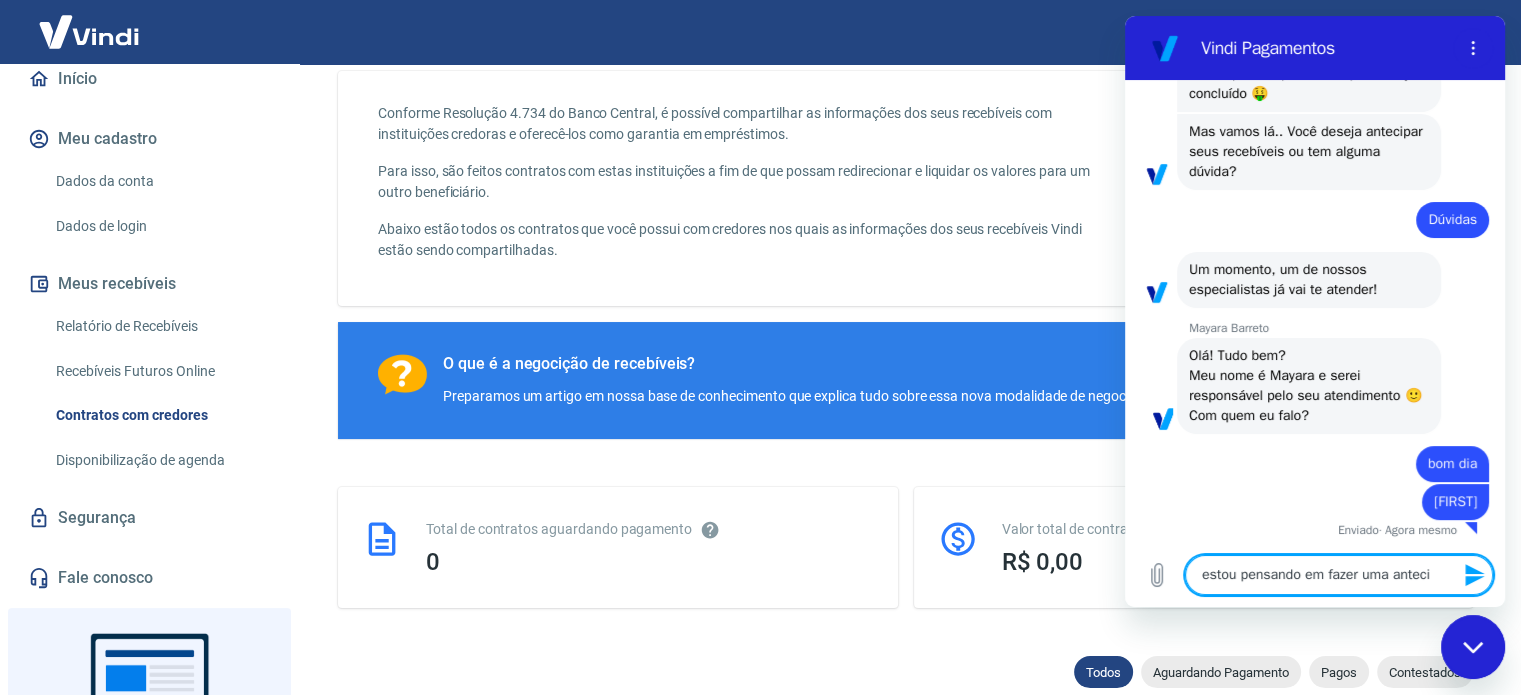type on "estou pensando em fazer uma antecip" 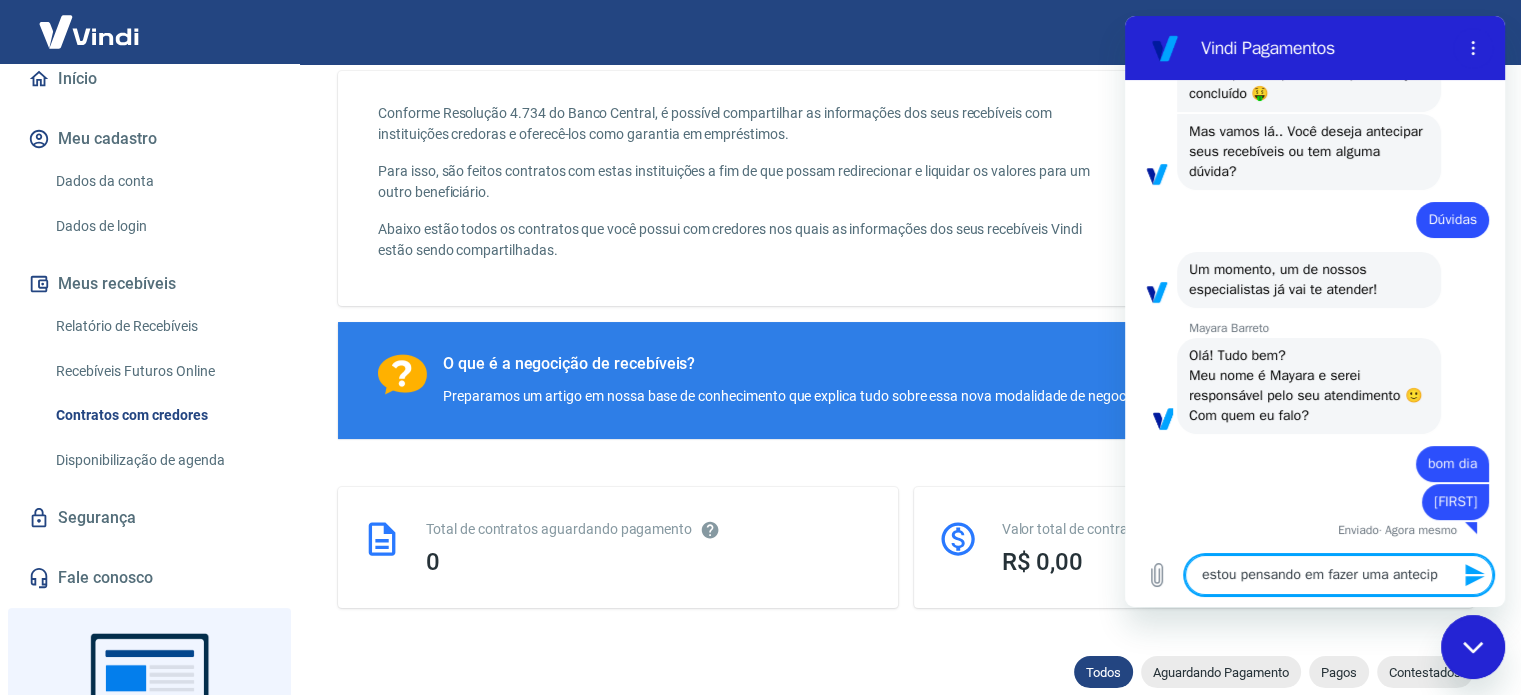 type on "estou pensando em fazer uma antecipa" 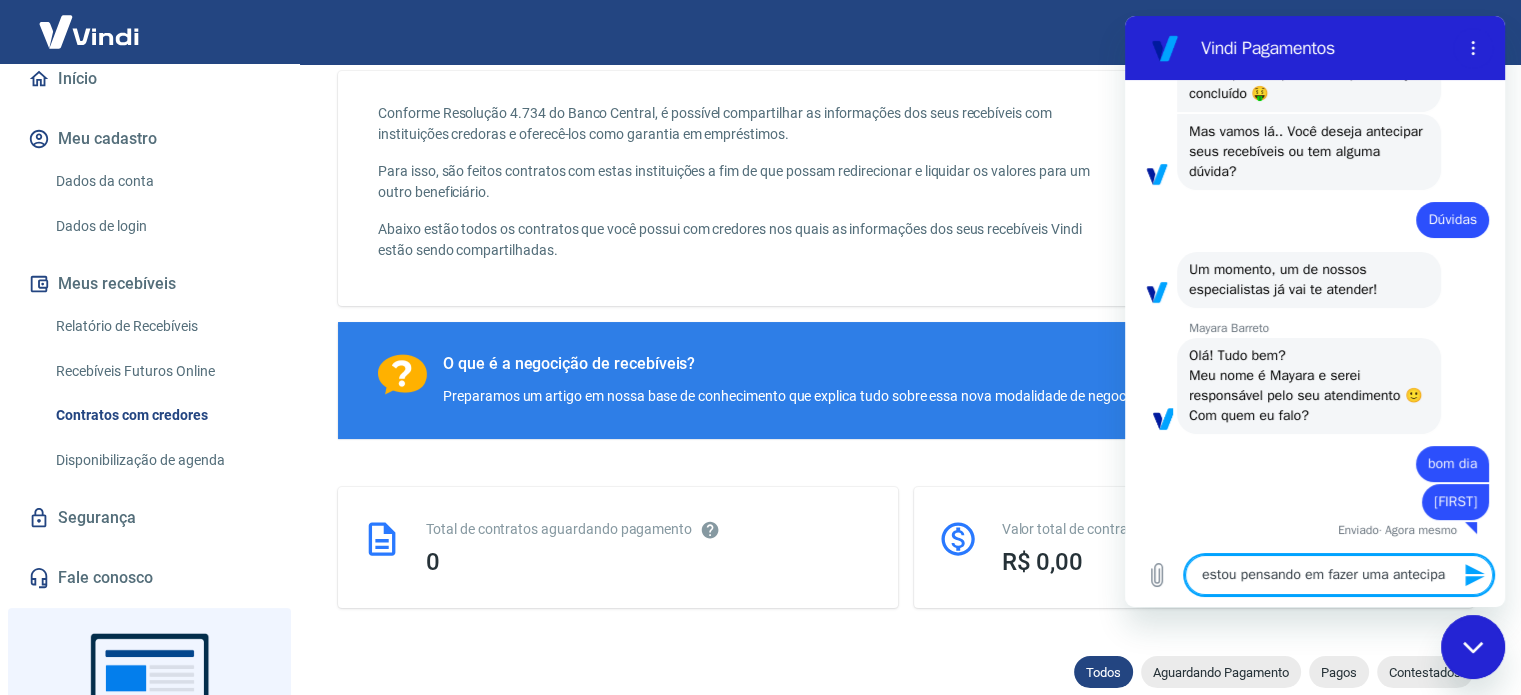type on "estou pensando em fazer uma antecipaç" 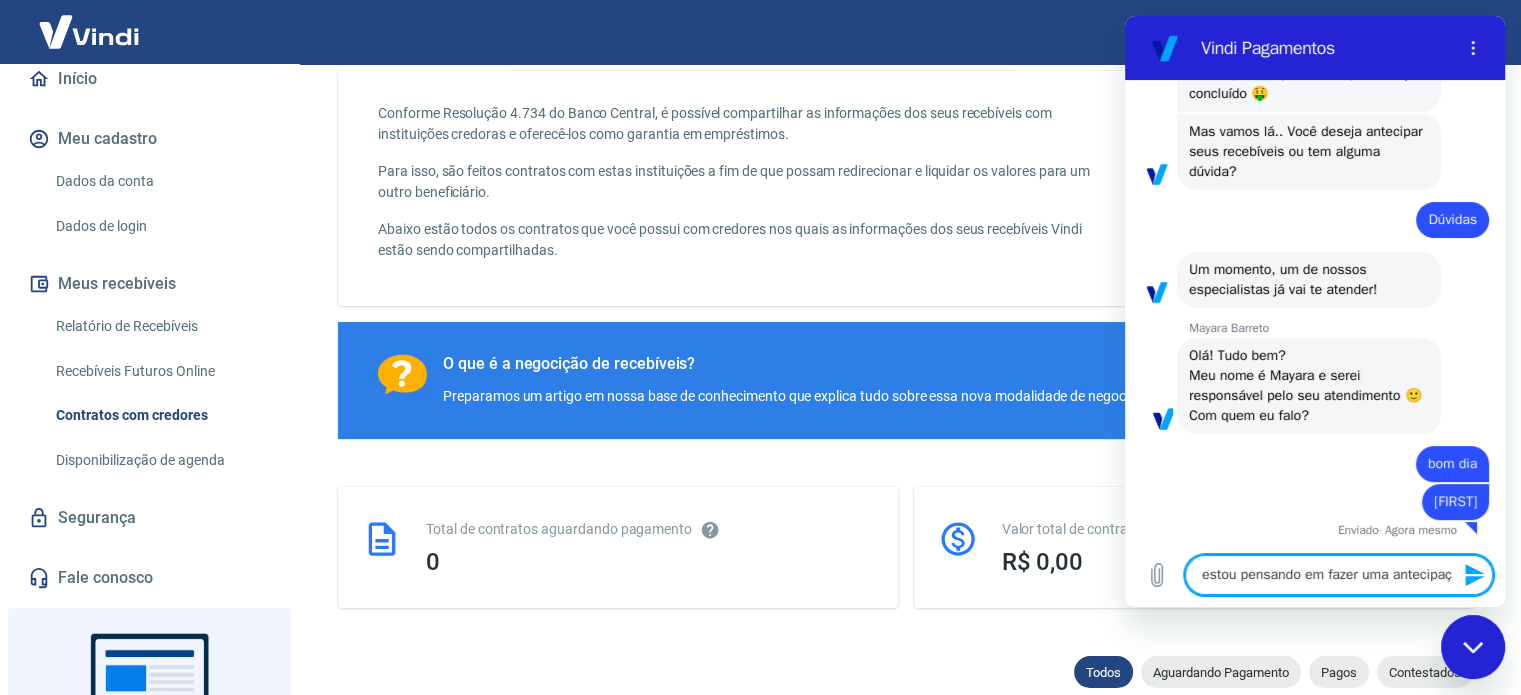type on "estou pensando em fazer uma antecipaçã" 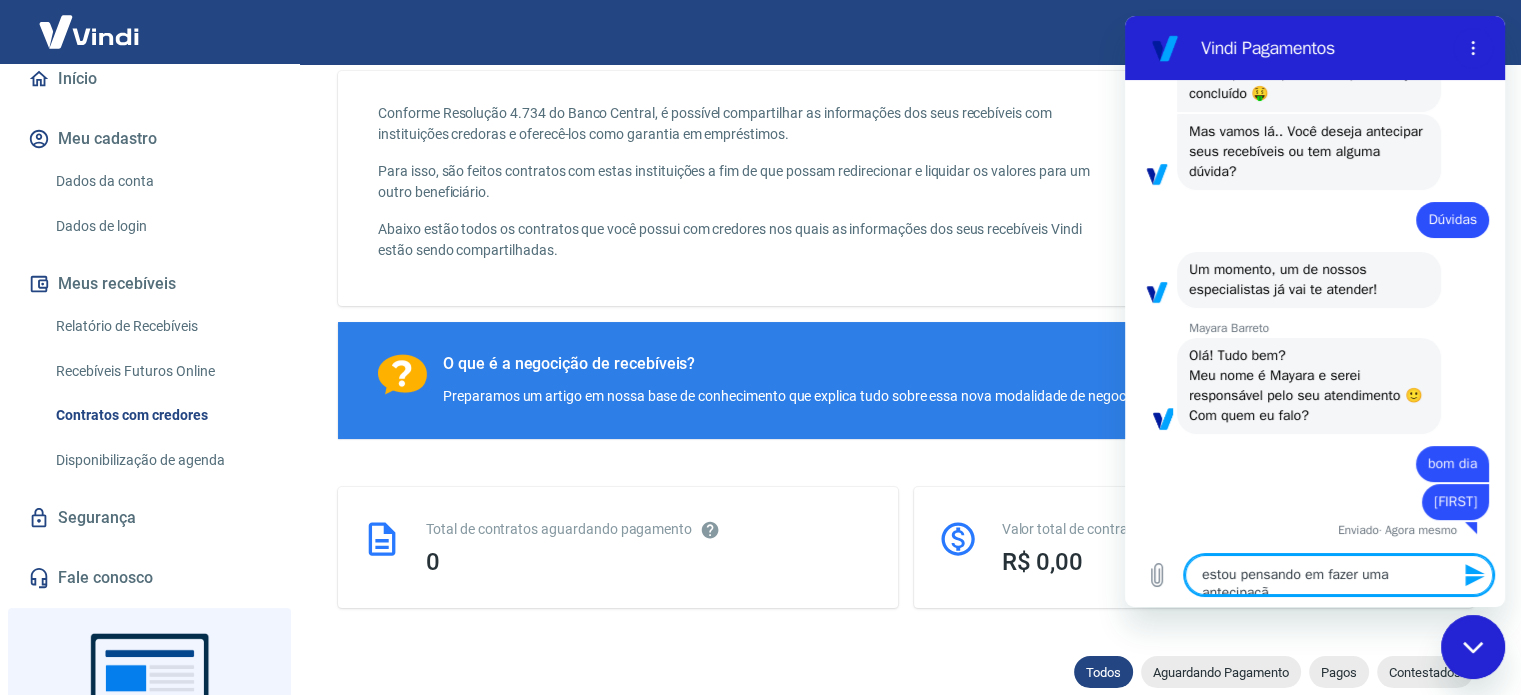 type on "estou pensando em fazer uma antecipação" 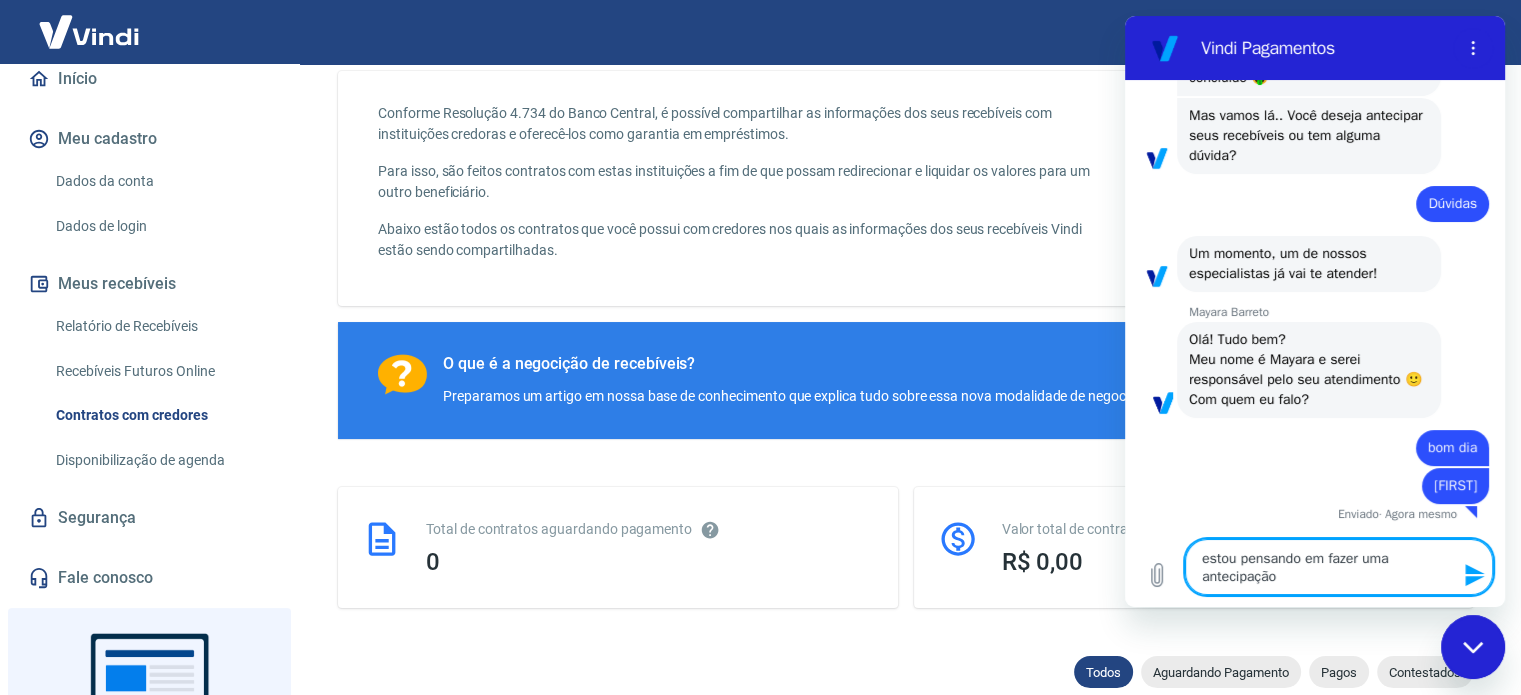 type on "estou pensando em fazer uma antecipação" 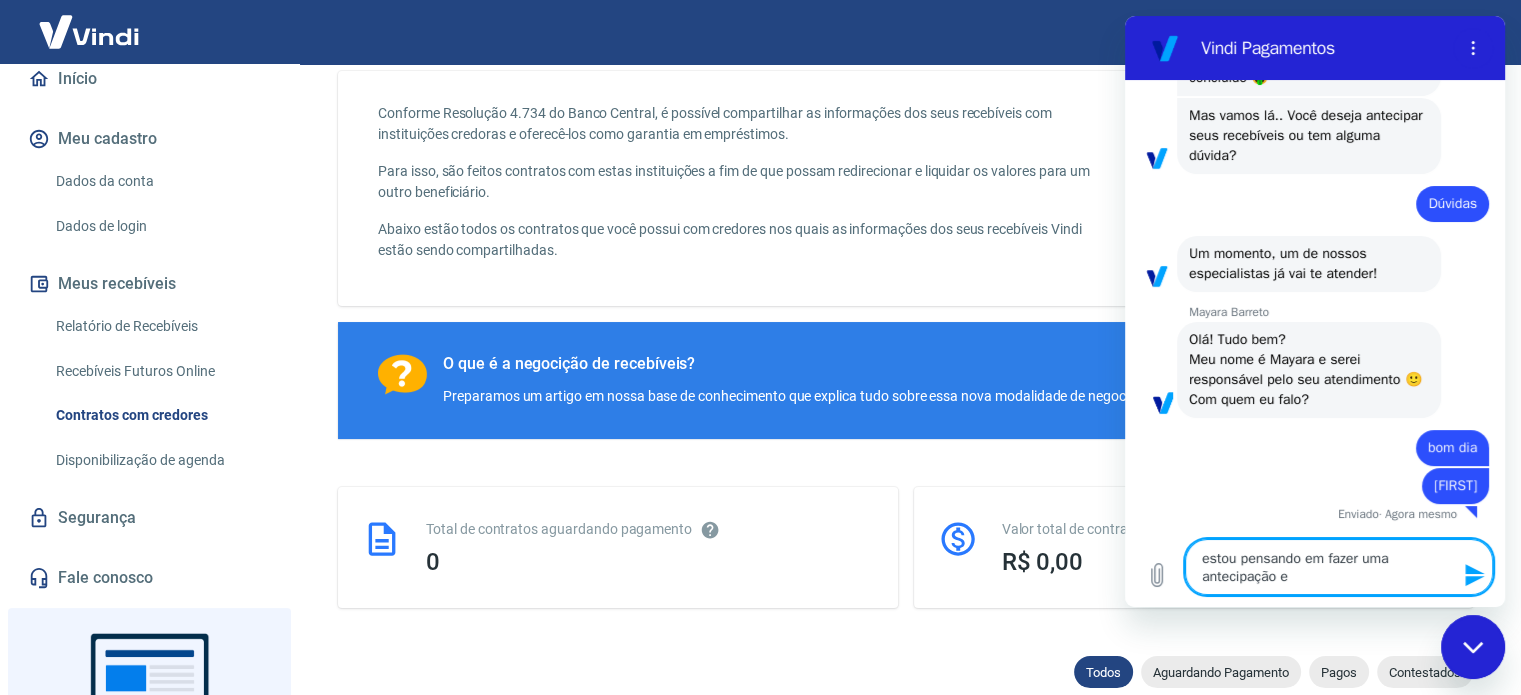 type on "estou pensando em fazer uma antecipação e" 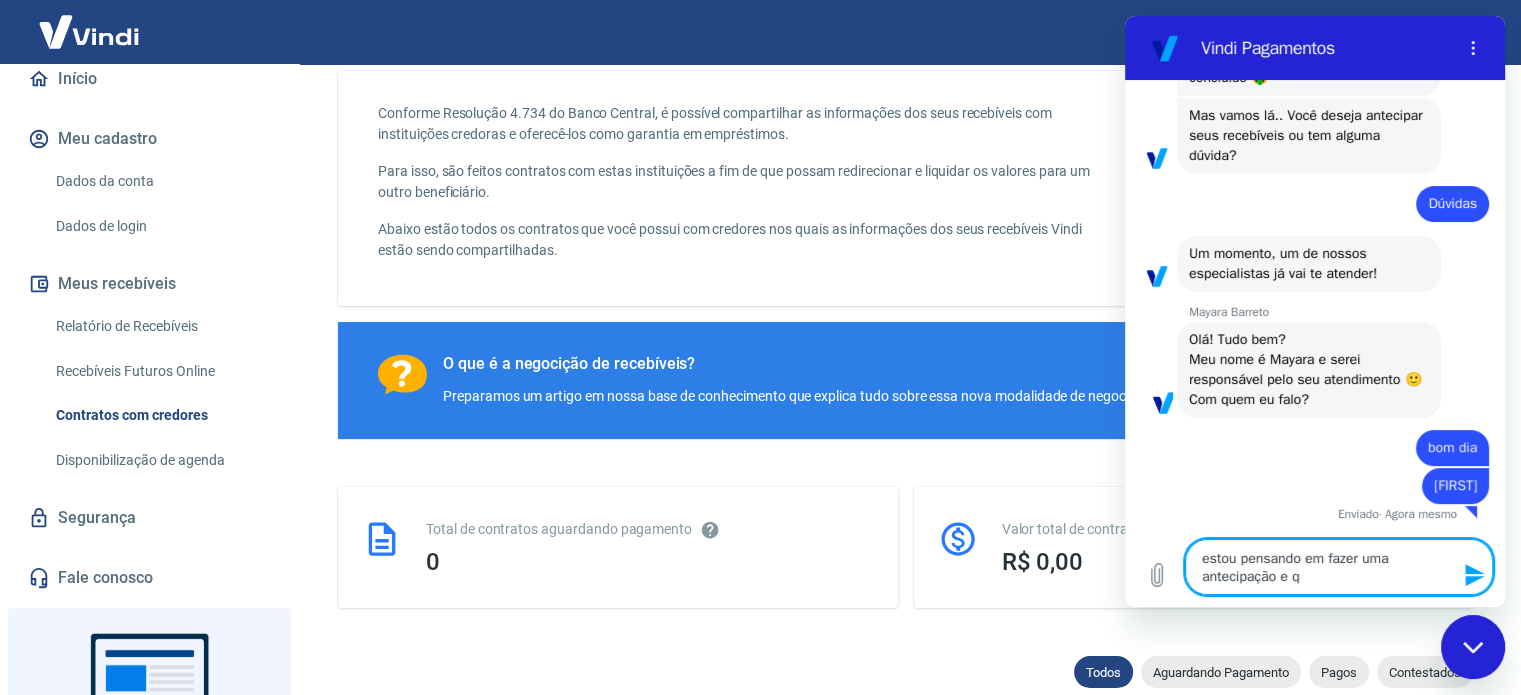 type on "estou pensando em fazer uma antecipação e qu" 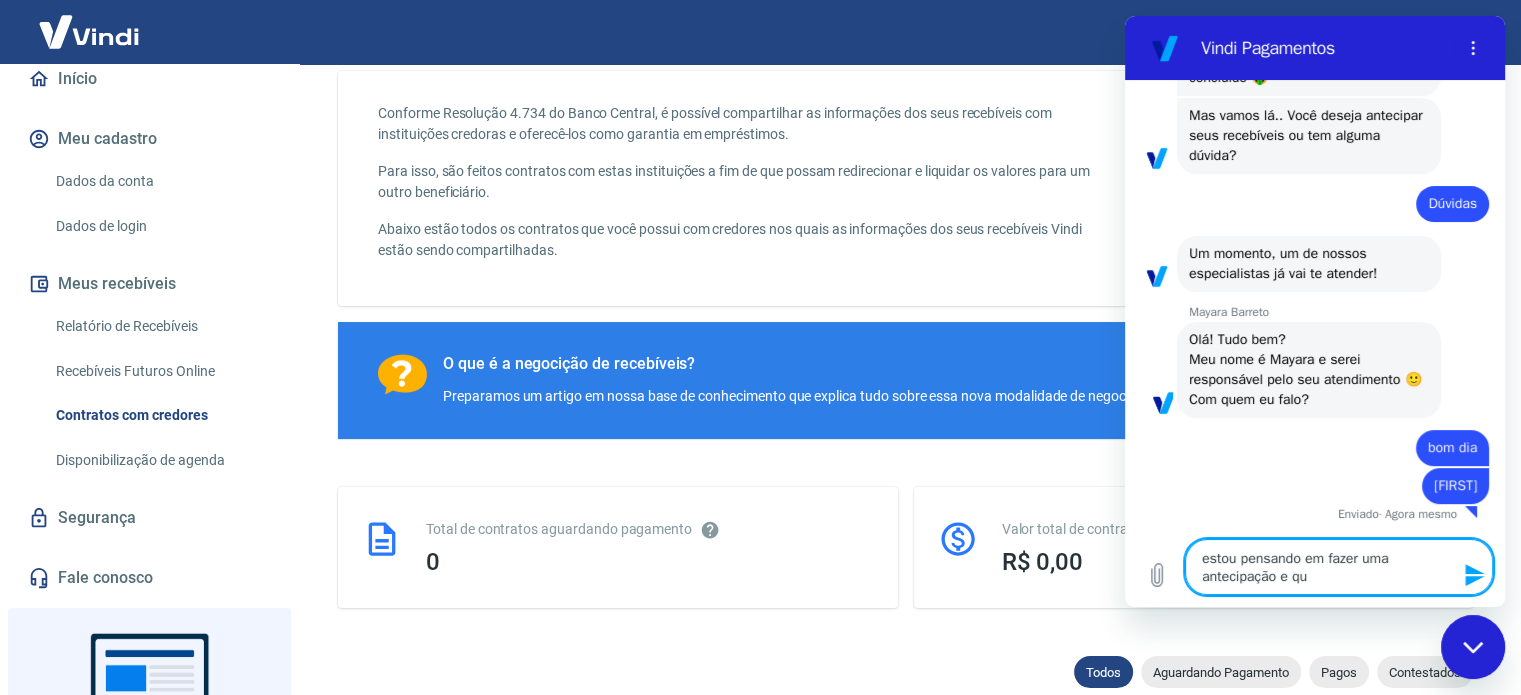 type on "estou pensando em fazer uma antecipação e que" 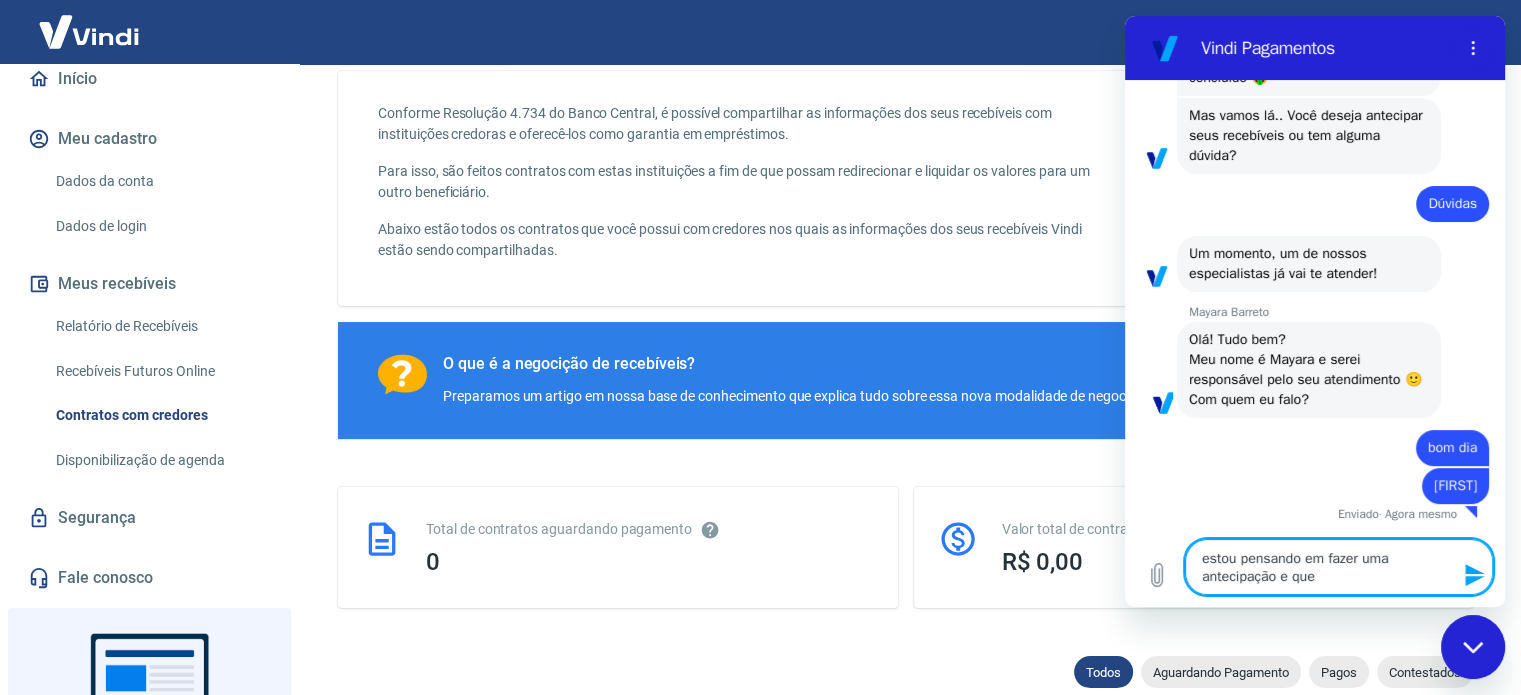 type on "estou pensando em fazer uma antecipação e quer" 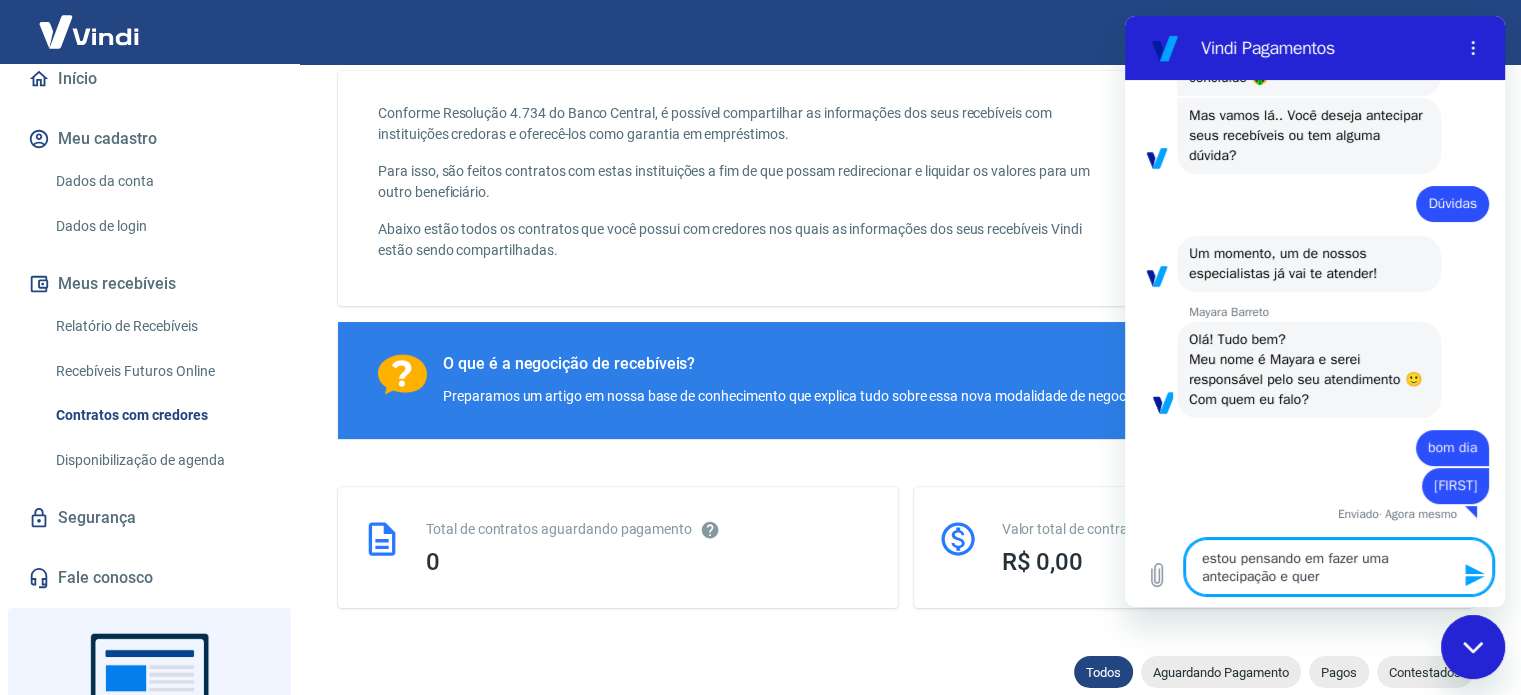 type on "estou pensando em fazer uma antecipação e queri" 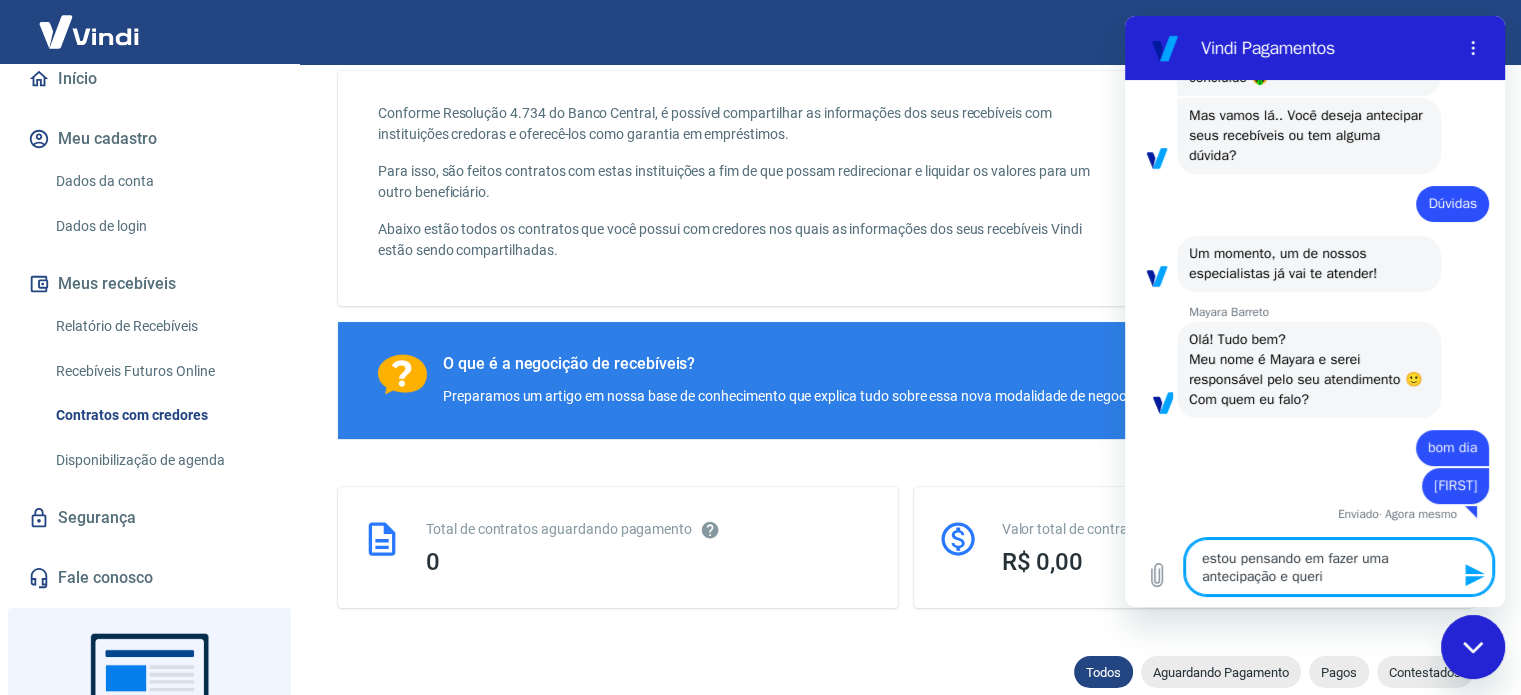 type on "estou pensando em fazer uma antecipação e queria" 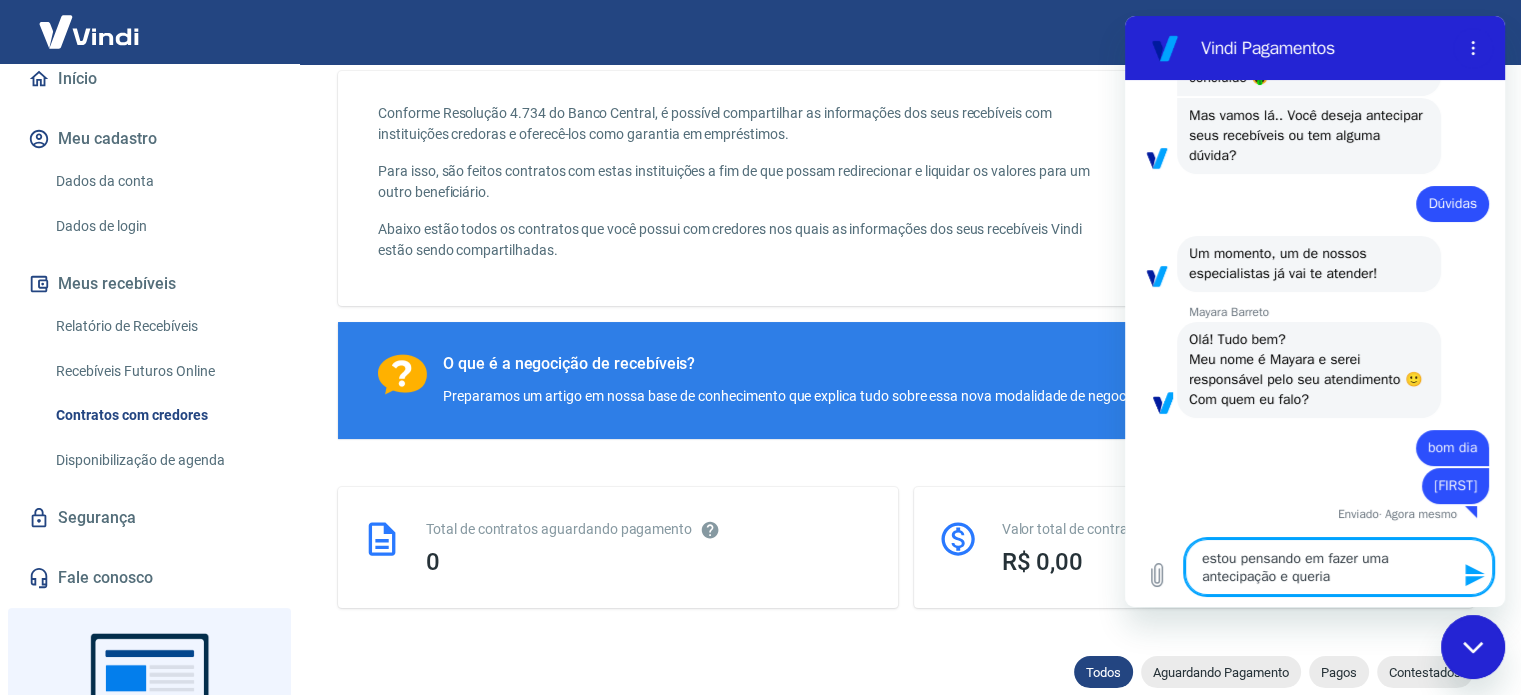 type on "x" 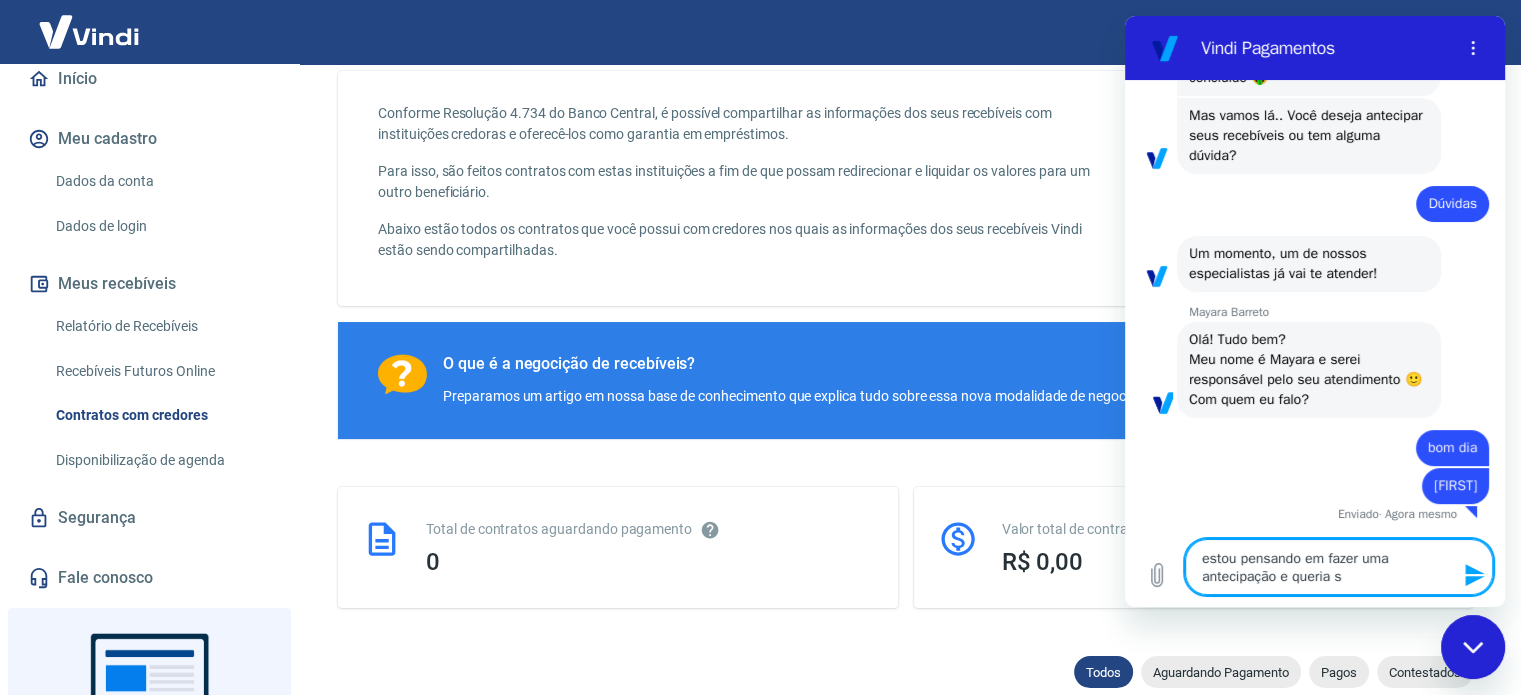 type on "estou pensando em fazer uma antecipação e queria sa" 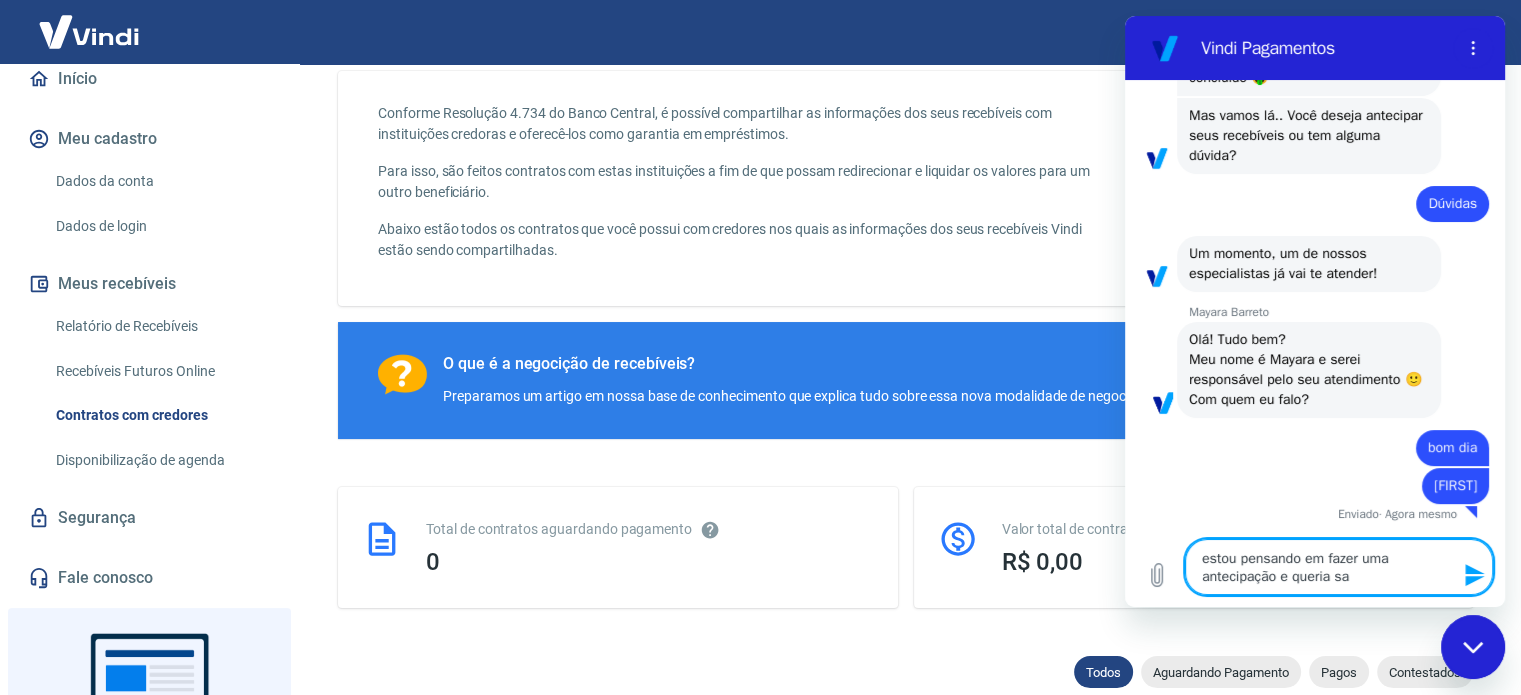 type on "estou pensando em fazer uma antecipação e queria sab" 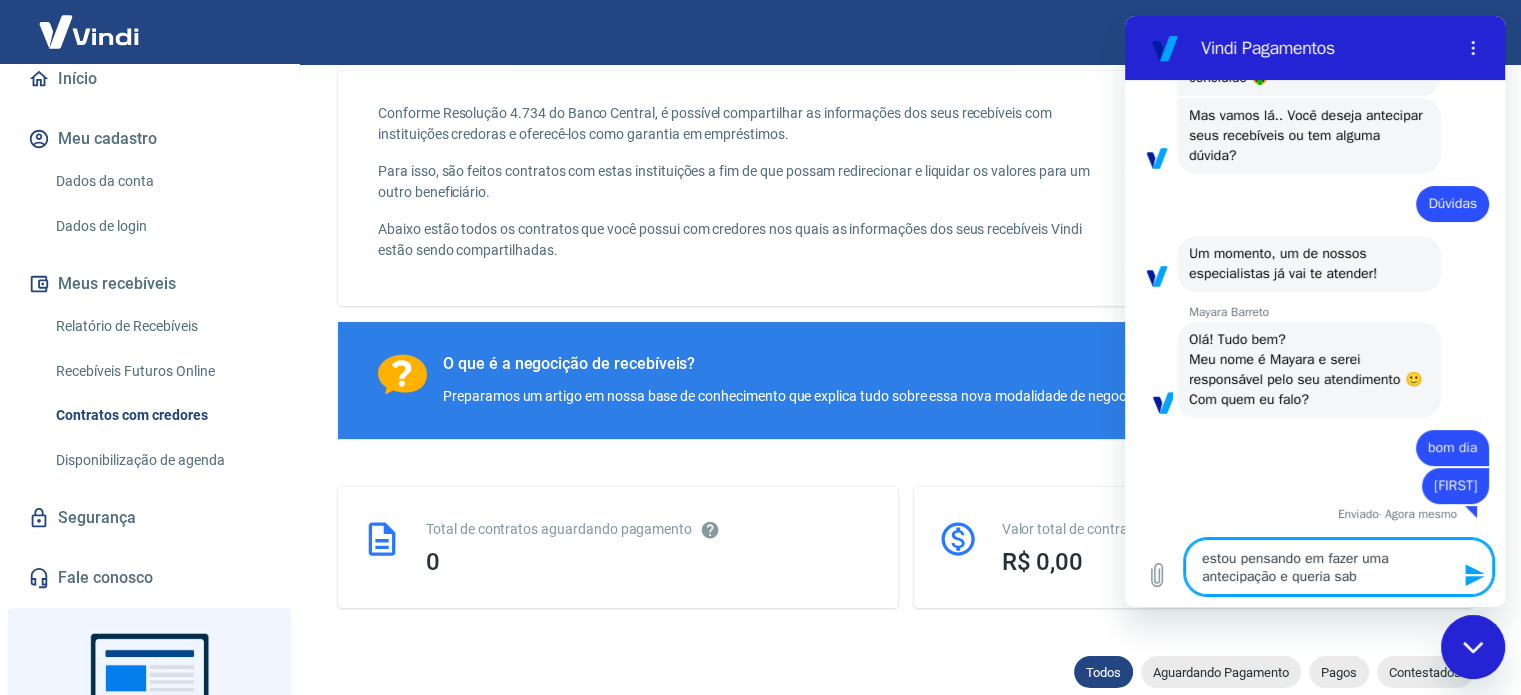 type on "estou pensando em fazer uma antecipação e queria sabe" 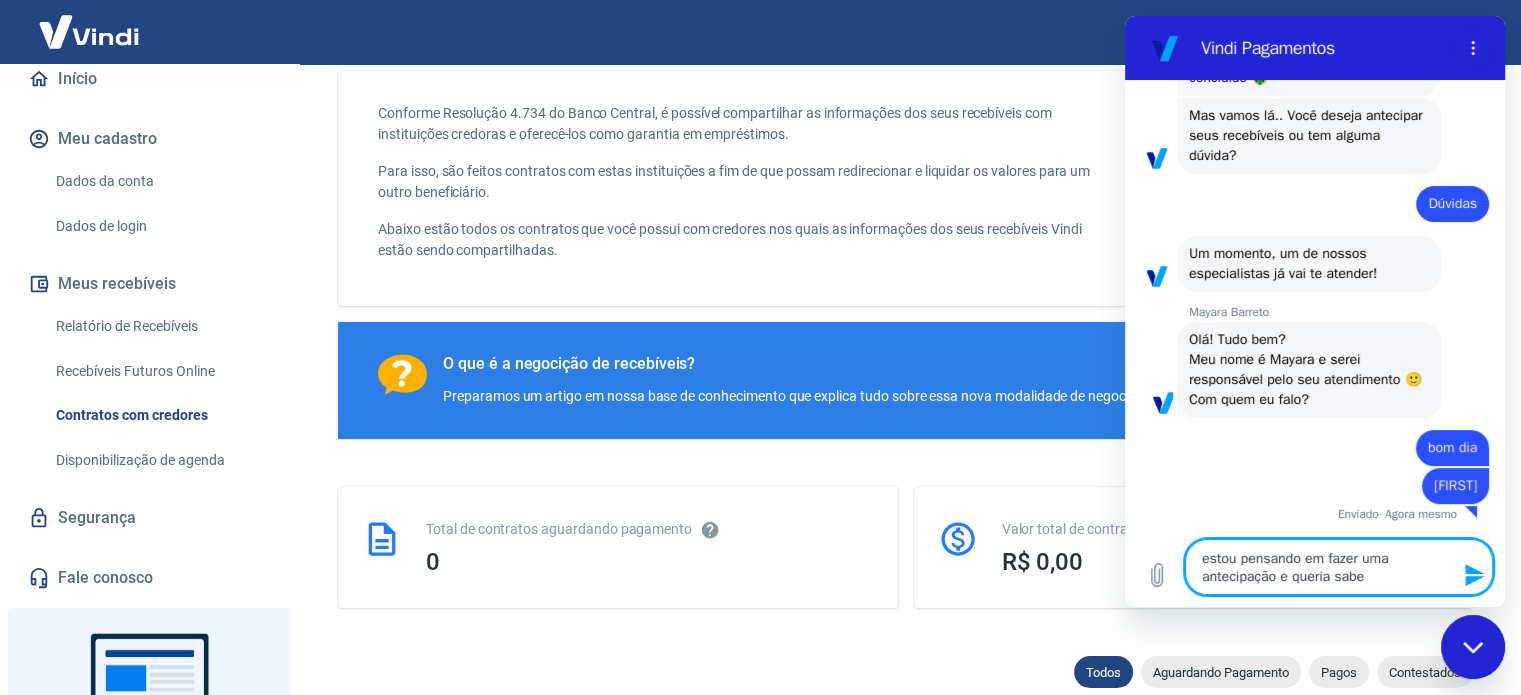 type on "estou pensando em fazer uma antecipação e queria saber" 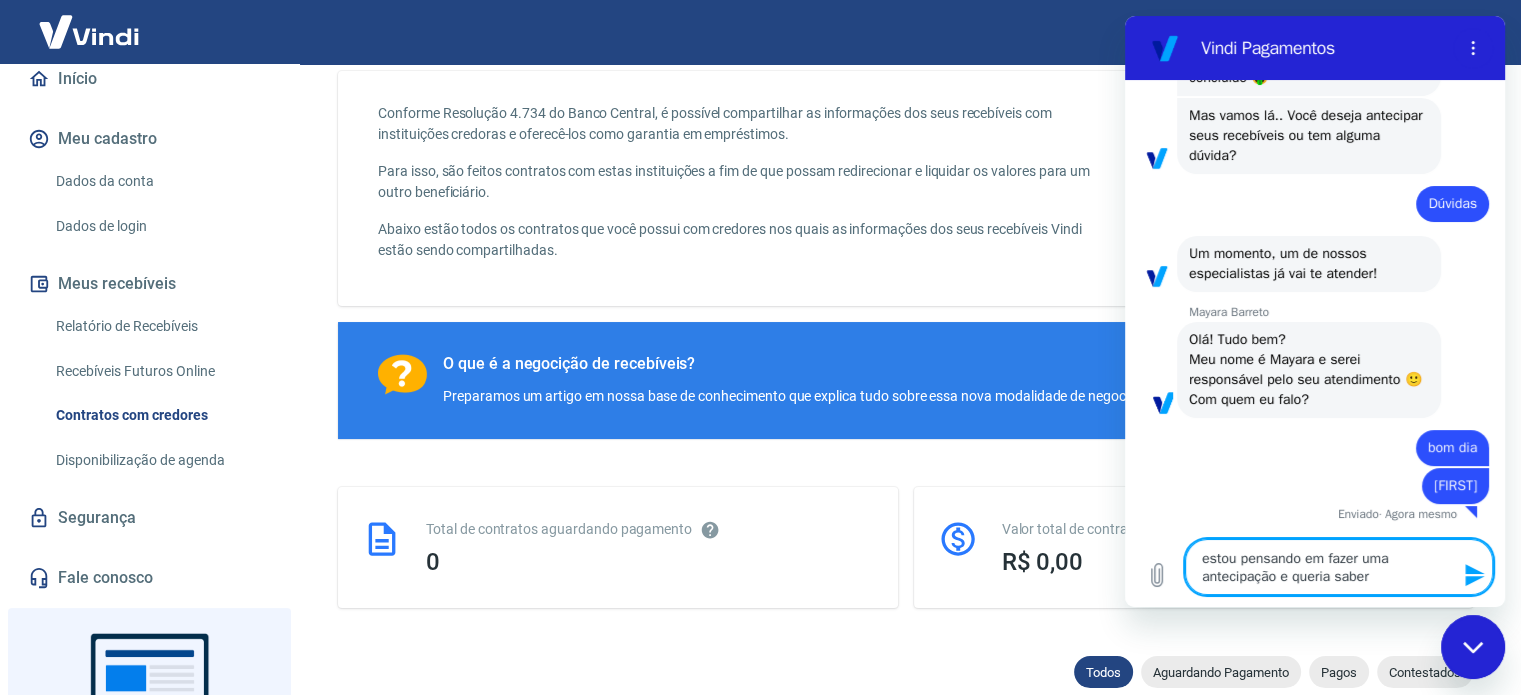 type on "estou pensando em fazer uma antecipação e queria saber" 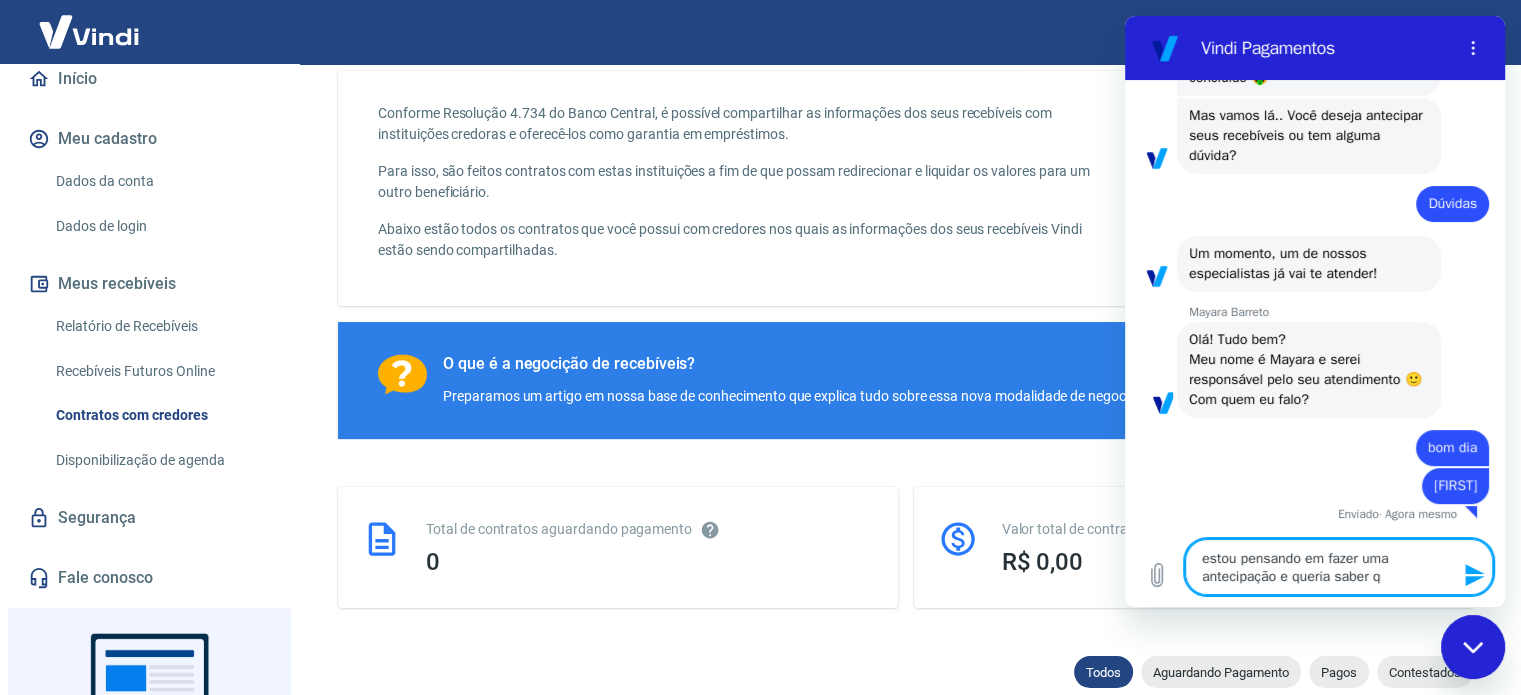 type on "estou pensando em fazer uma antecipação e queria saber qu" 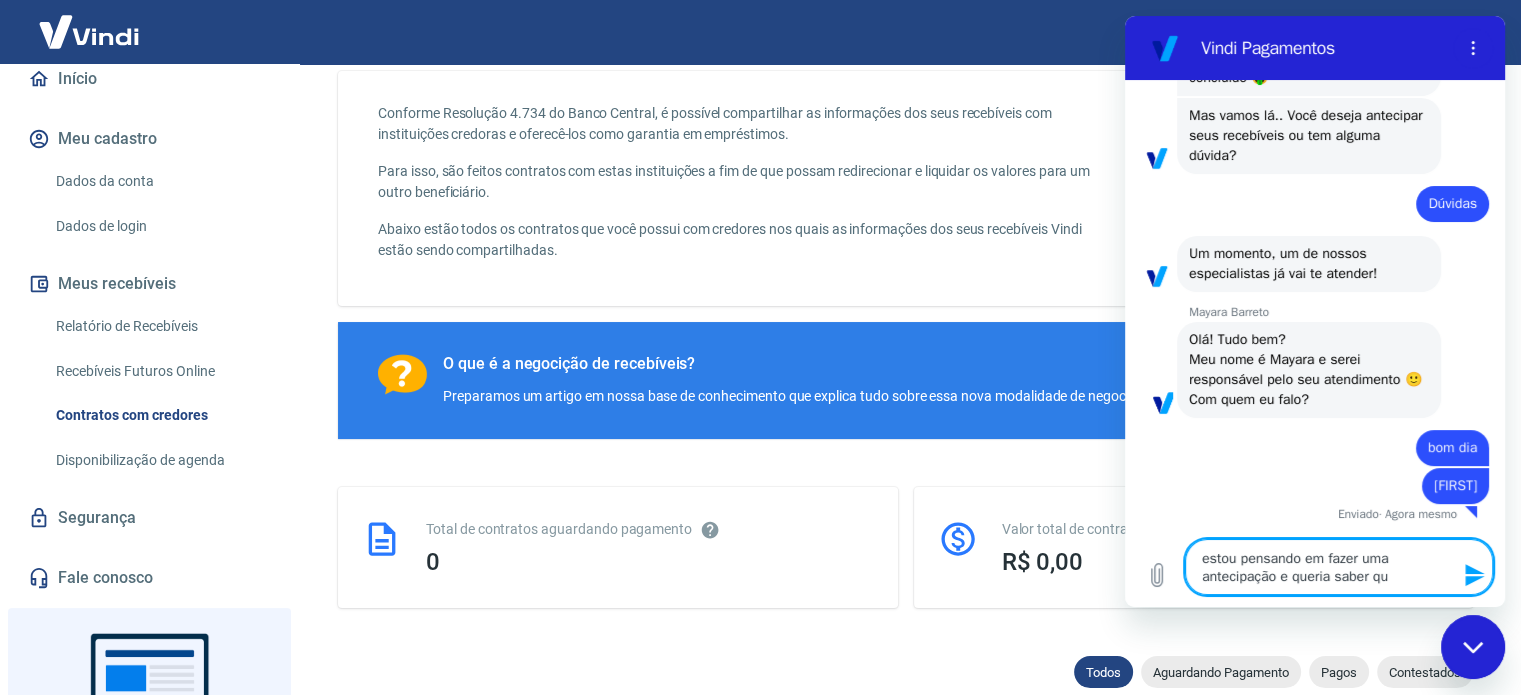 type on "estou pensando em fazer uma antecipação e queria saber qua" 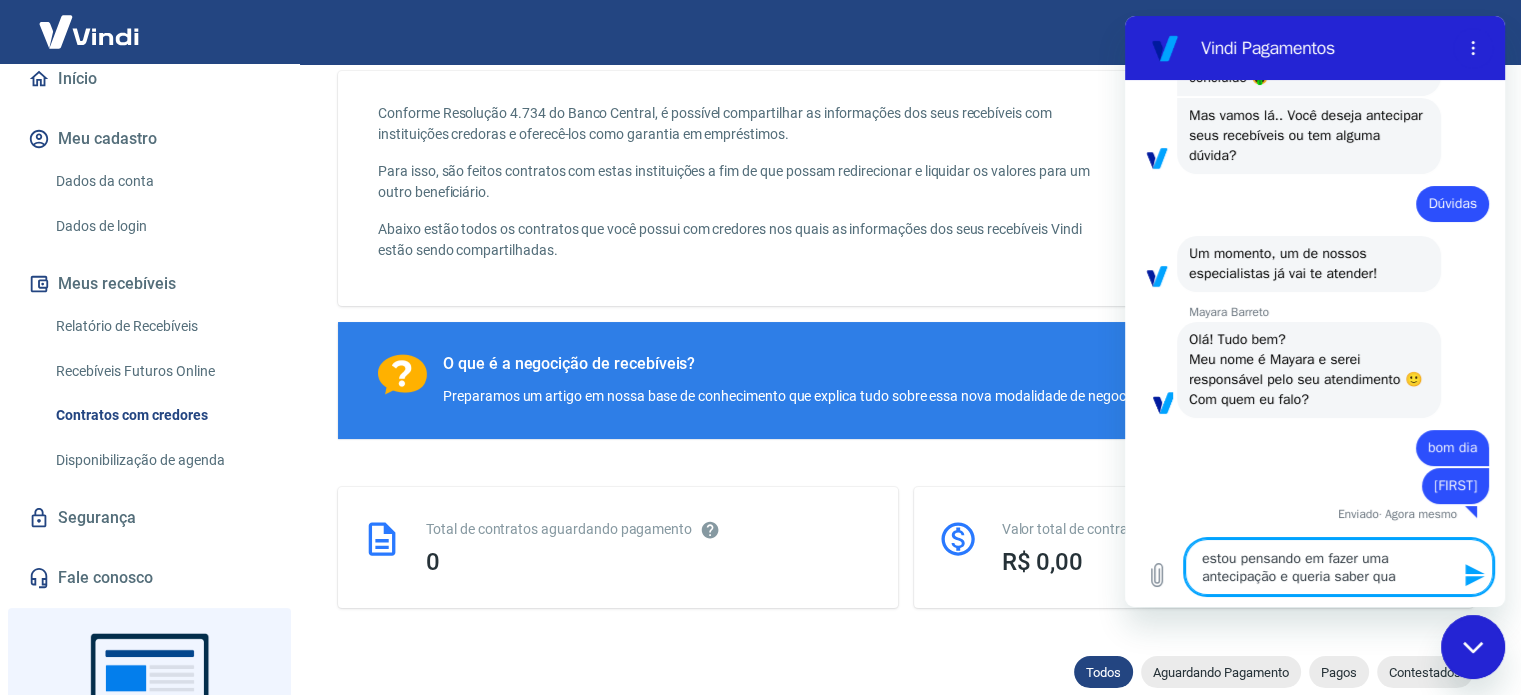 type on "estou pensando em fazer uma antecipação e queria saber qual" 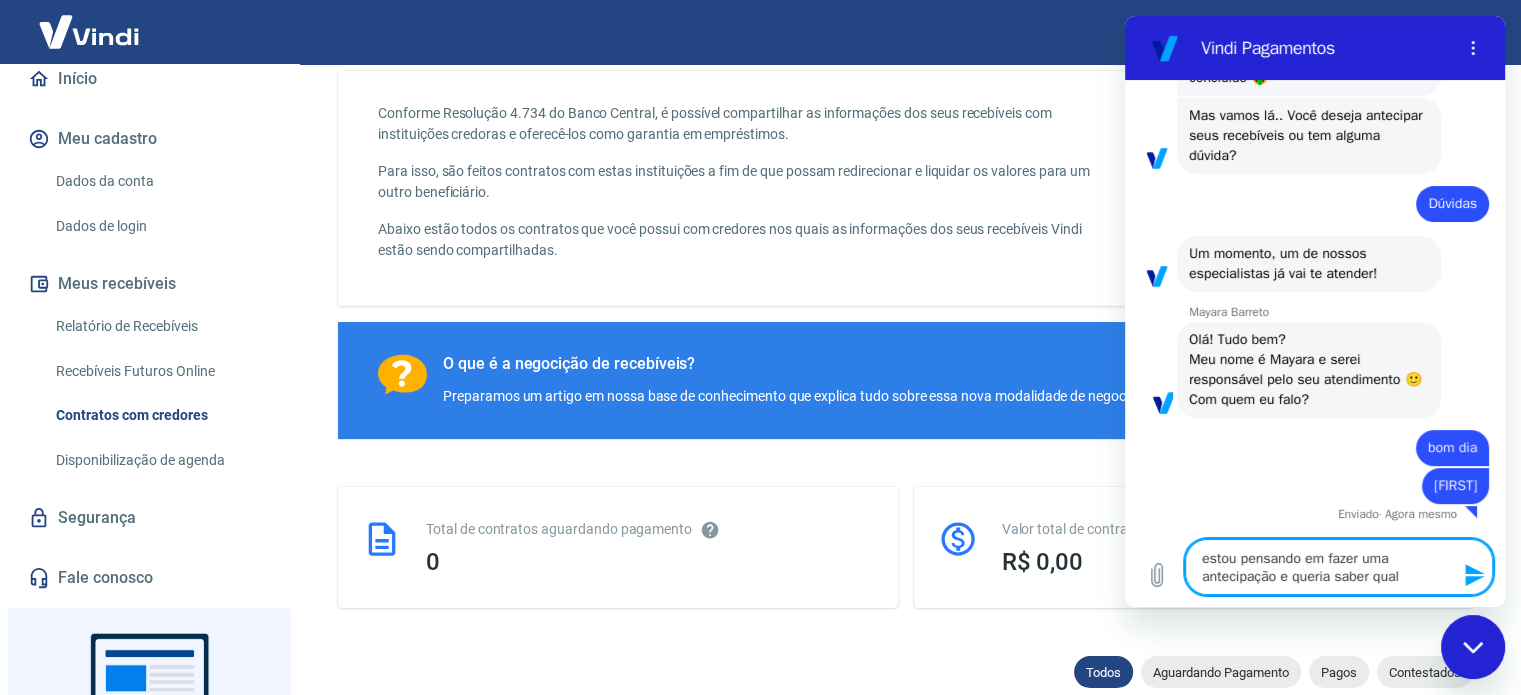 type on "x" 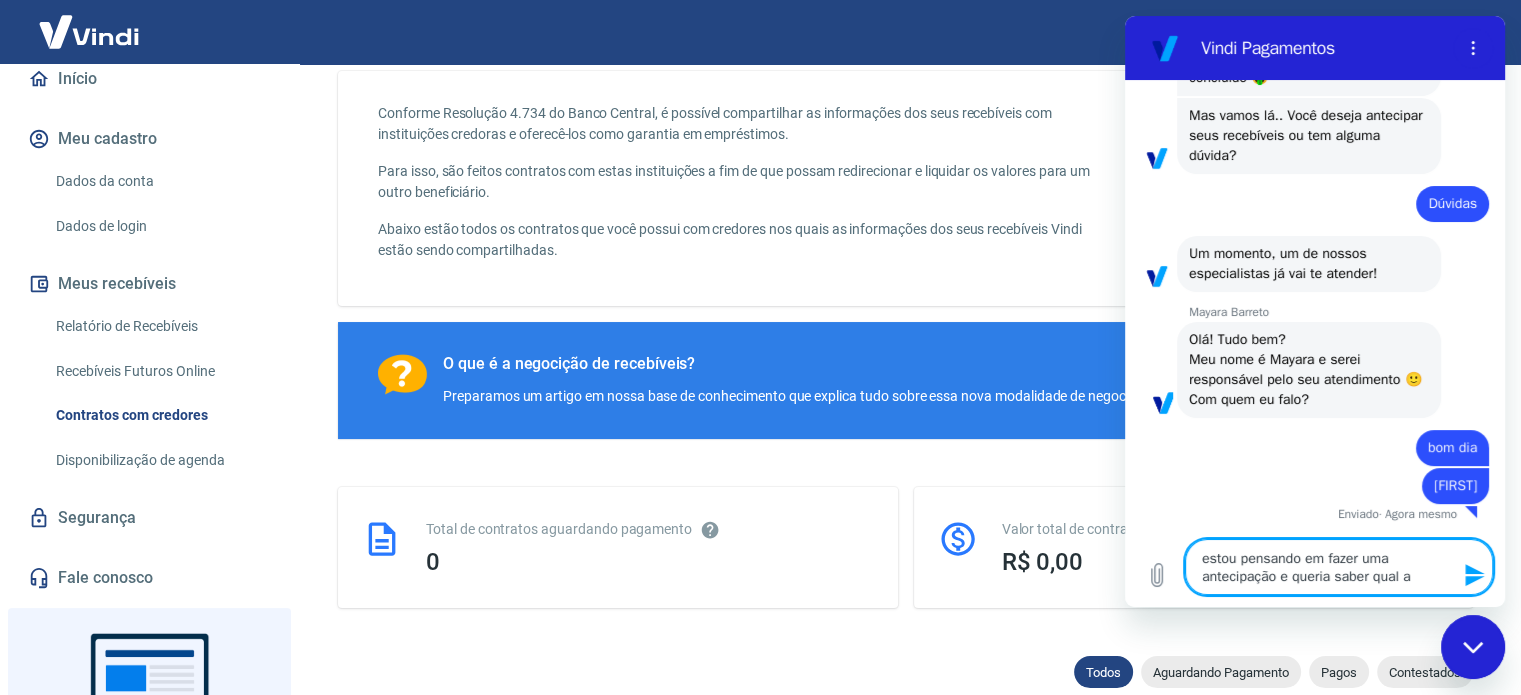 type on "estou pensando em fazer uma antecipação e queria saber qual a" 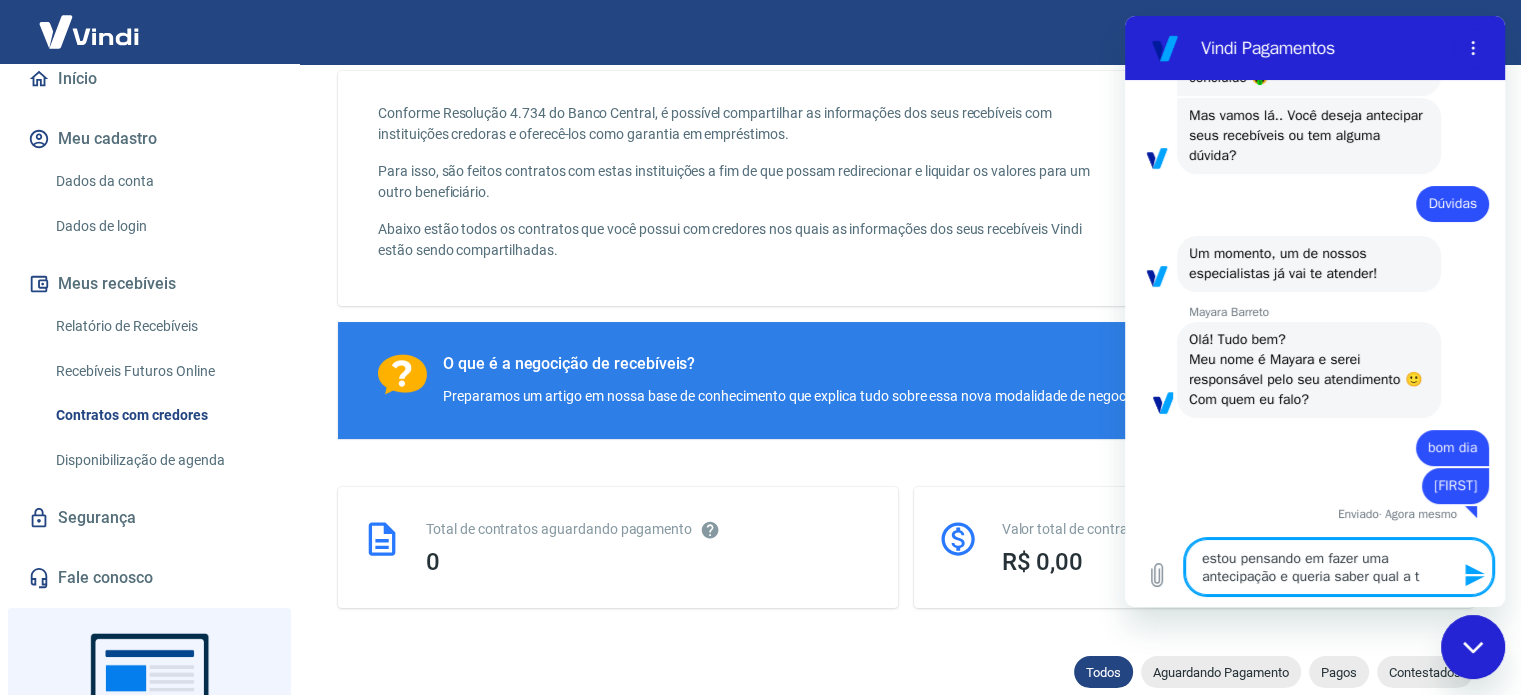 type on "estou pensando em fazer uma antecipação e queria saber qual a ta" 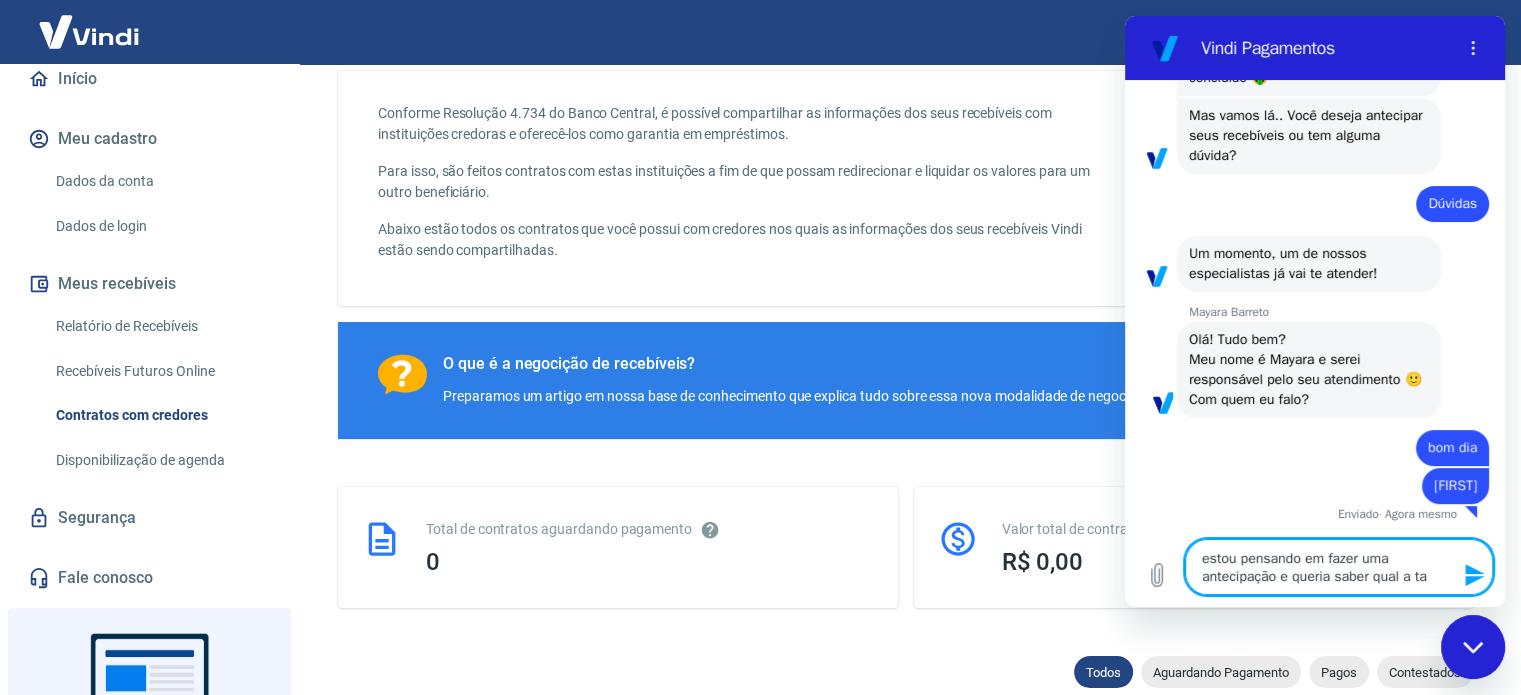 type on "estou pensando em fazer uma antecipação e queria saber qual a tax" 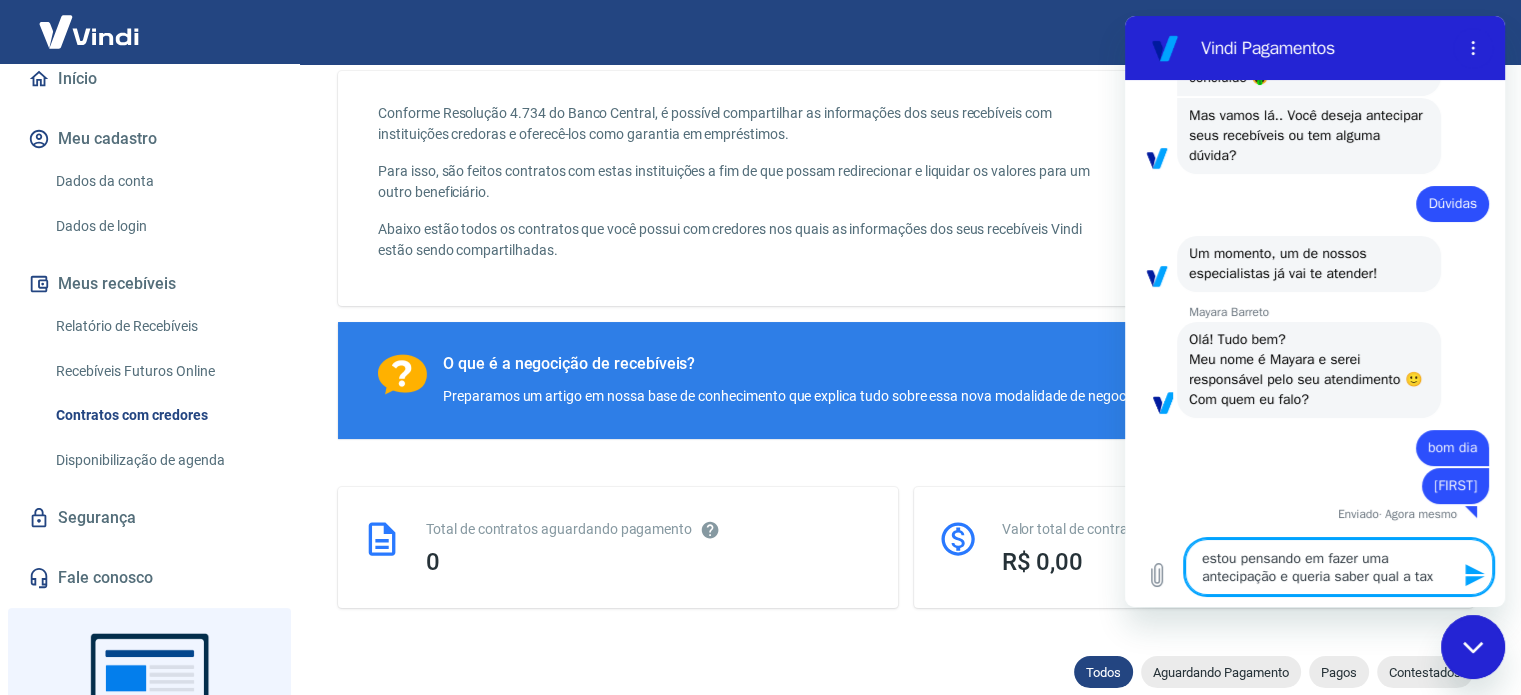 type on "estou pensando em fazer uma antecipação e queria saber qual a taxa" 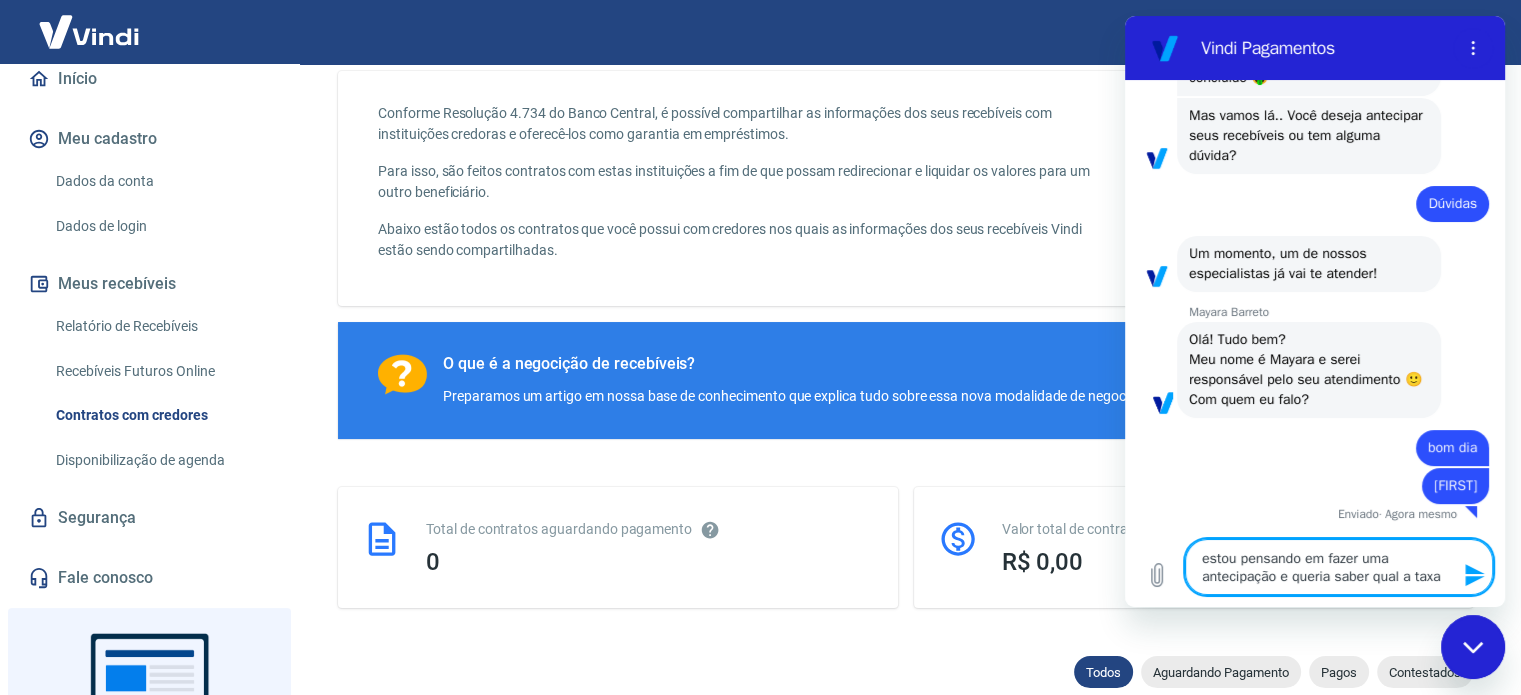 type on "estou pensando em fazer uma antecipação e queria saber qual a taxa." 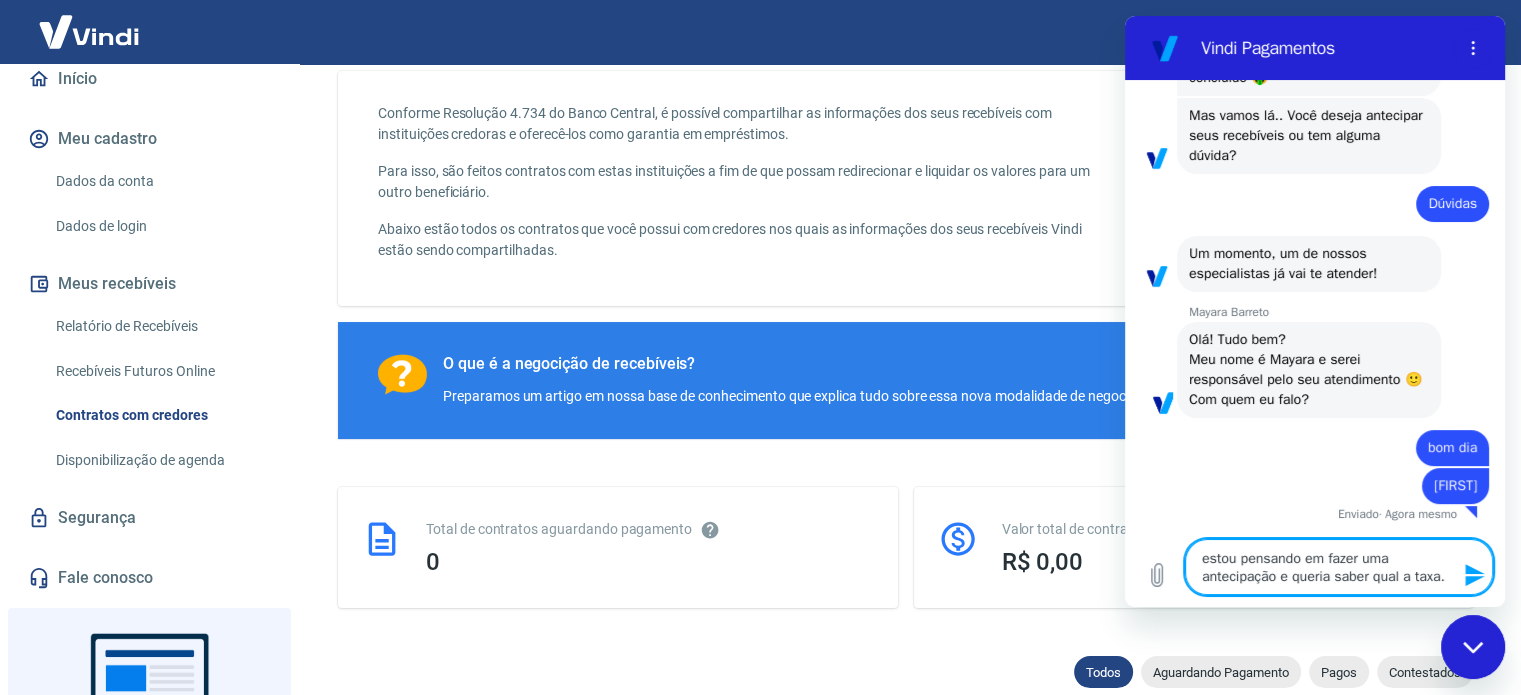 type 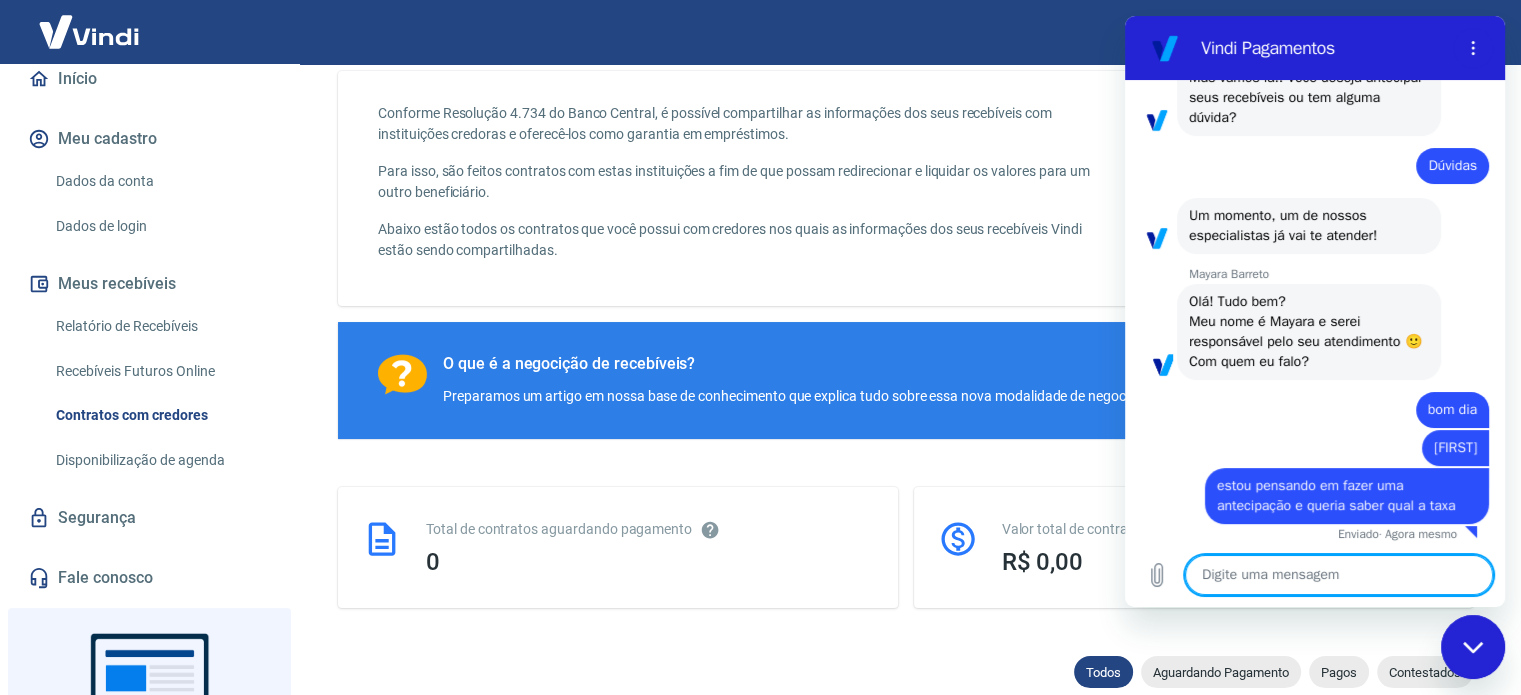 scroll, scrollTop: 421, scrollLeft: 0, axis: vertical 